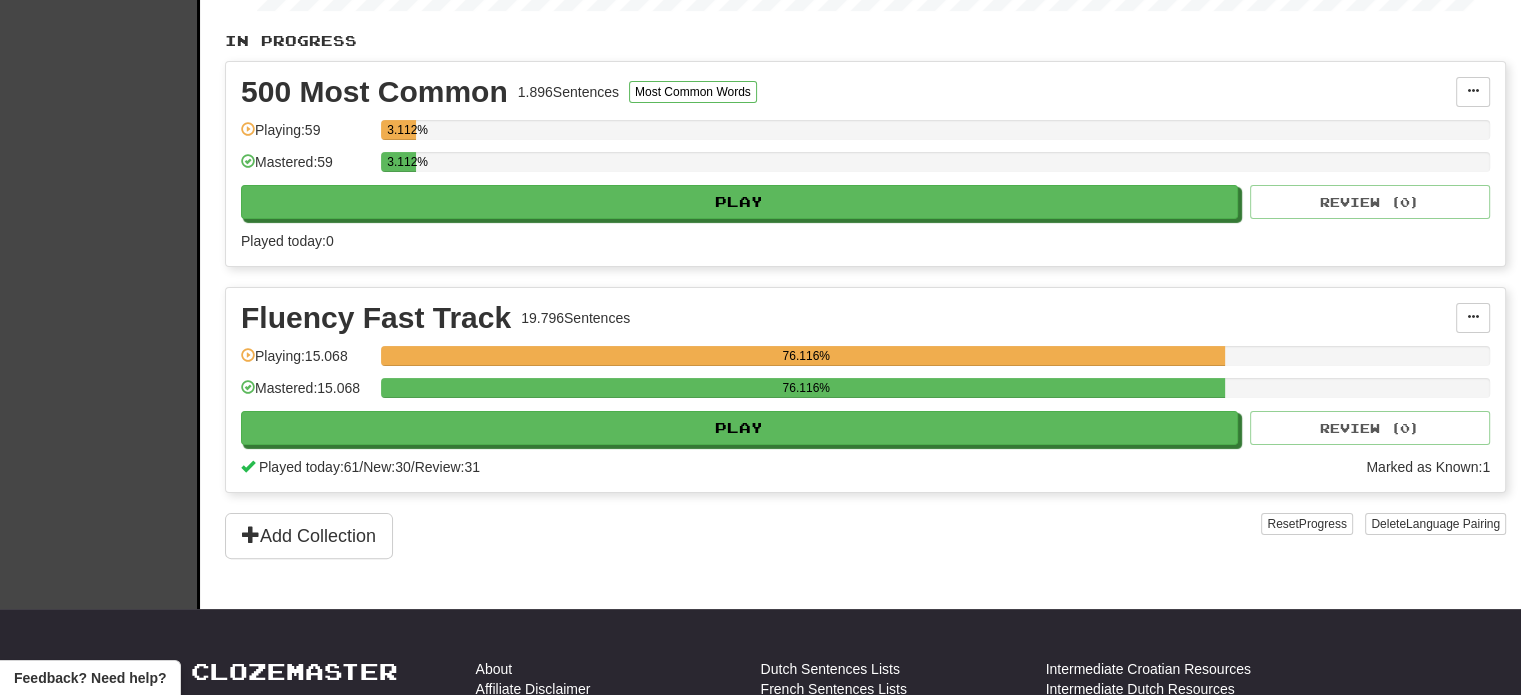 scroll, scrollTop: 0, scrollLeft: 0, axis: both 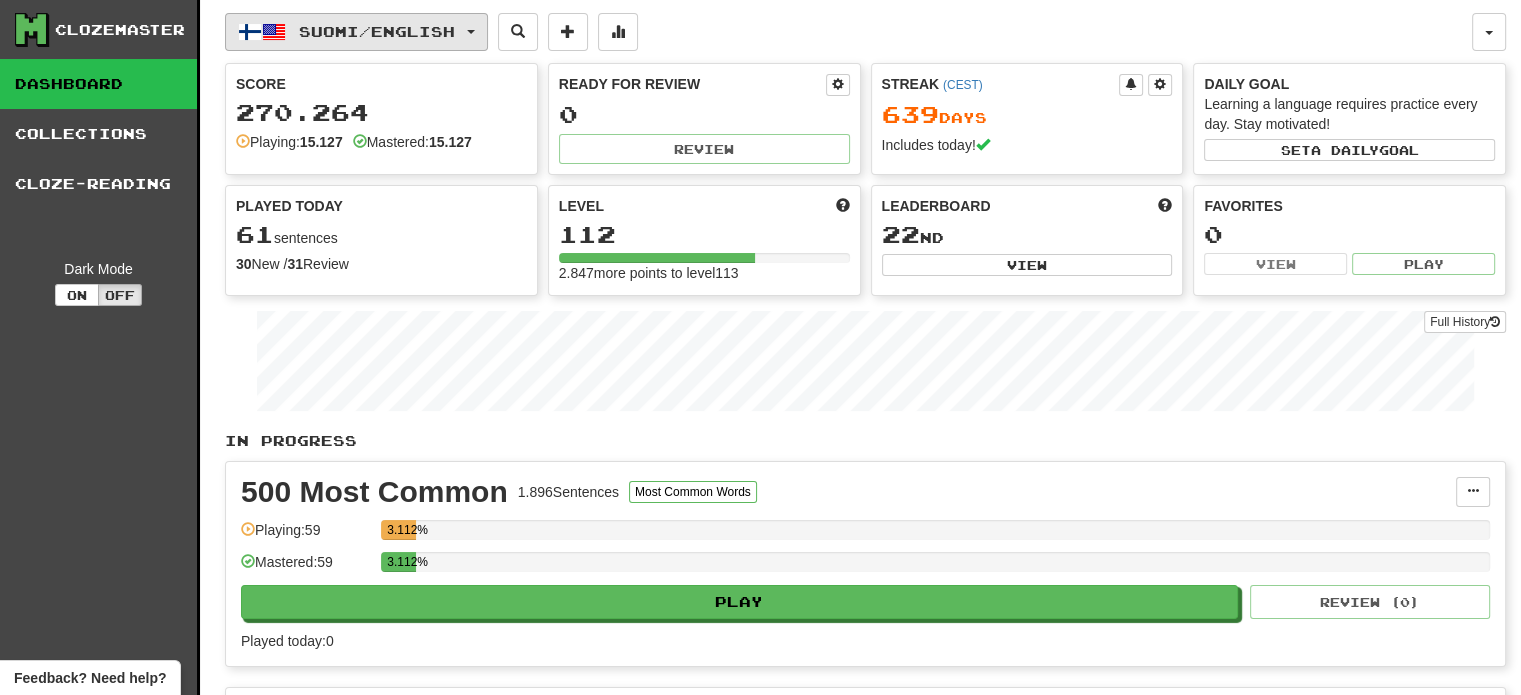 click on "Suomi  /  English" at bounding box center (356, 32) 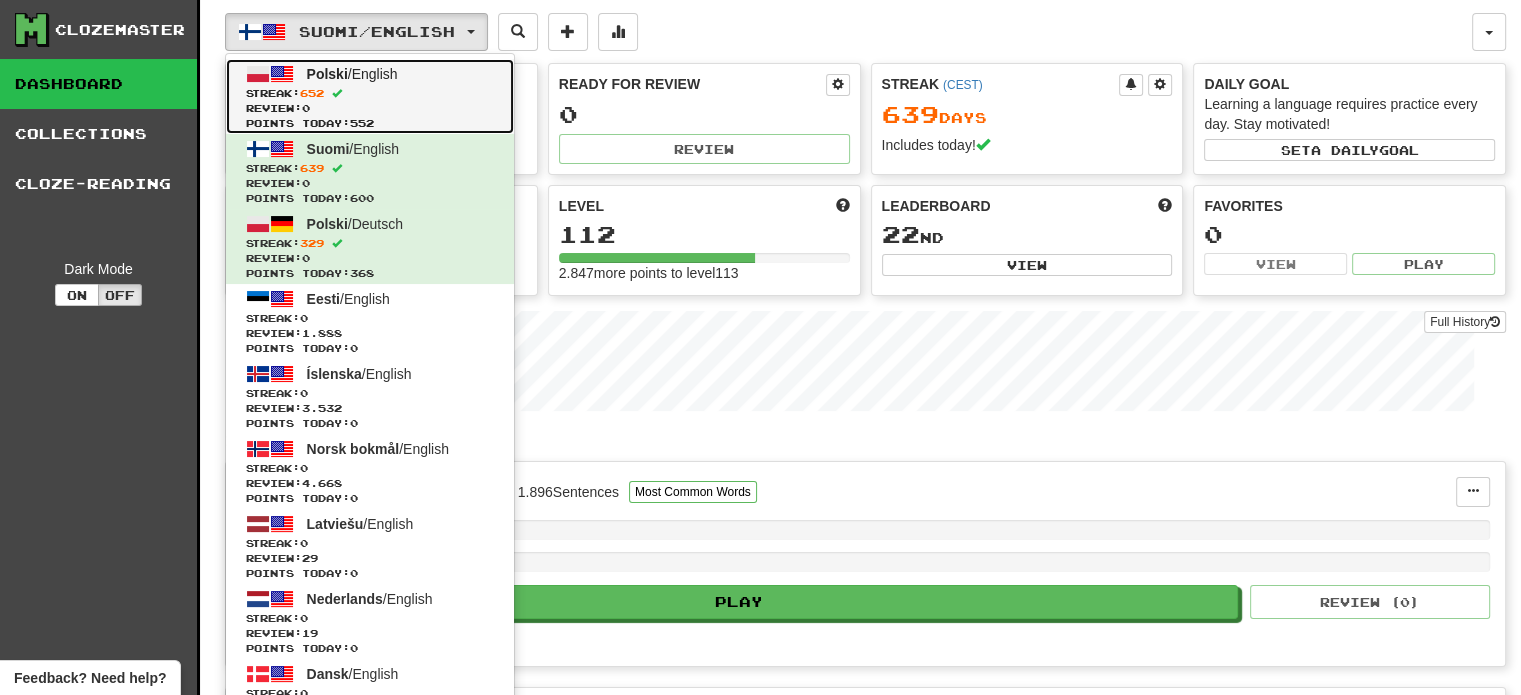 click on "Streak:  652" at bounding box center [370, 93] 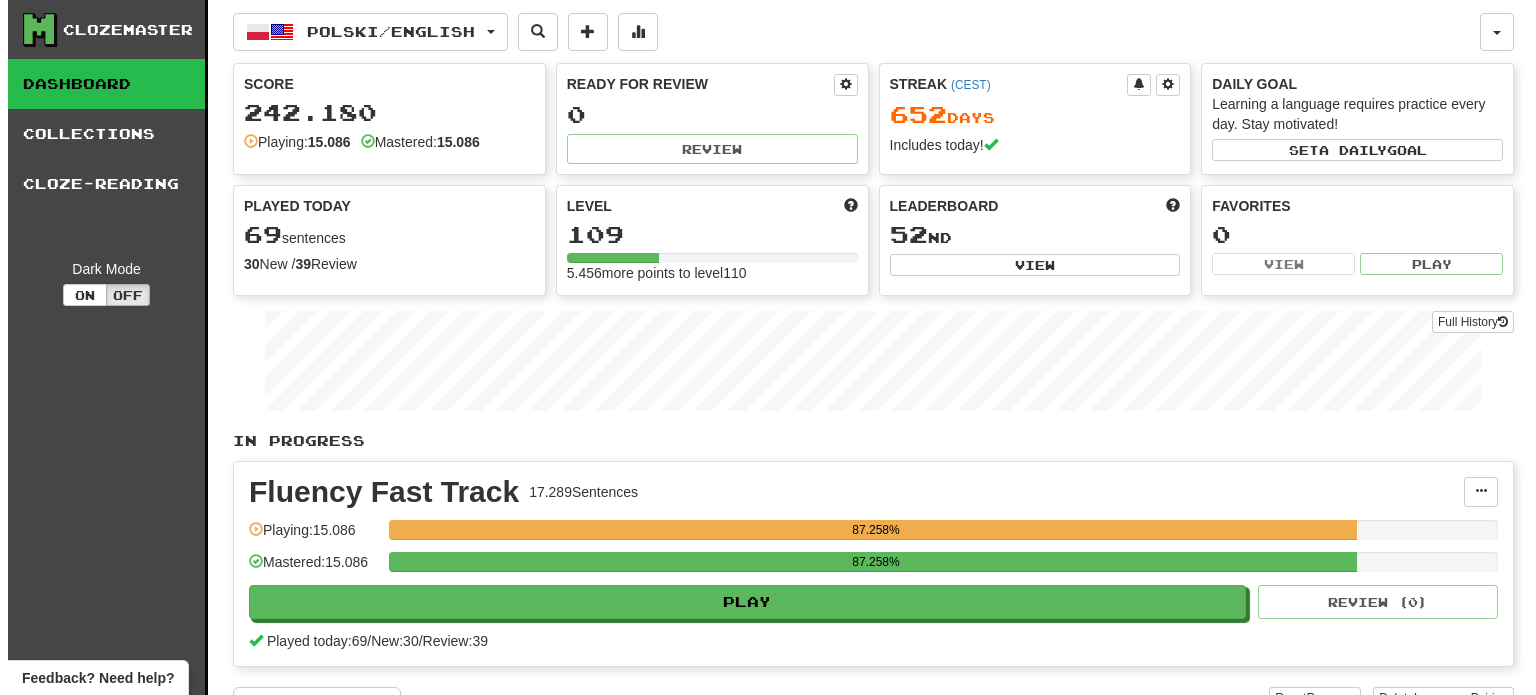 scroll, scrollTop: 0, scrollLeft: 0, axis: both 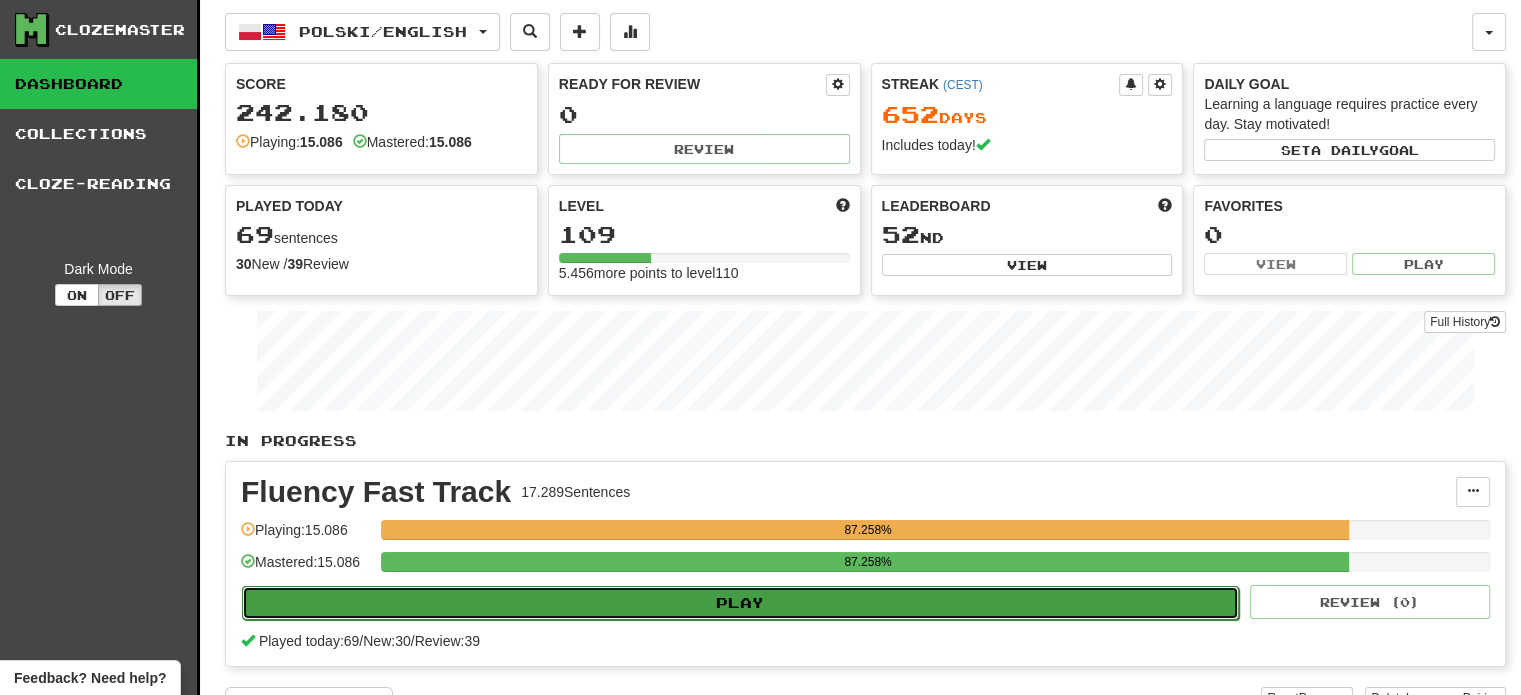 click on "Play" at bounding box center [740, 603] 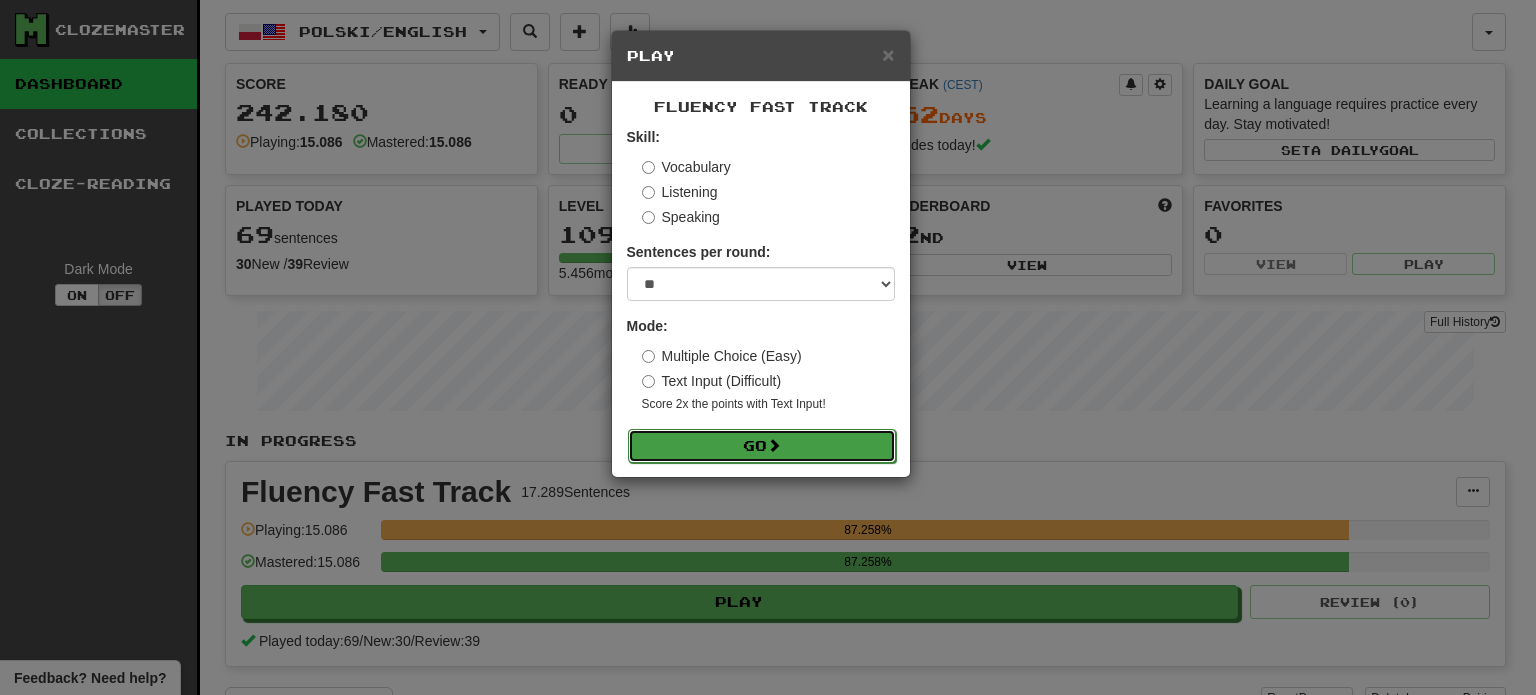click on "Go" at bounding box center (762, 446) 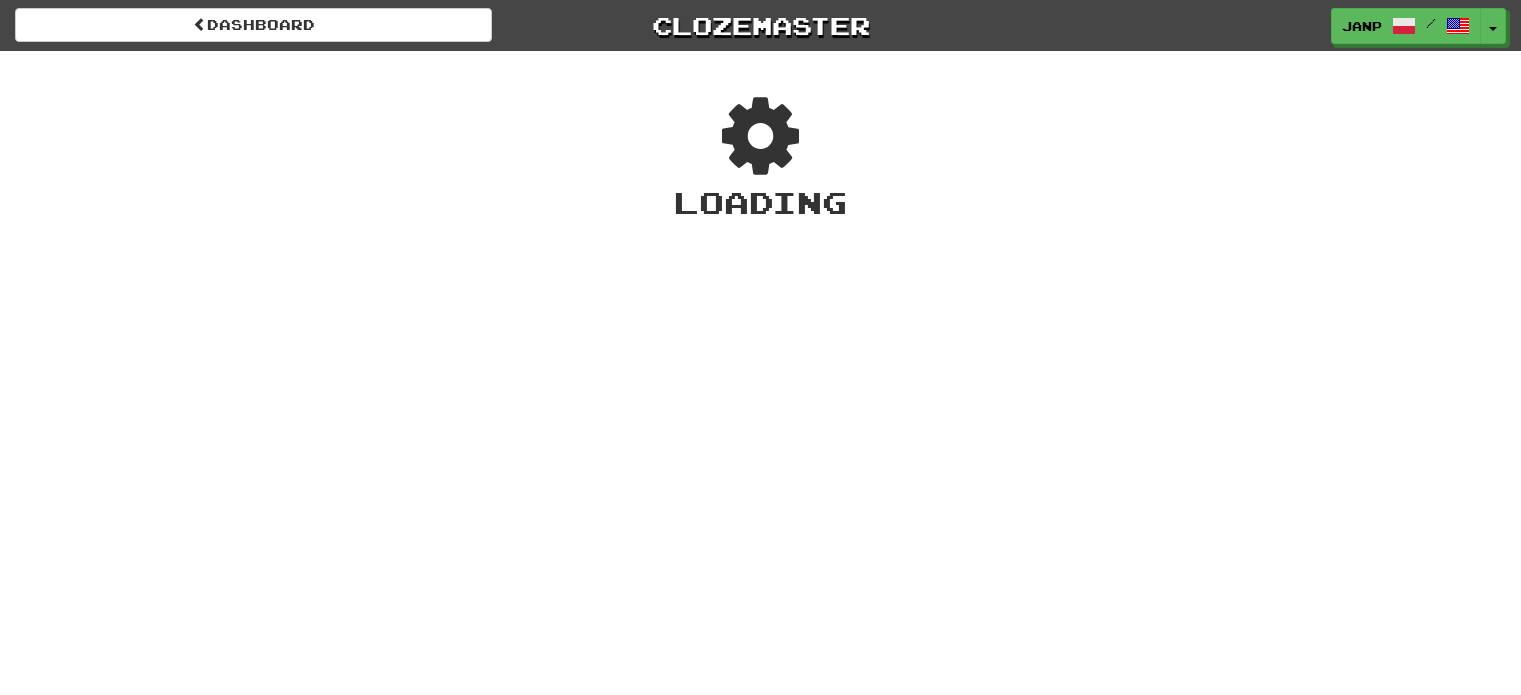 scroll, scrollTop: 0, scrollLeft: 0, axis: both 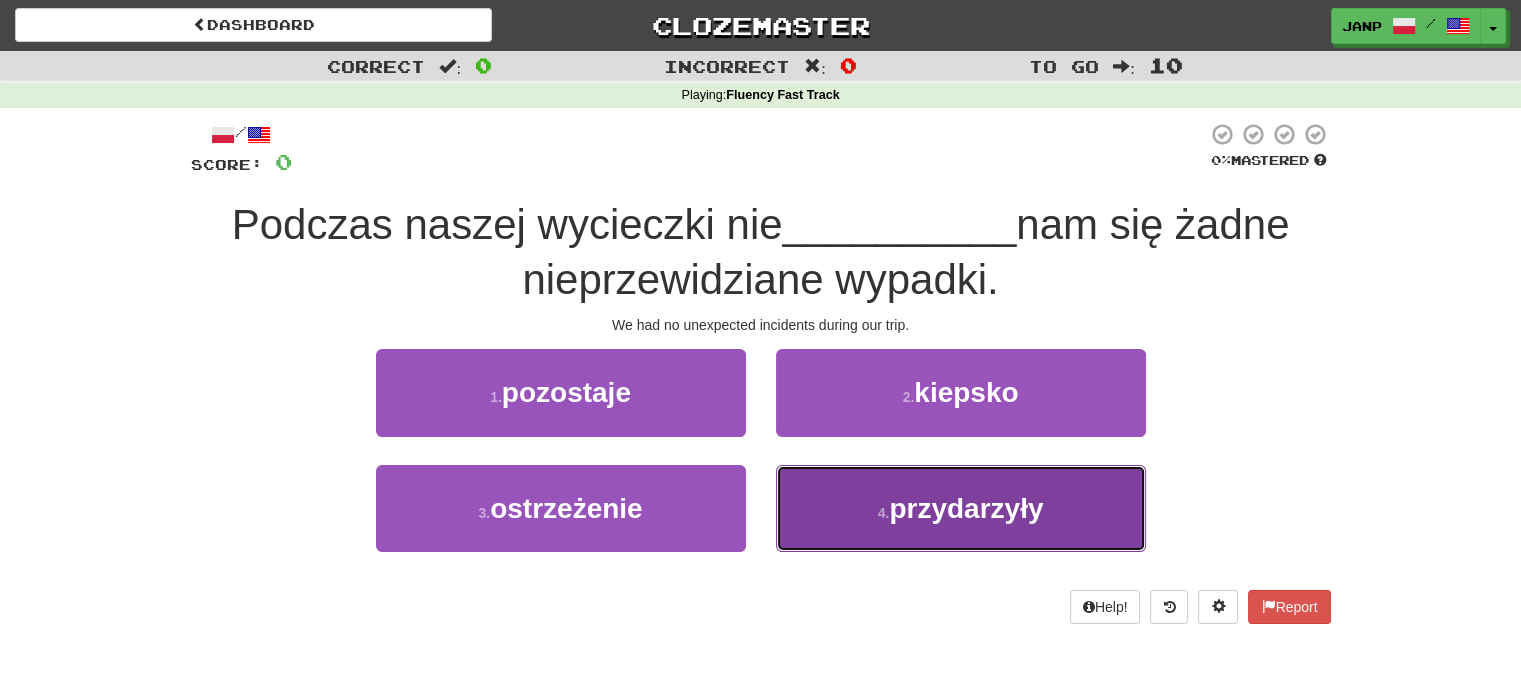 click on "przydarzyły" at bounding box center [966, 508] 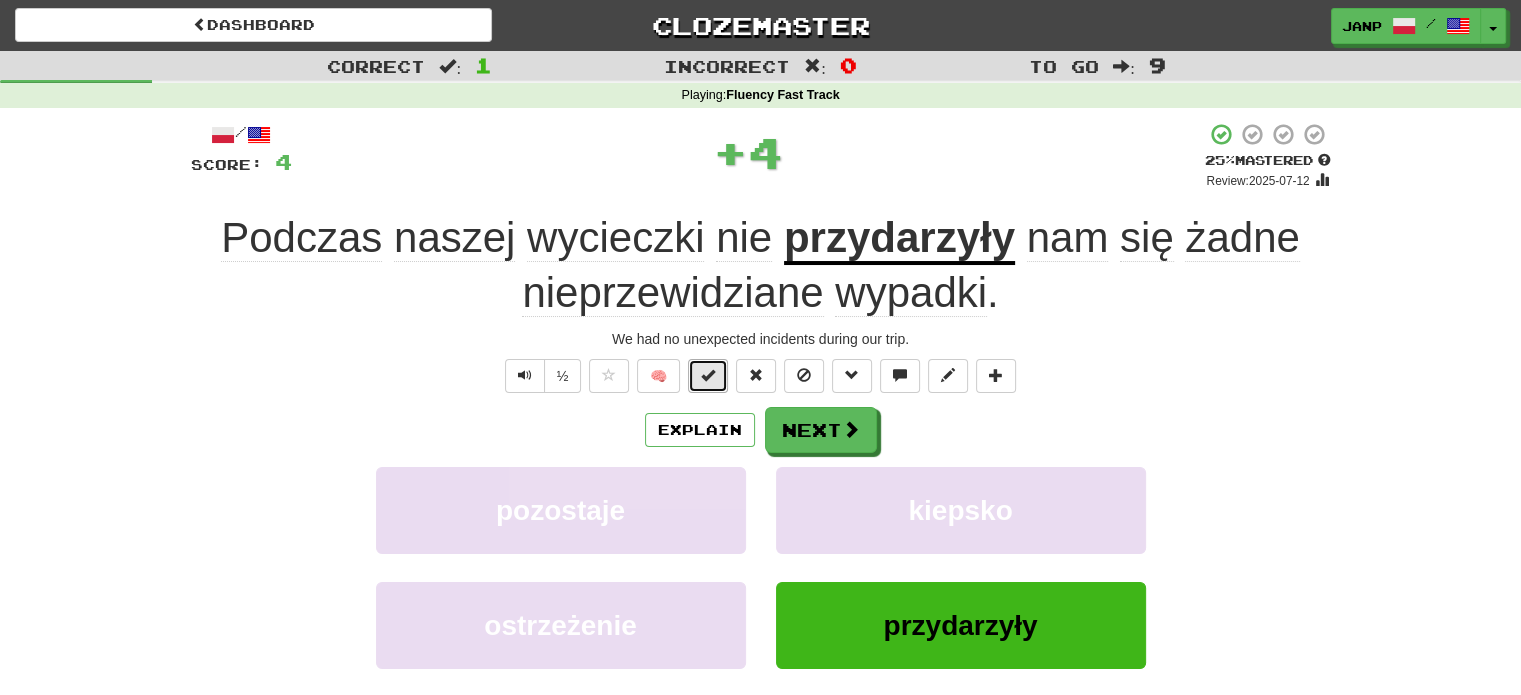 click at bounding box center (708, 375) 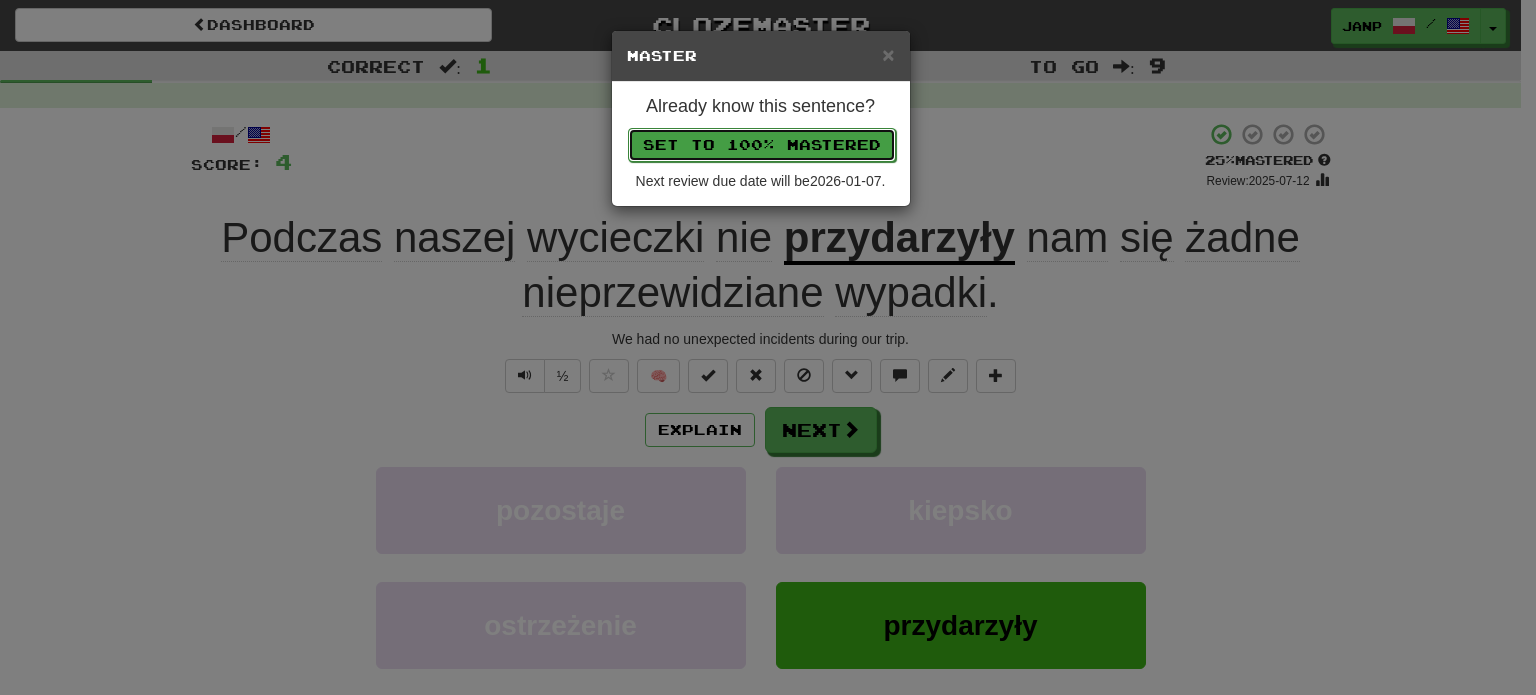 click on "Set to 100% Mastered" at bounding box center [762, 145] 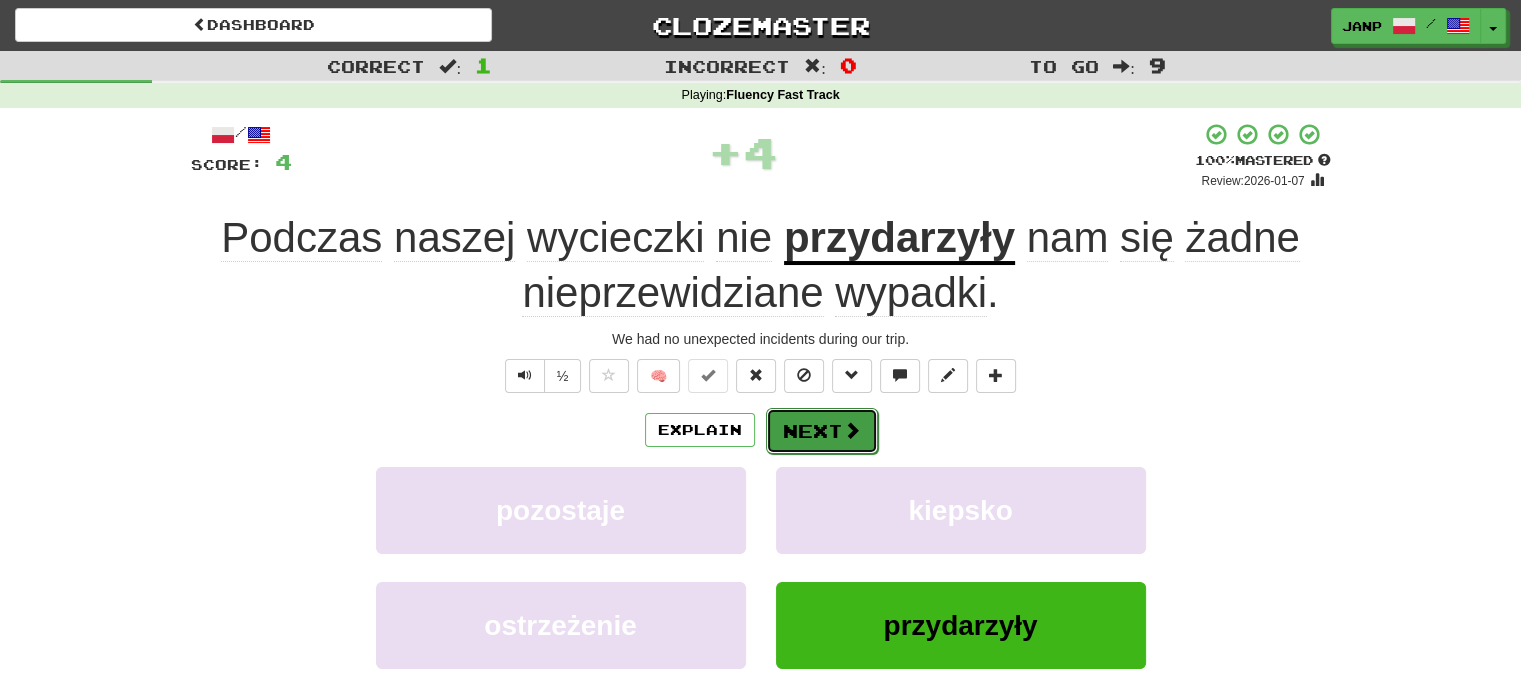 click on "Next" at bounding box center [822, 431] 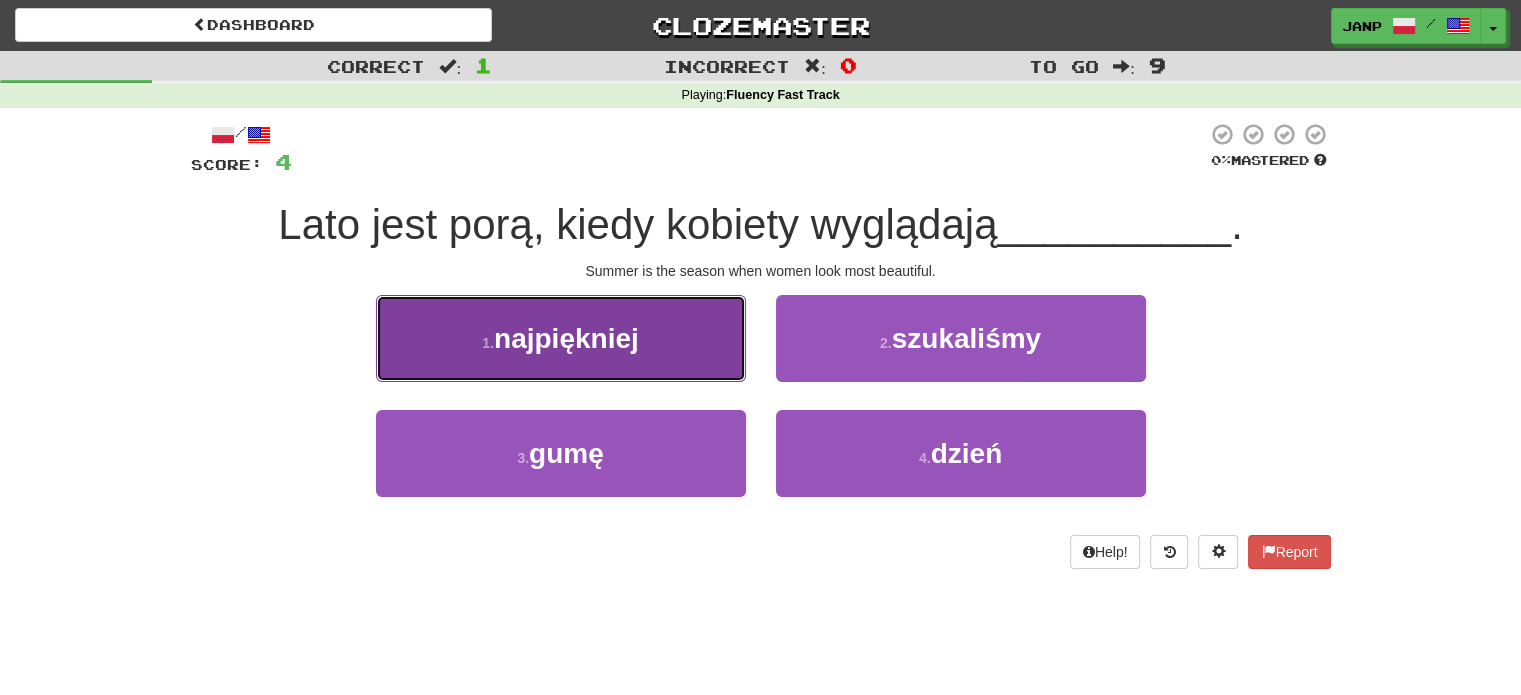 click on "1 .  najpiękniej" at bounding box center [561, 338] 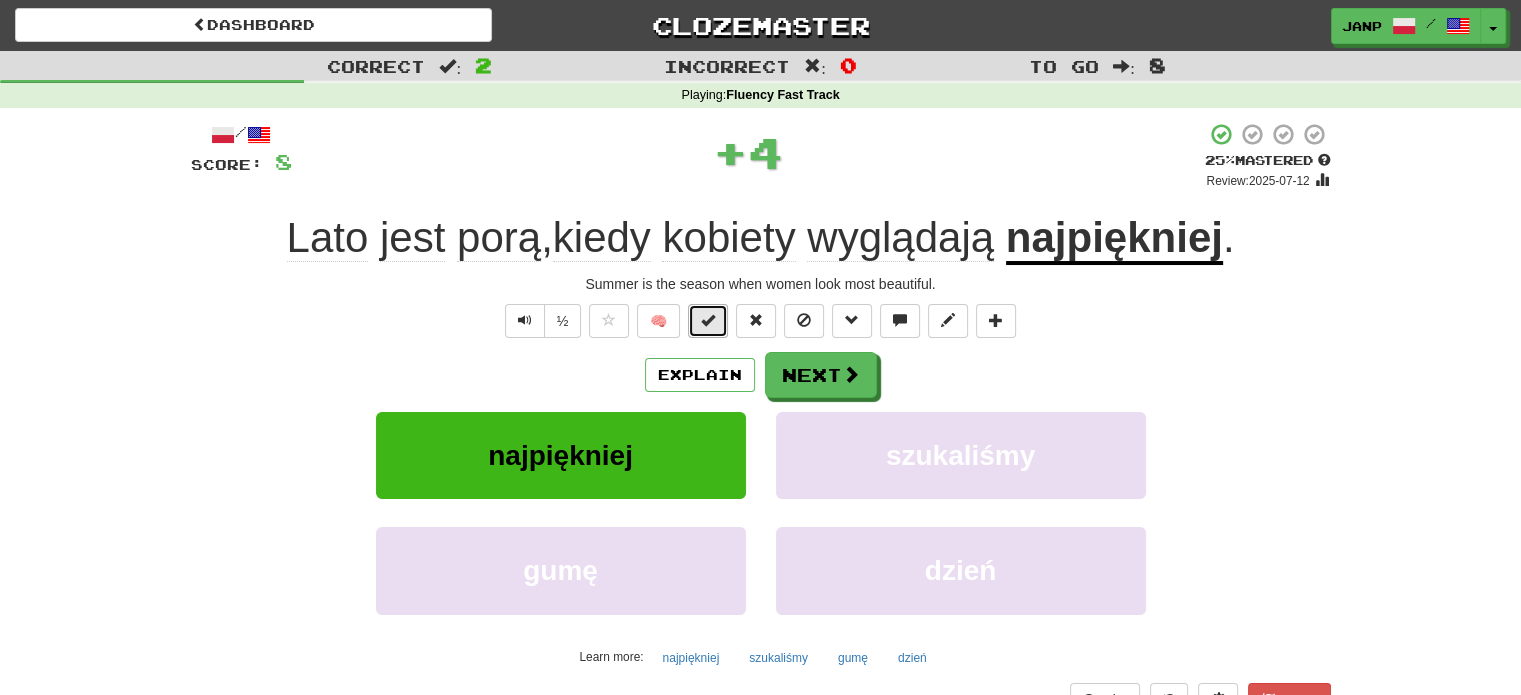 click at bounding box center [708, 321] 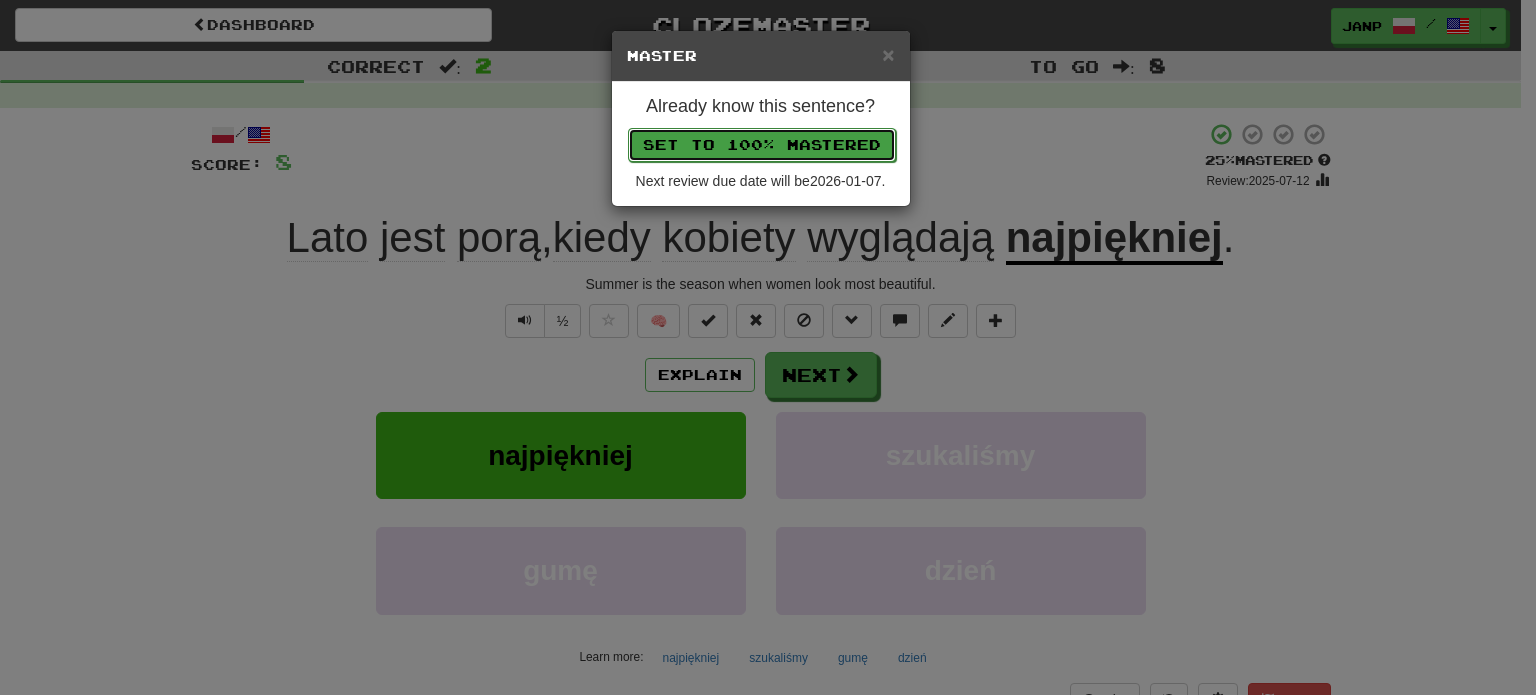 click on "Set to 100% Mastered" at bounding box center [762, 145] 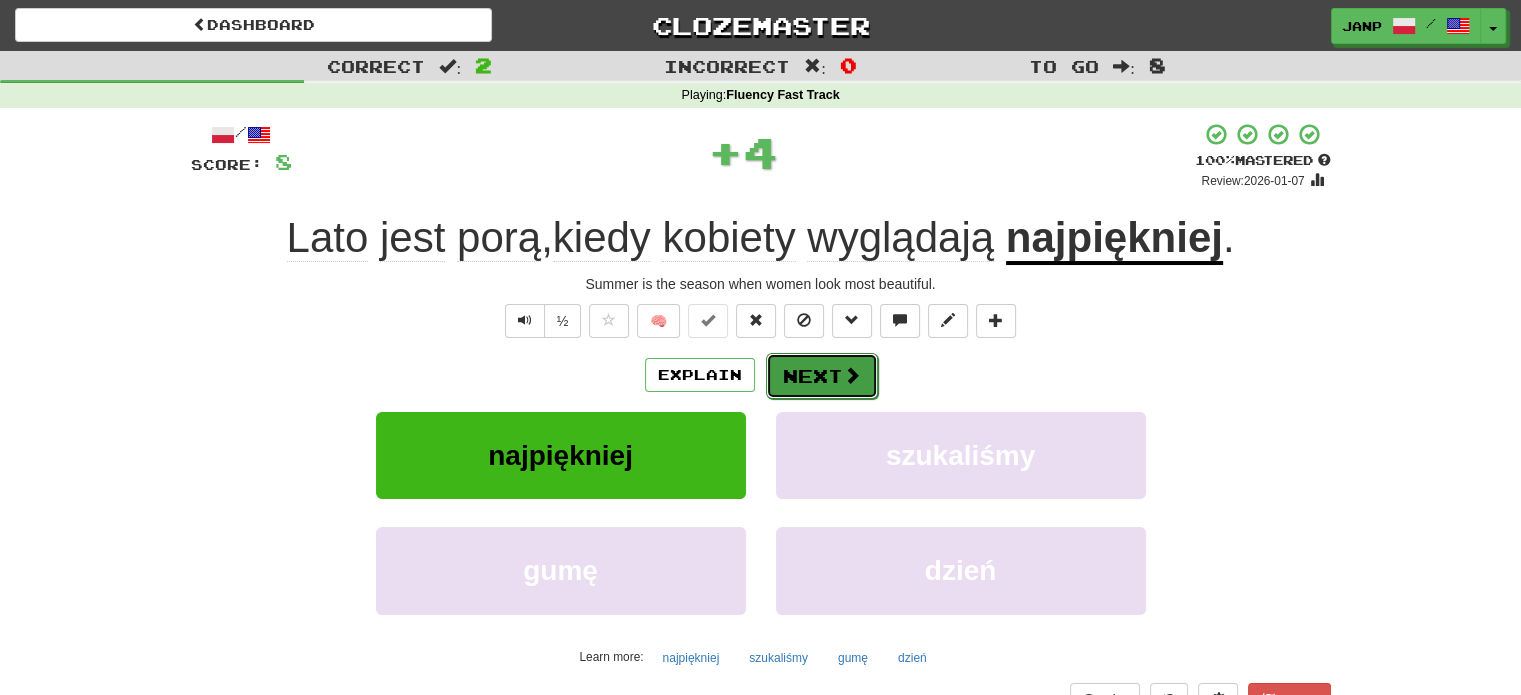 click on "Next" at bounding box center [822, 376] 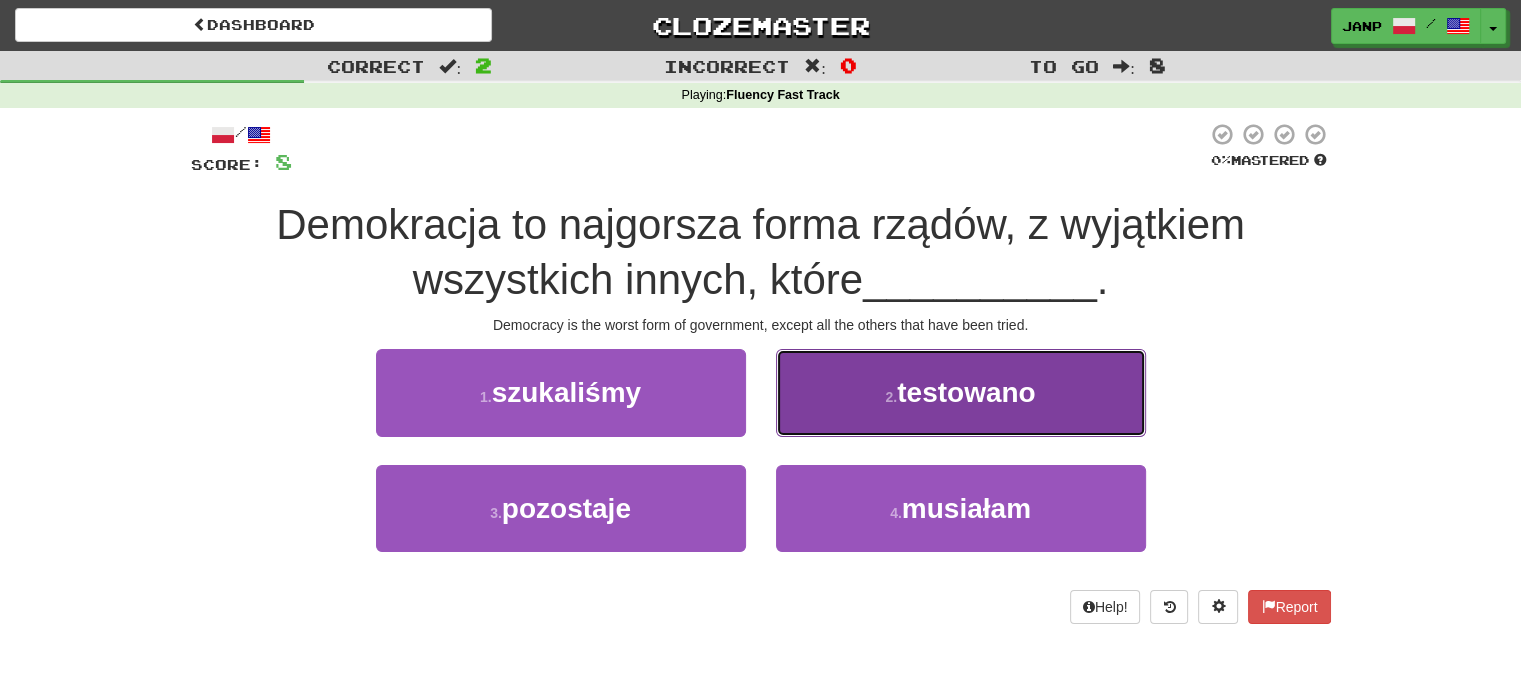 click on "2 .  testowano" at bounding box center (961, 392) 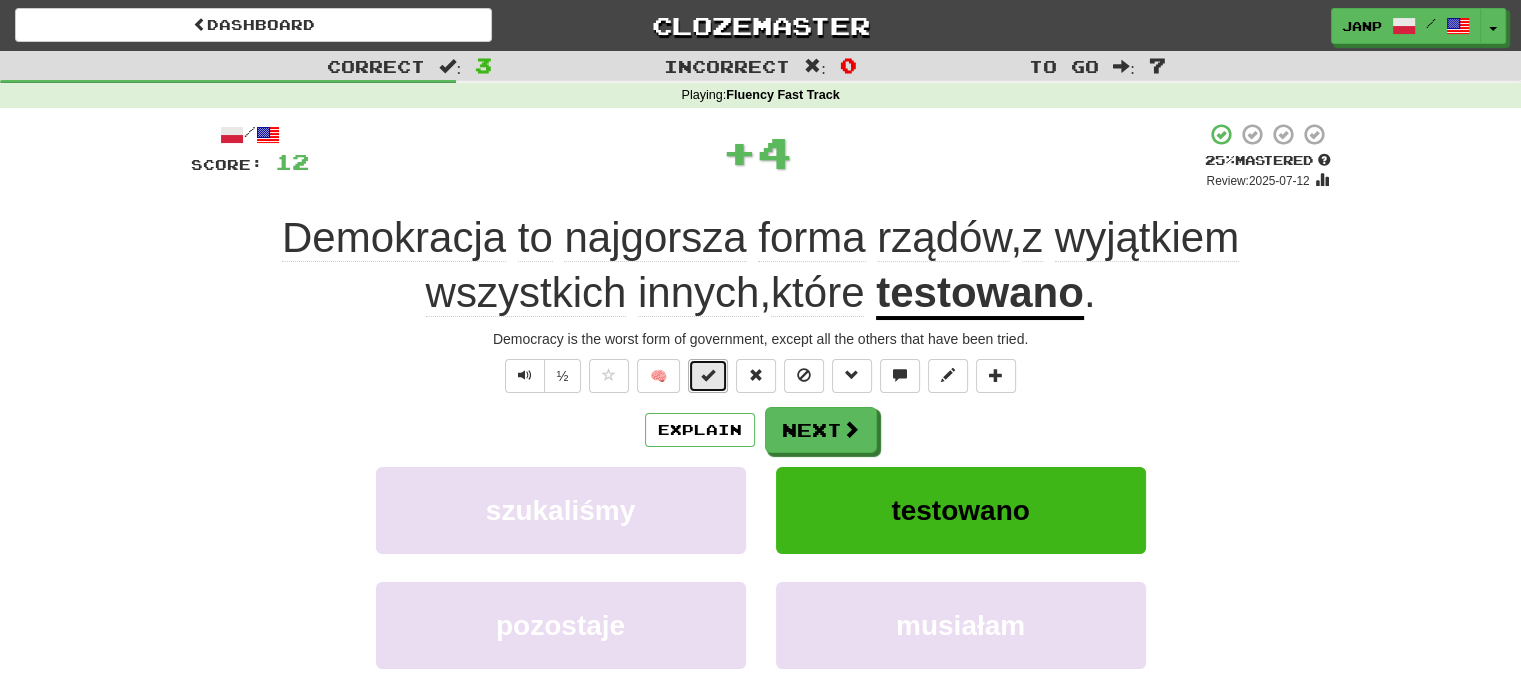 click at bounding box center [708, 375] 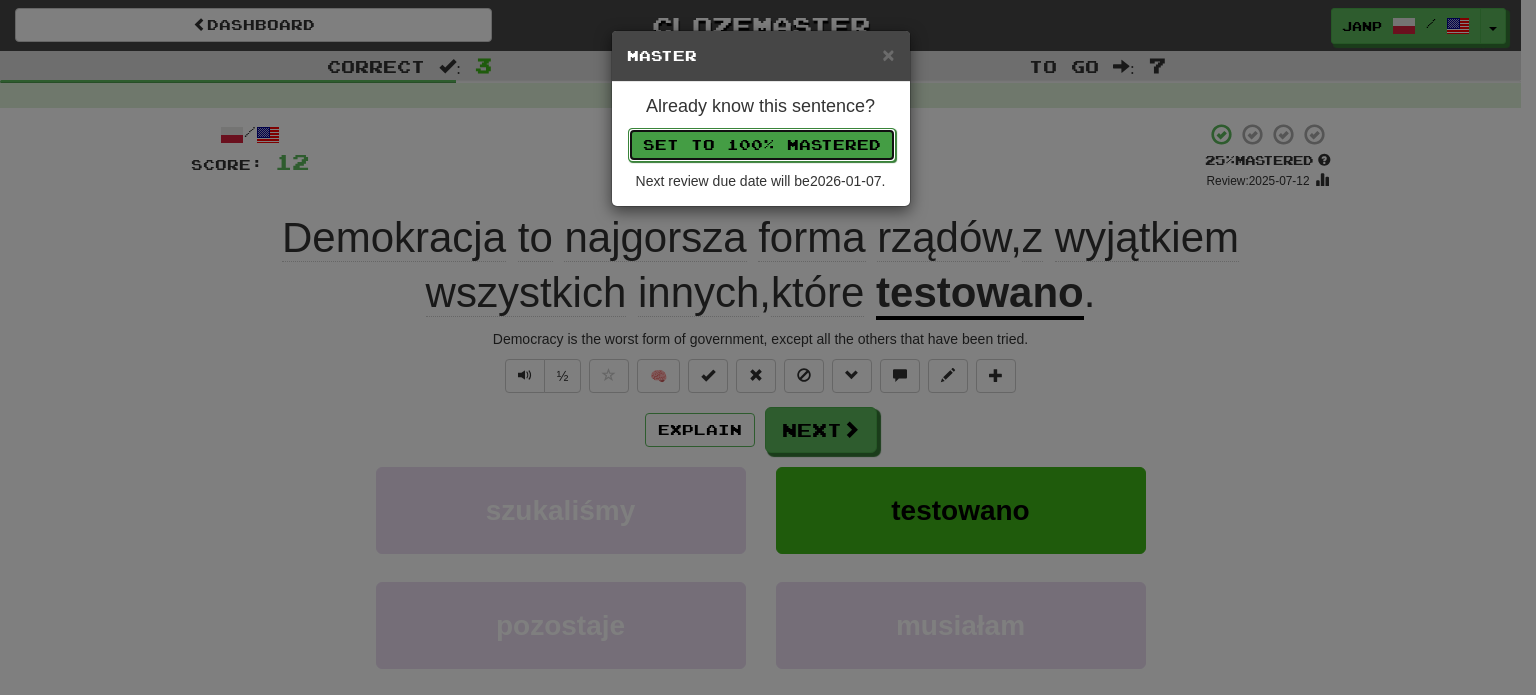 click on "Set to 100% Mastered" at bounding box center [762, 145] 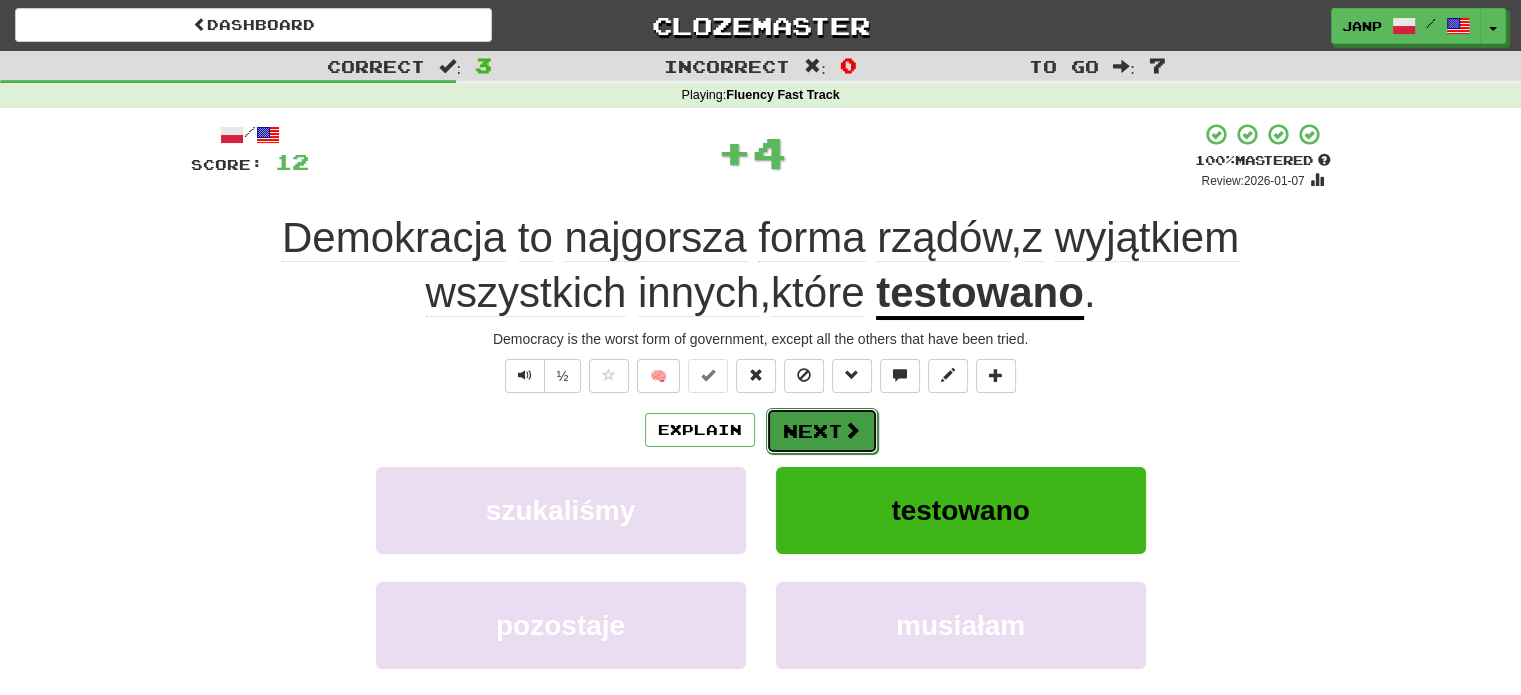 click on "Next" at bounding box center (822, 431) 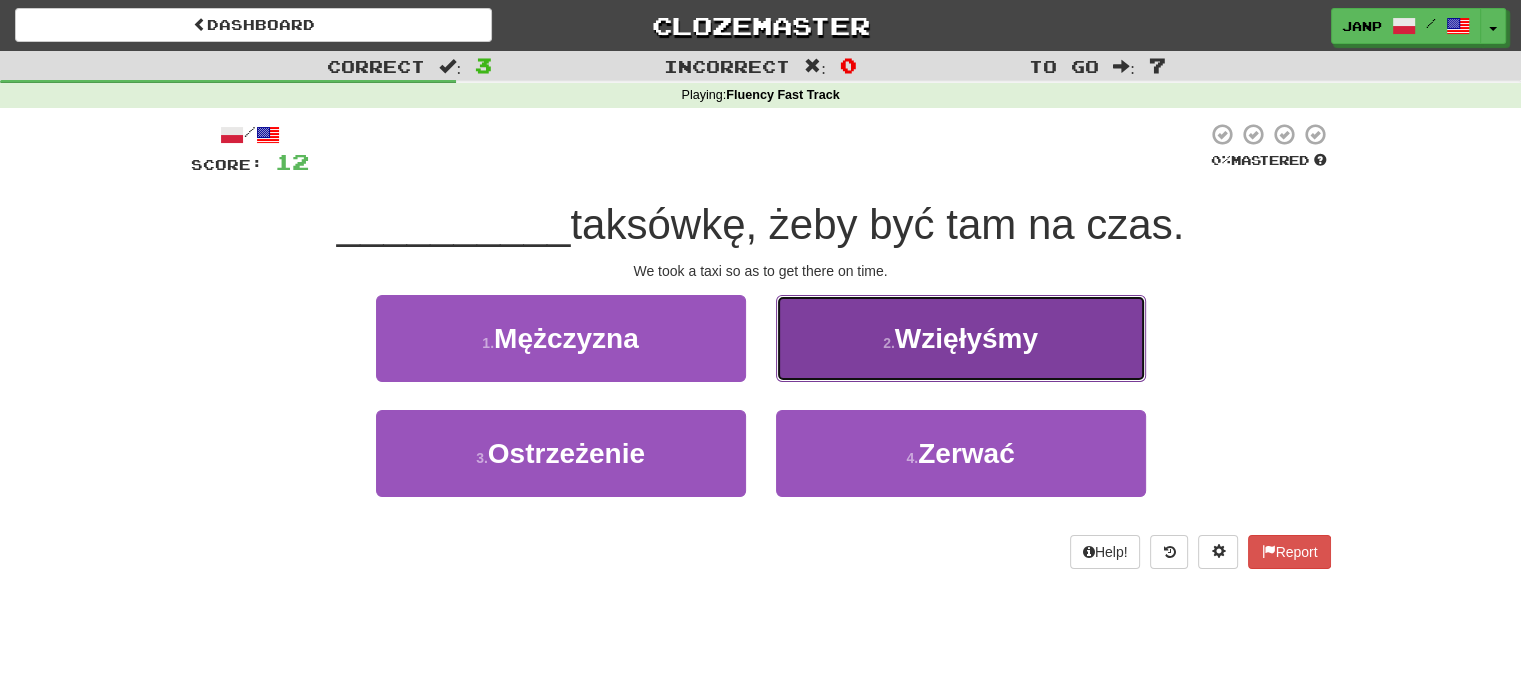 click on "2 .  Wzięłyśmy" at bounding box center [961, 338] 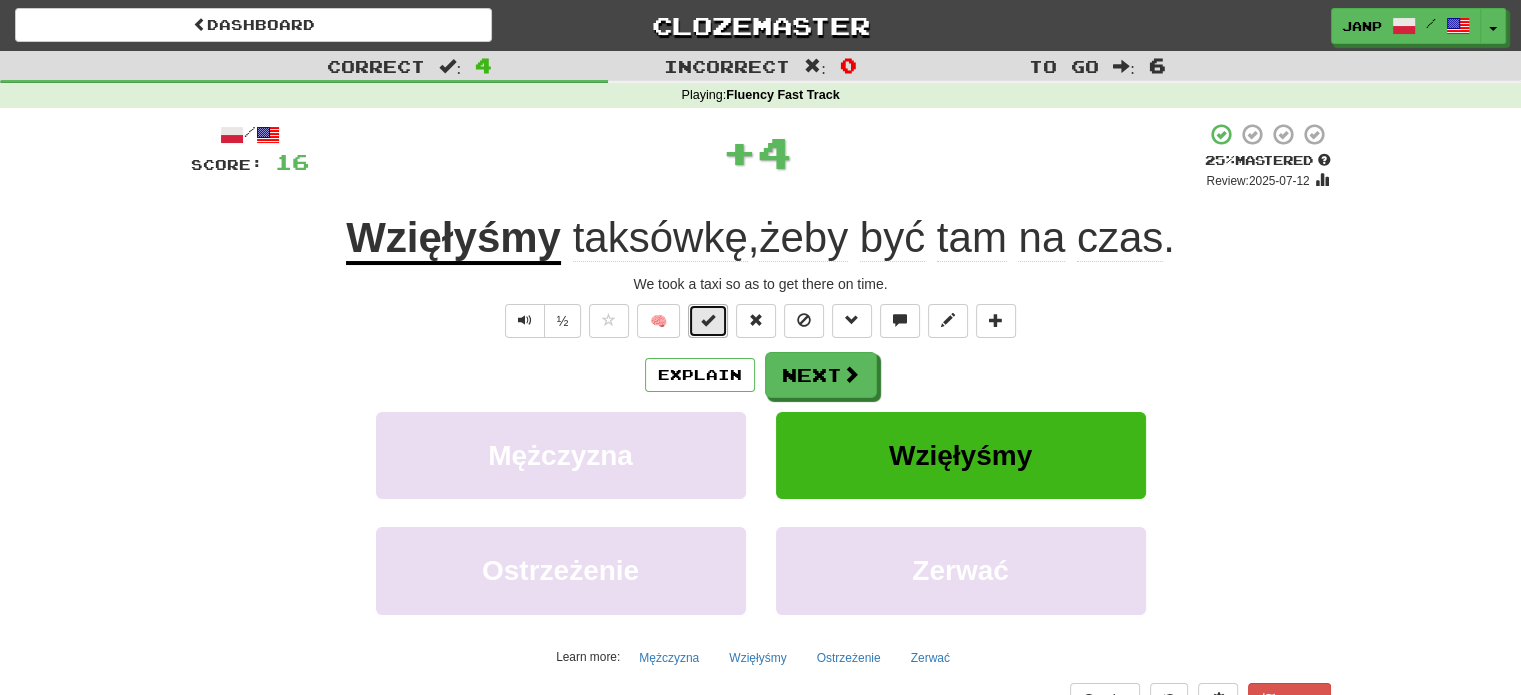click at bounding box center [708, 320] 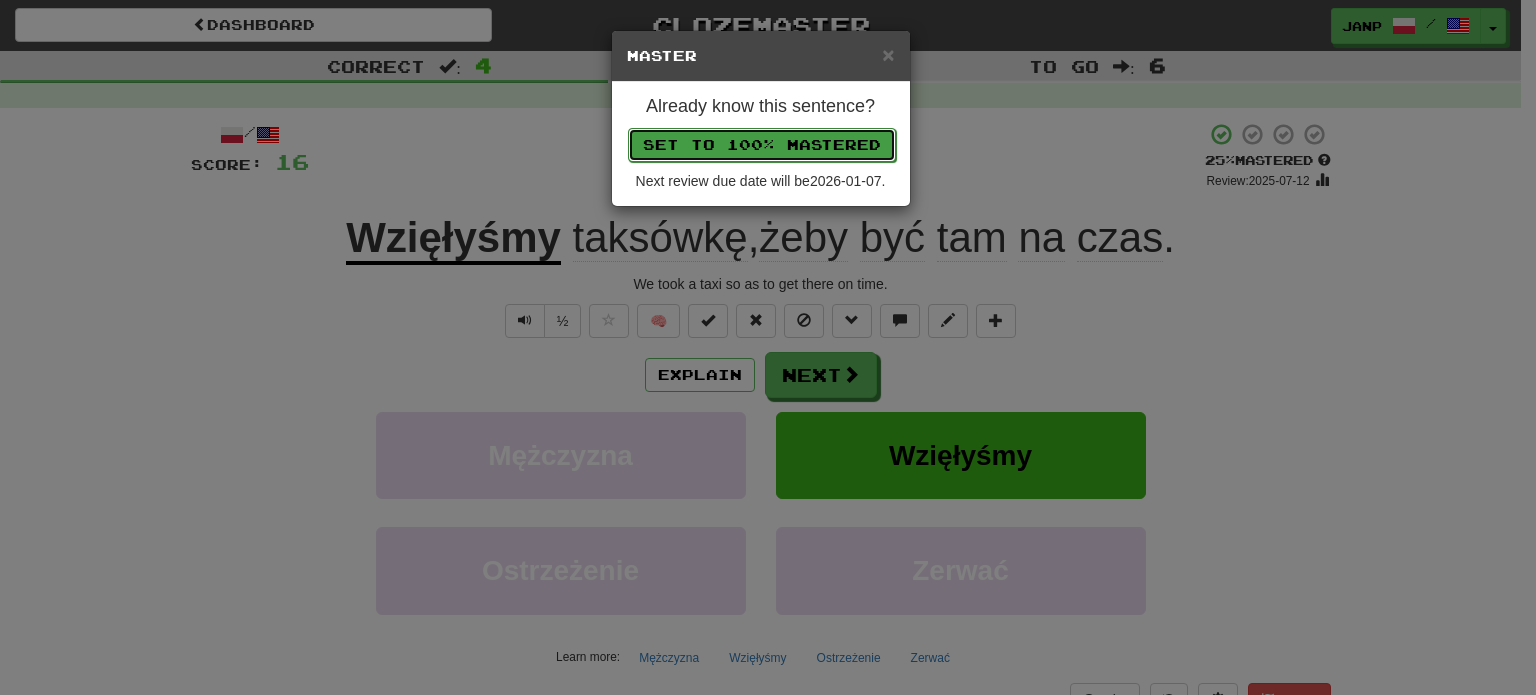 click on "Set to 100% Mastered" at bounding box center (762, 145) 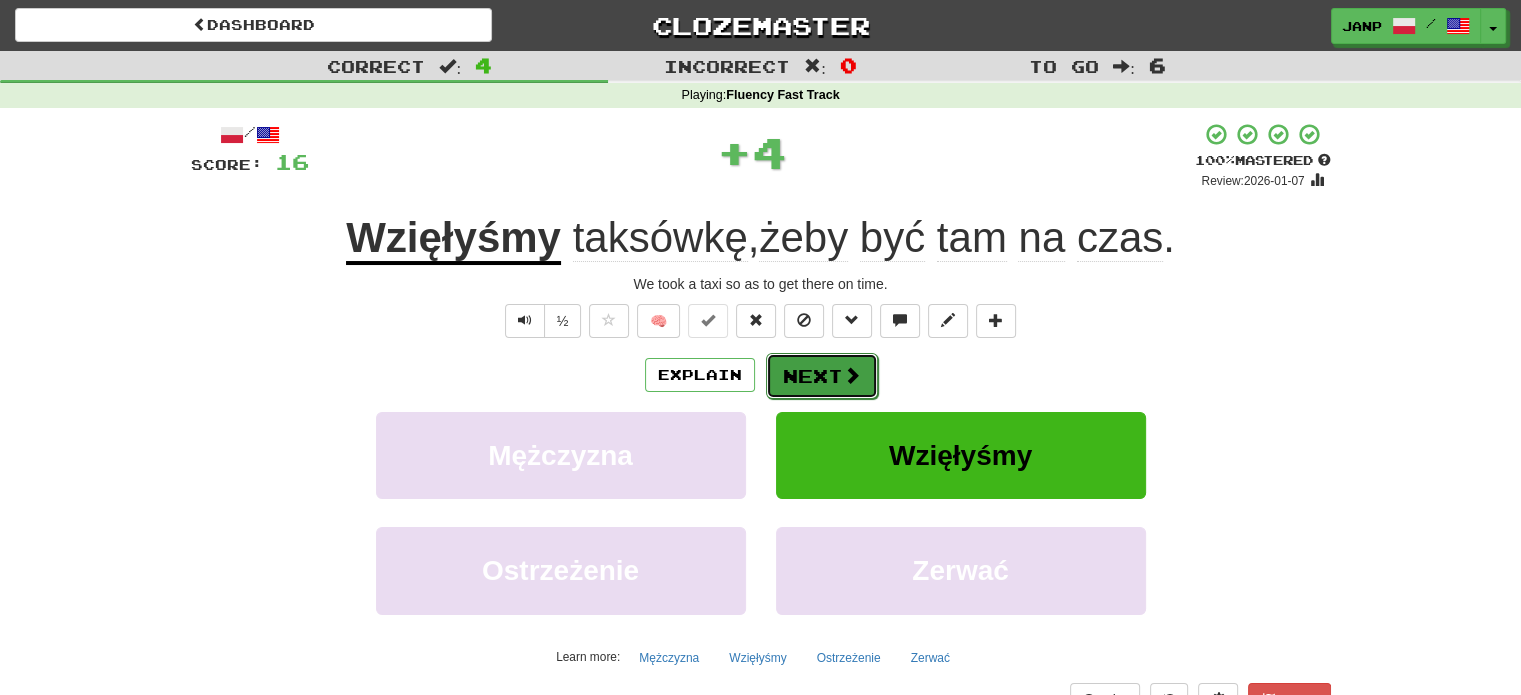 click on "Next" at bounding box center (822, 376) 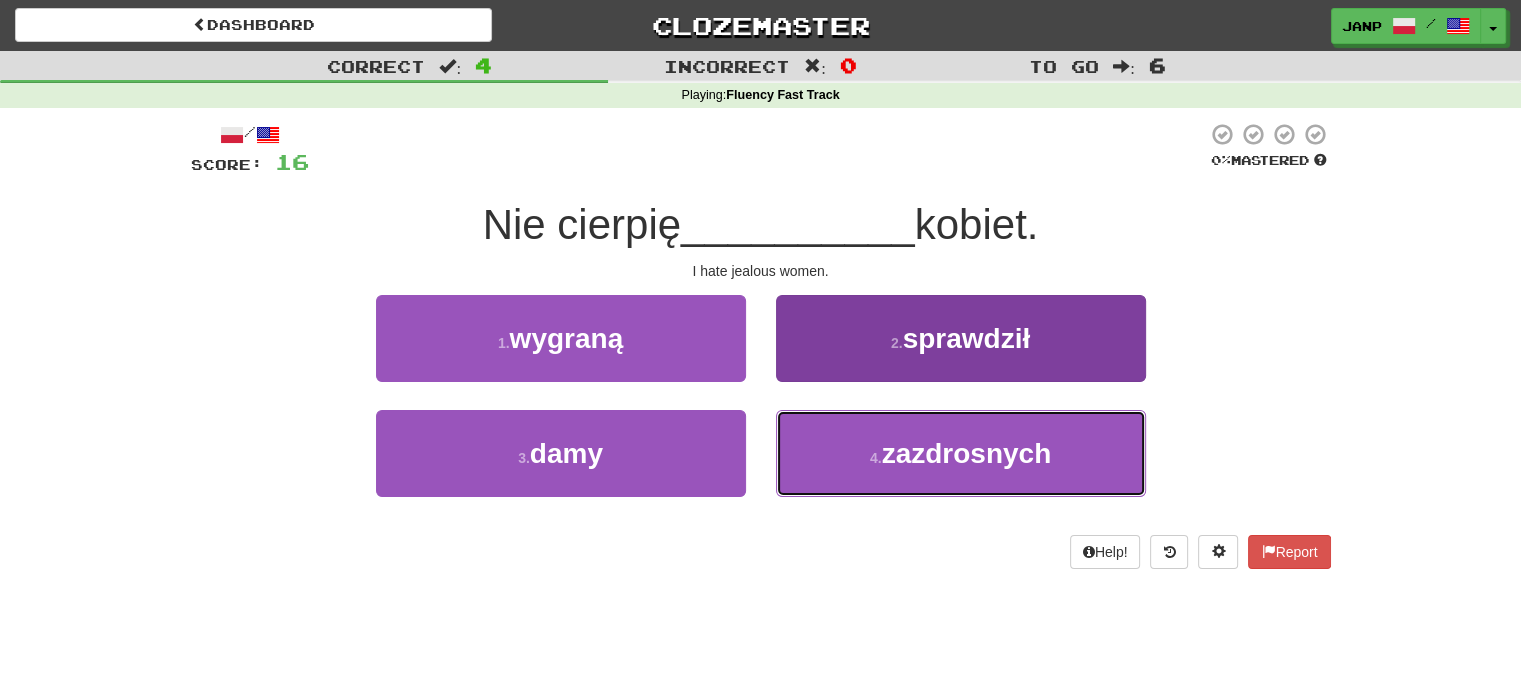 click on "4 .  zazdrosnych" at bounding box center [961, 453] 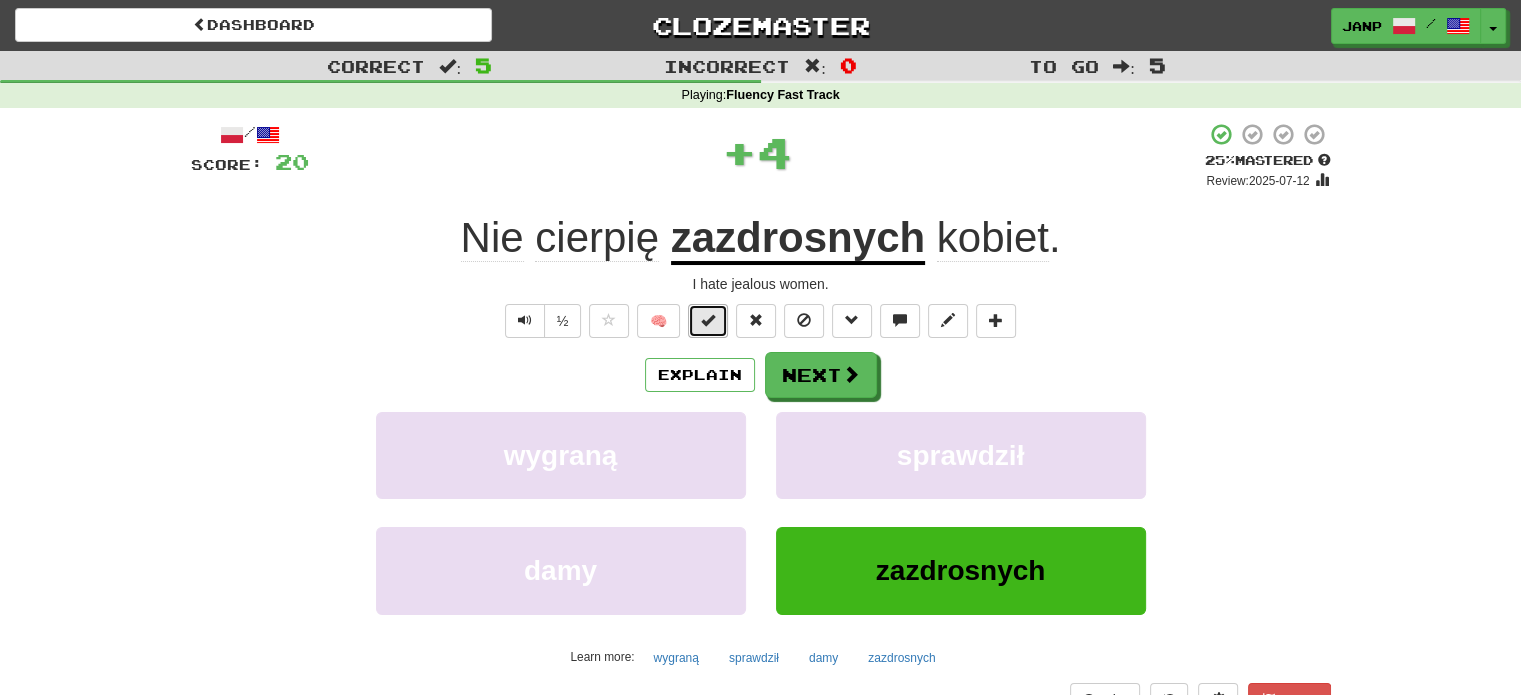 click at bounding box center [708, 321] 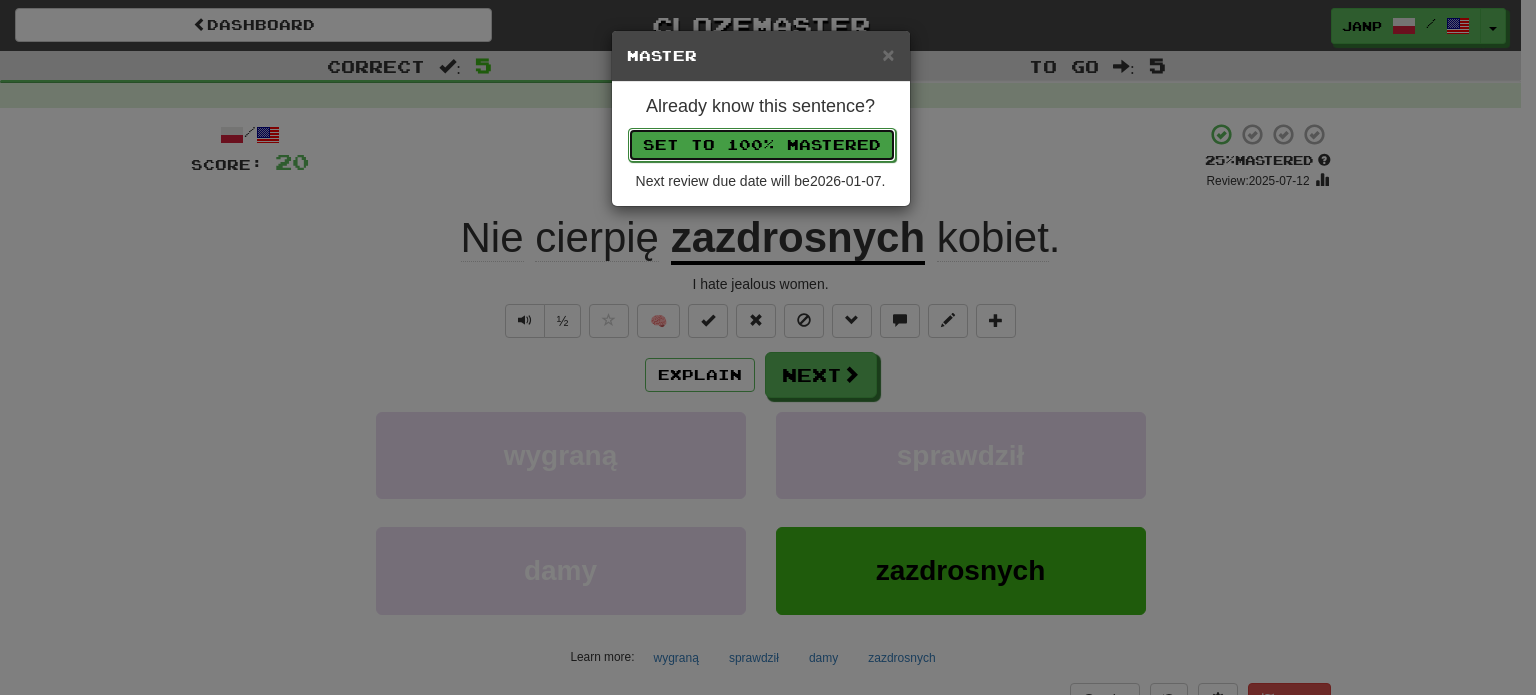 click on "Set to 100% Mastered" at bounding box center (762, 145) 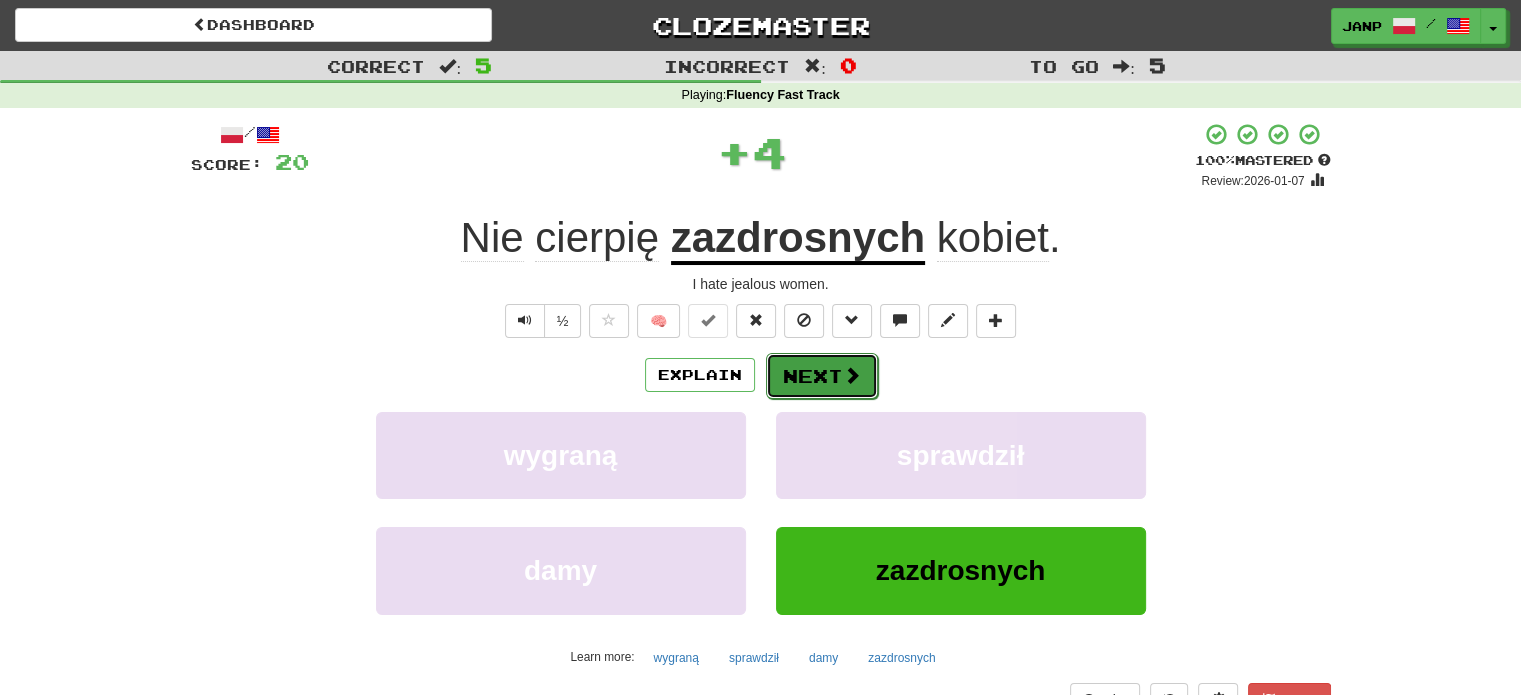 click on "Next" at bounding box center [822, 376] 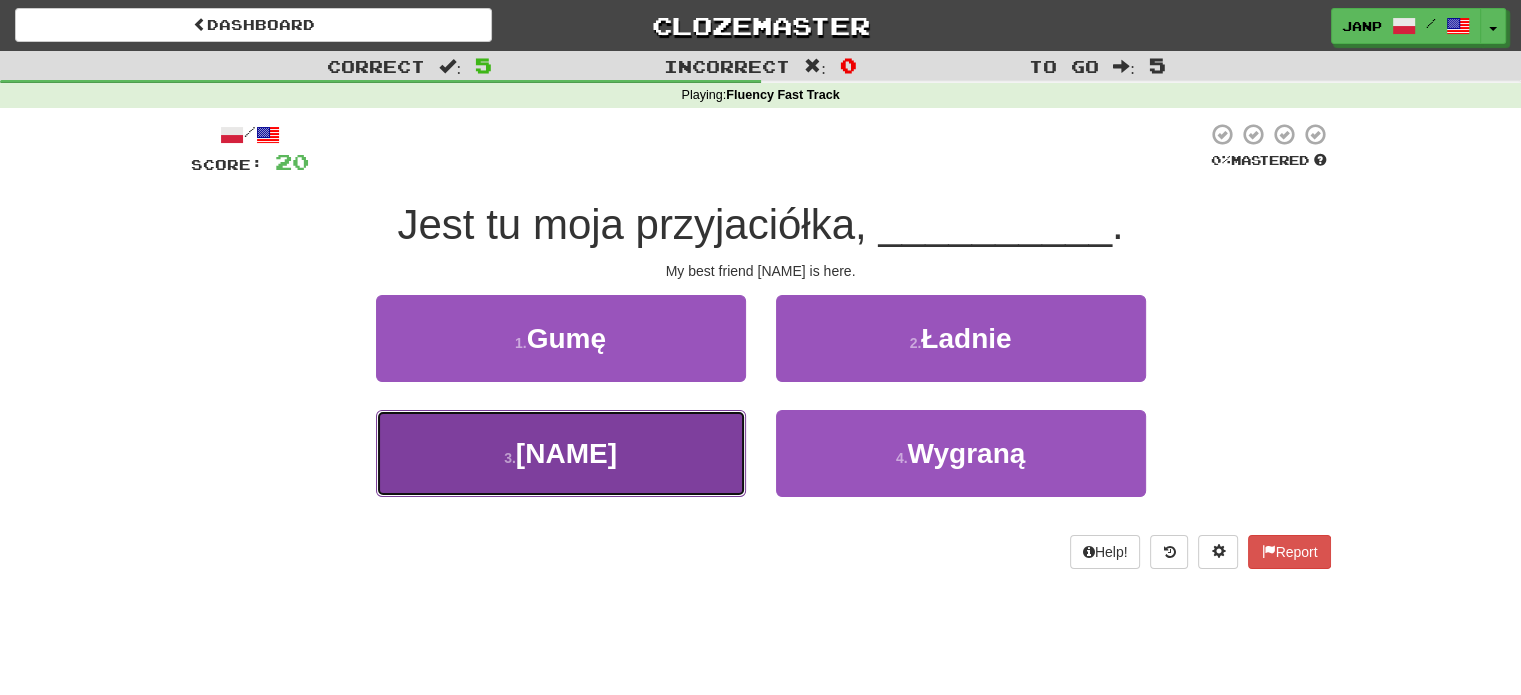drag, startPoint x: 612, startPoint y: 457, endPoint x: 628, endPoint y: 455, distance: 16.124516 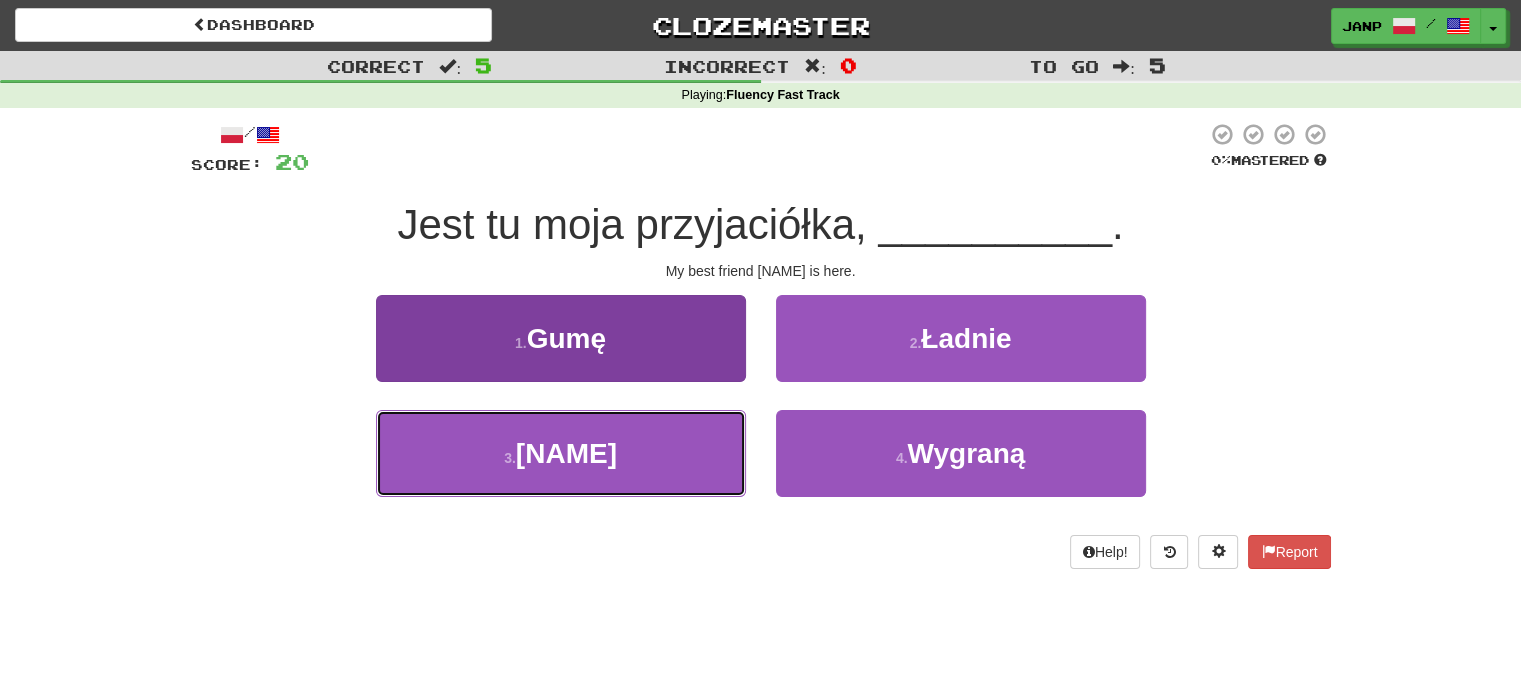 click on "3 . [NAME]" at bounding box center (561, 453) 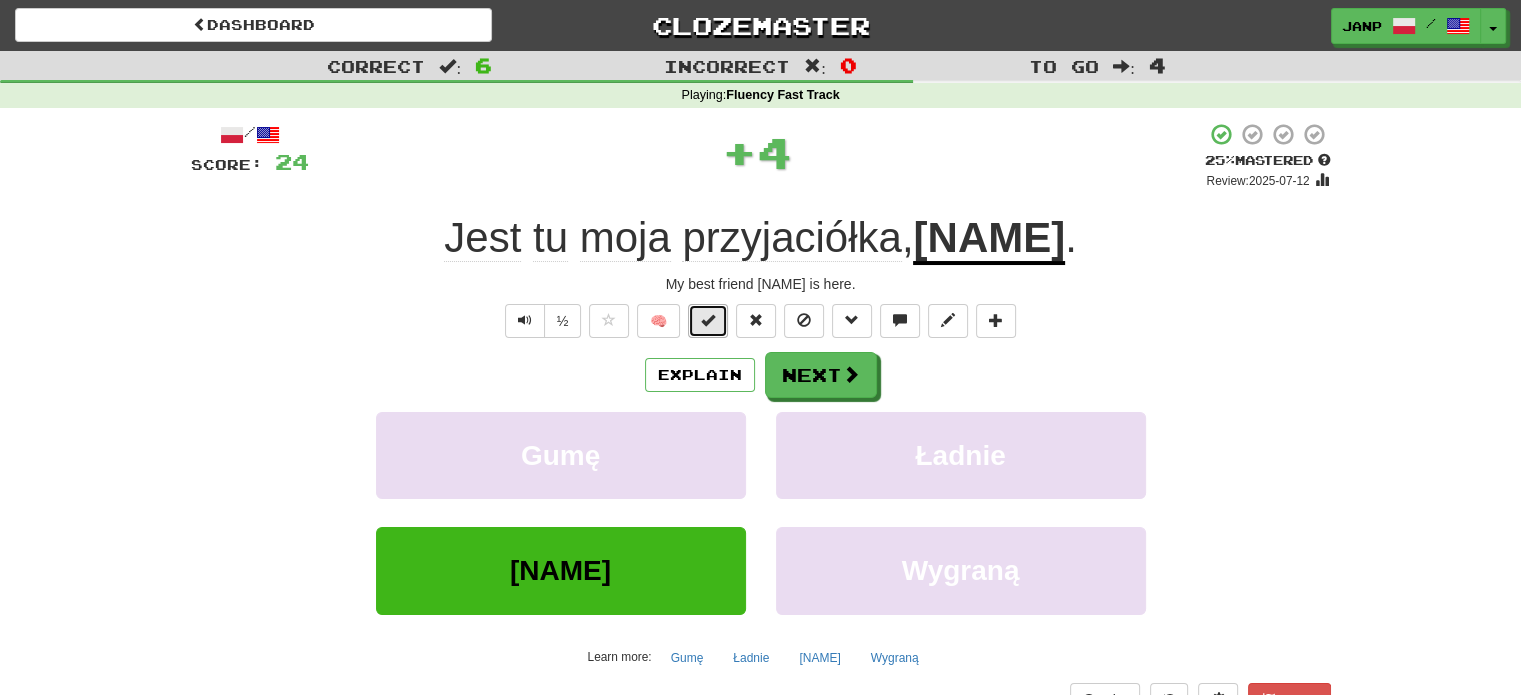 click at bounding box center (708, 321) 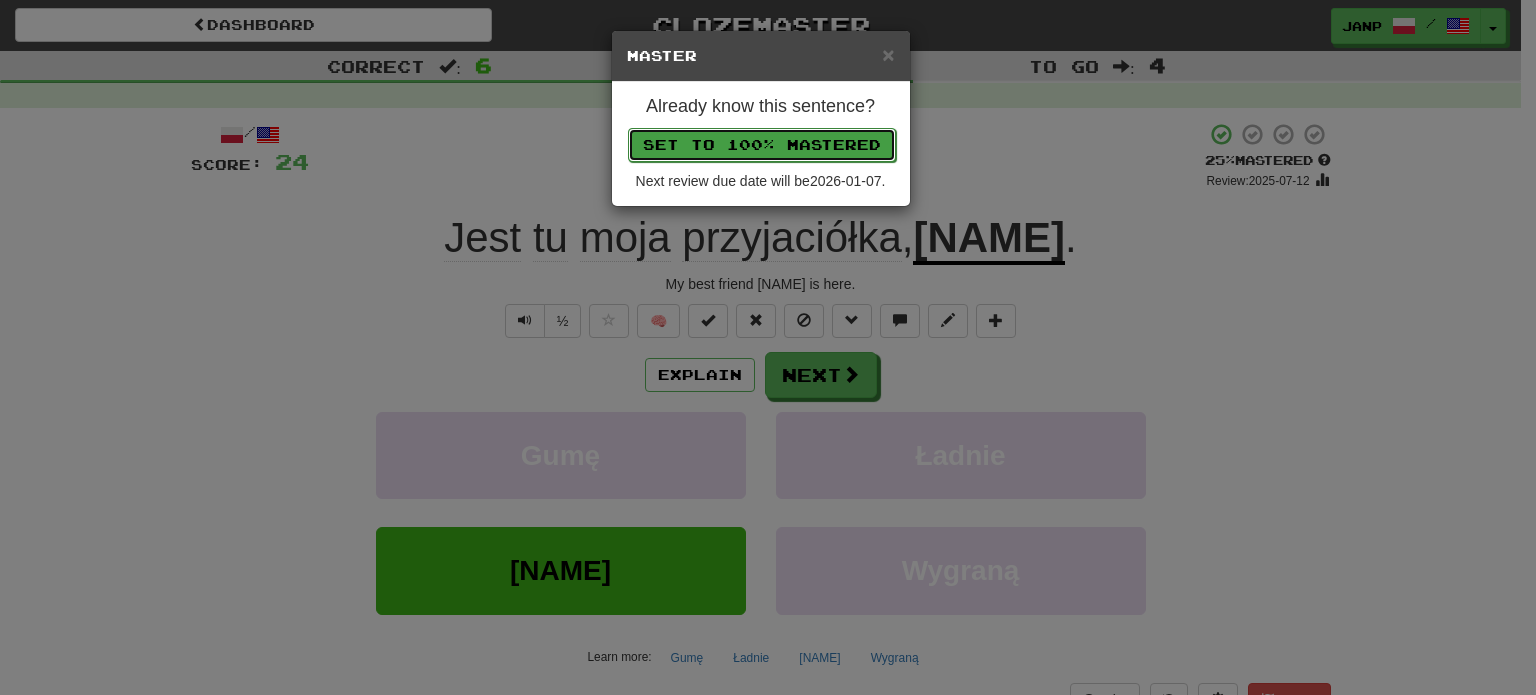 click on "Set to 100% Mastered" at bounding box center [762, 145] 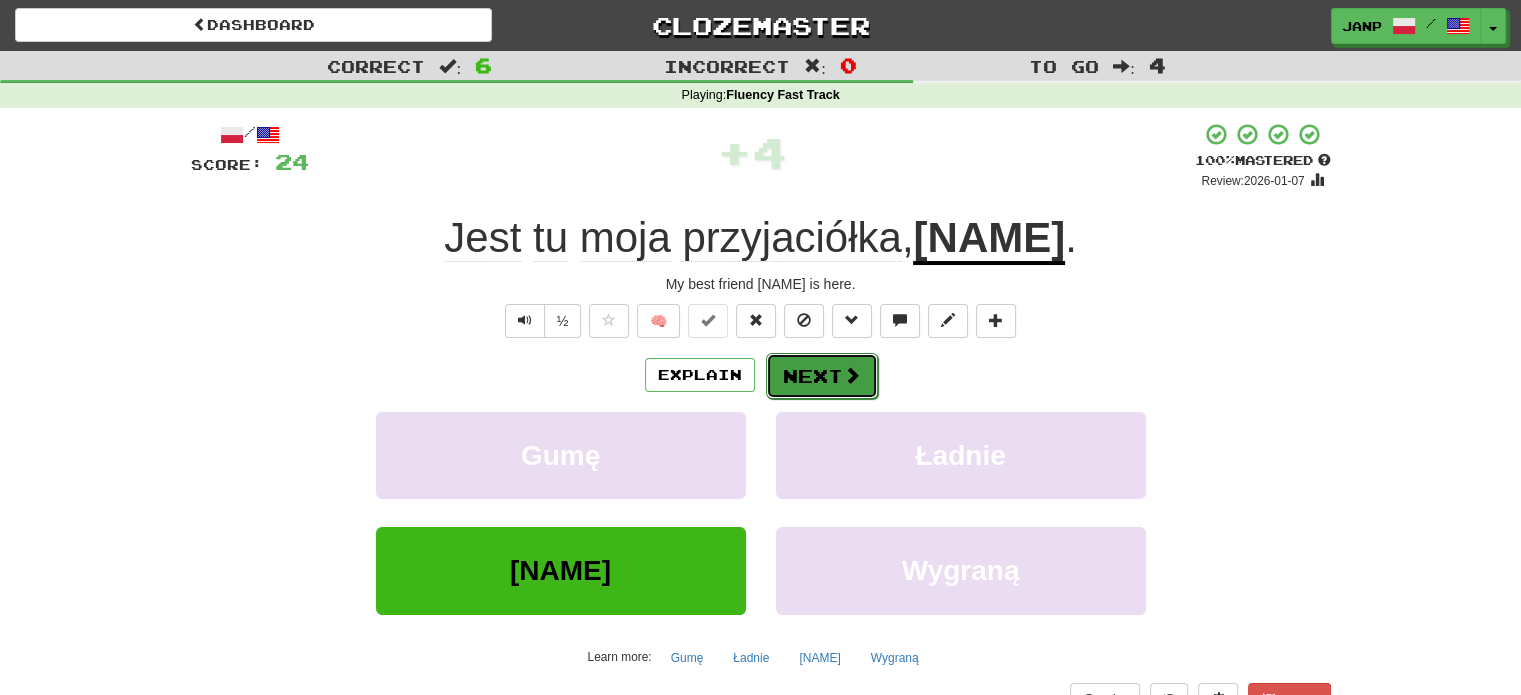 click on "Next" at bounding box center [822, 376] 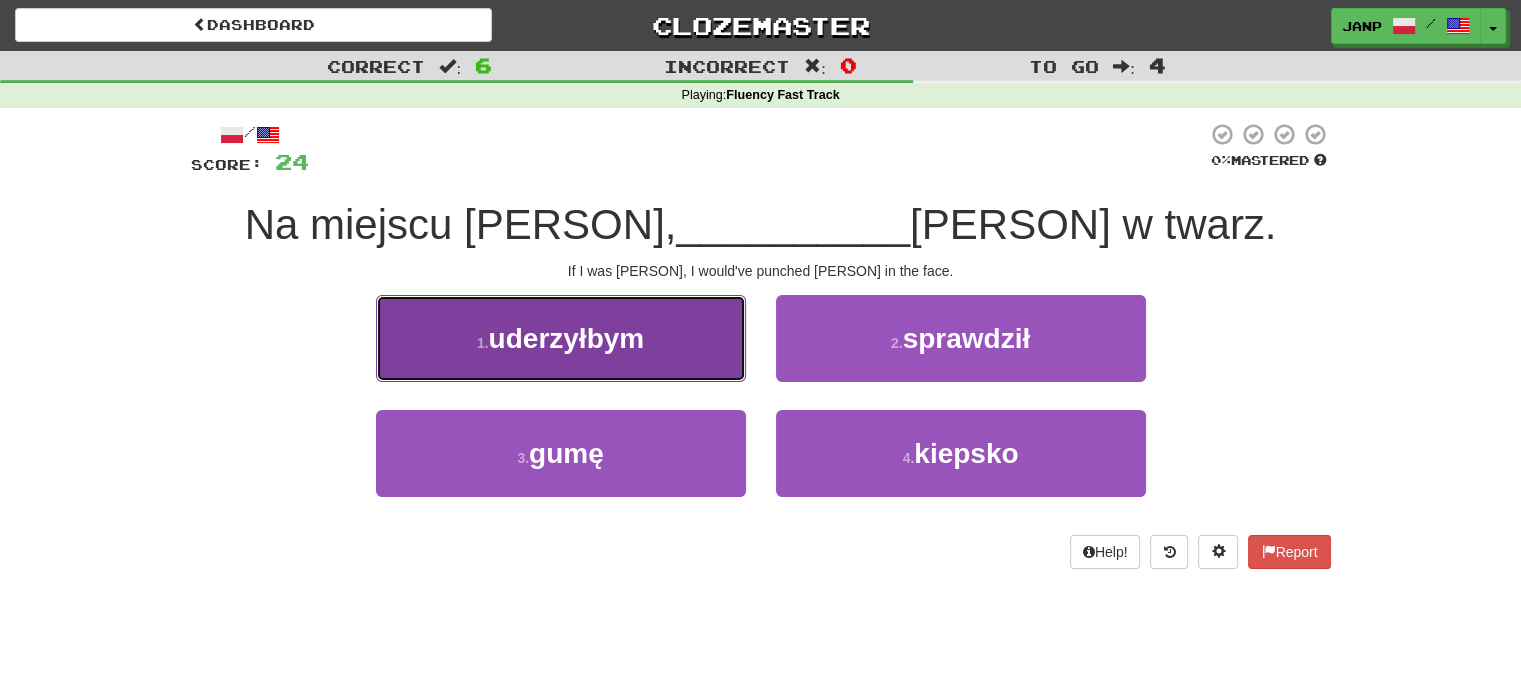 click on "1 .  uderzyłbym" at bounding box center [561, 338] 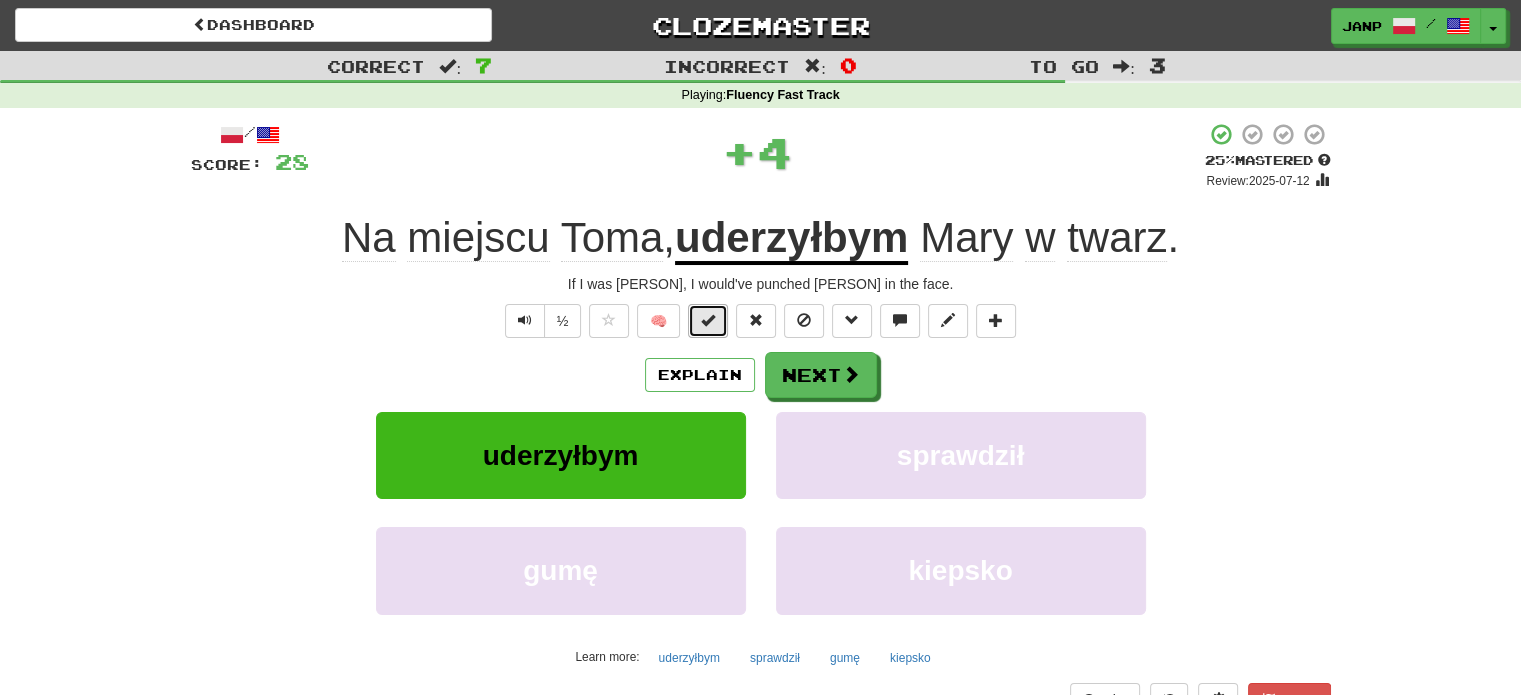 click at bounding box center (708, 320) 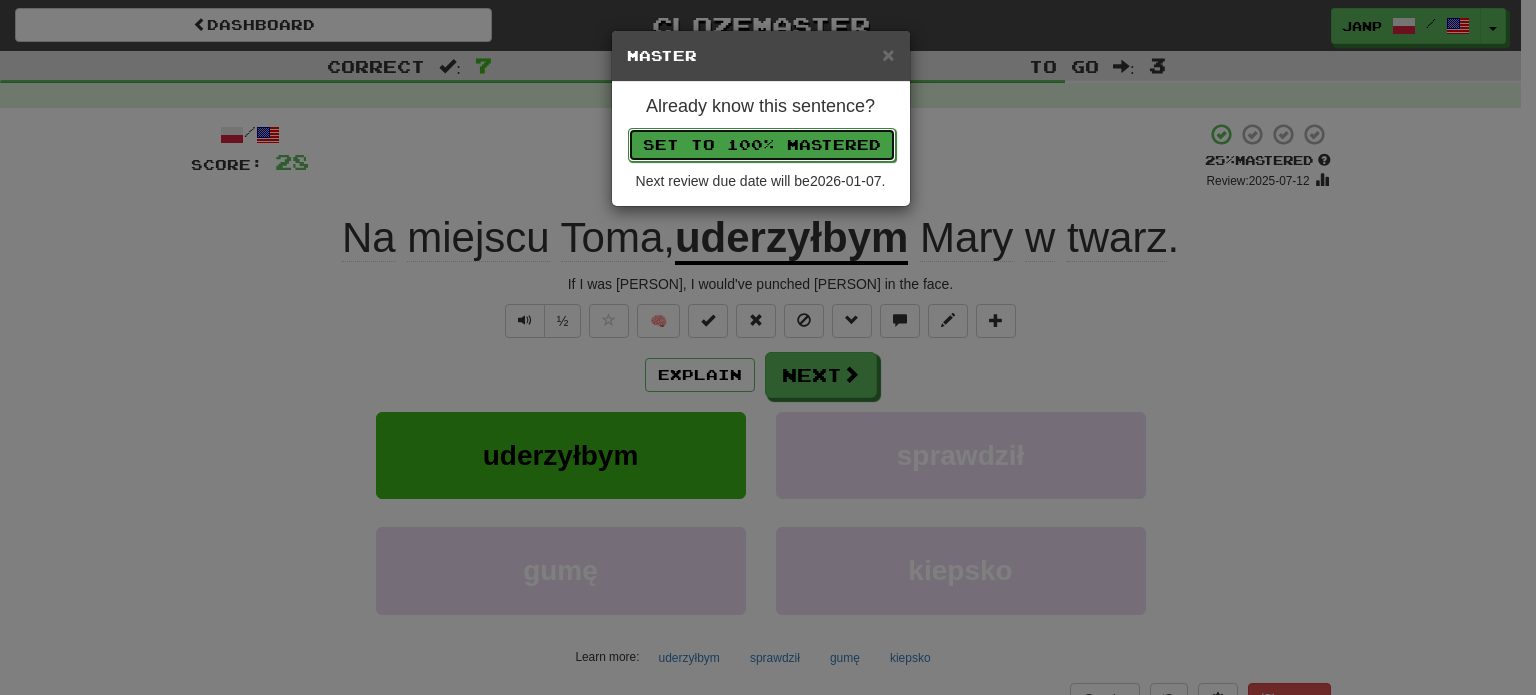 click on "Set to 100% Mastered" at bounding box center [762, 145] 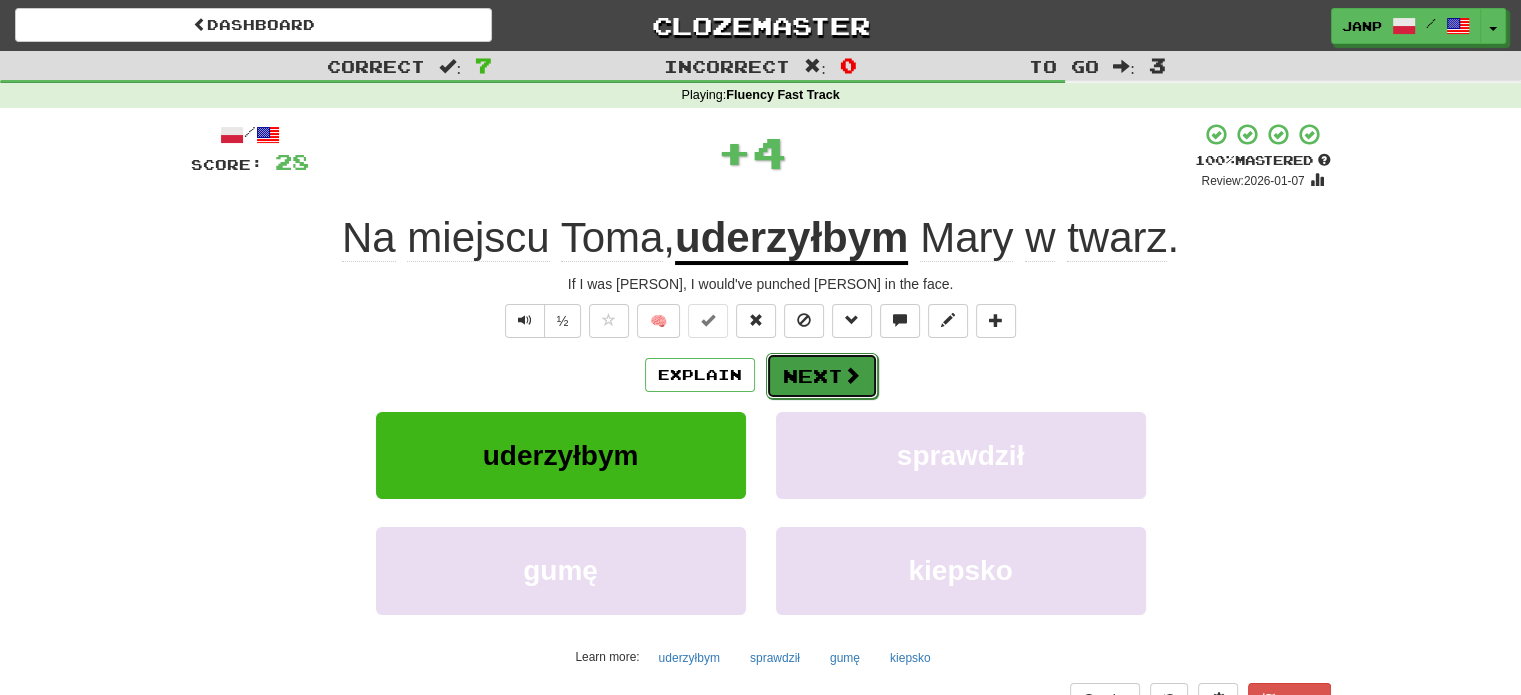 click on "Next" at bounding box center (822, 376) 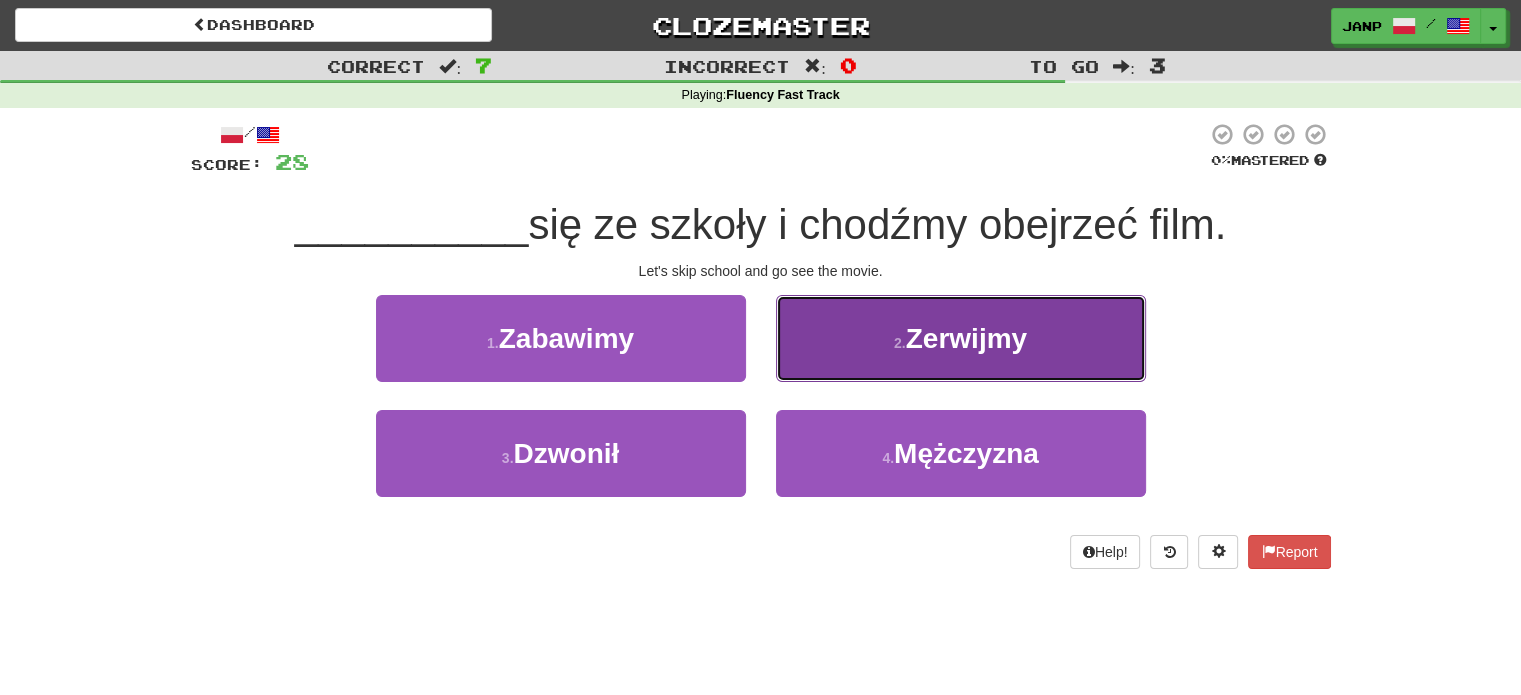 click on "2 .  Zerwijmy" at bounding box center (961, 338) 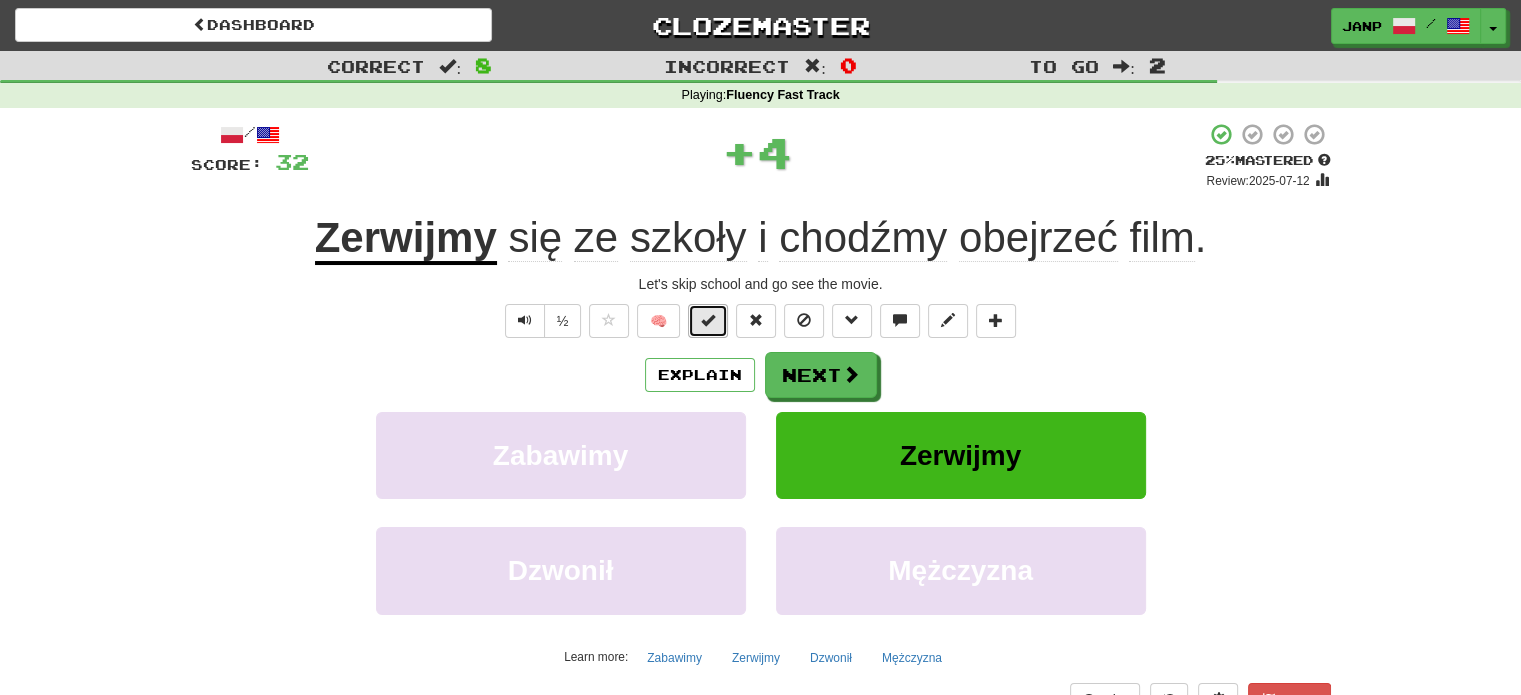 click at bounding box center (708, 321) 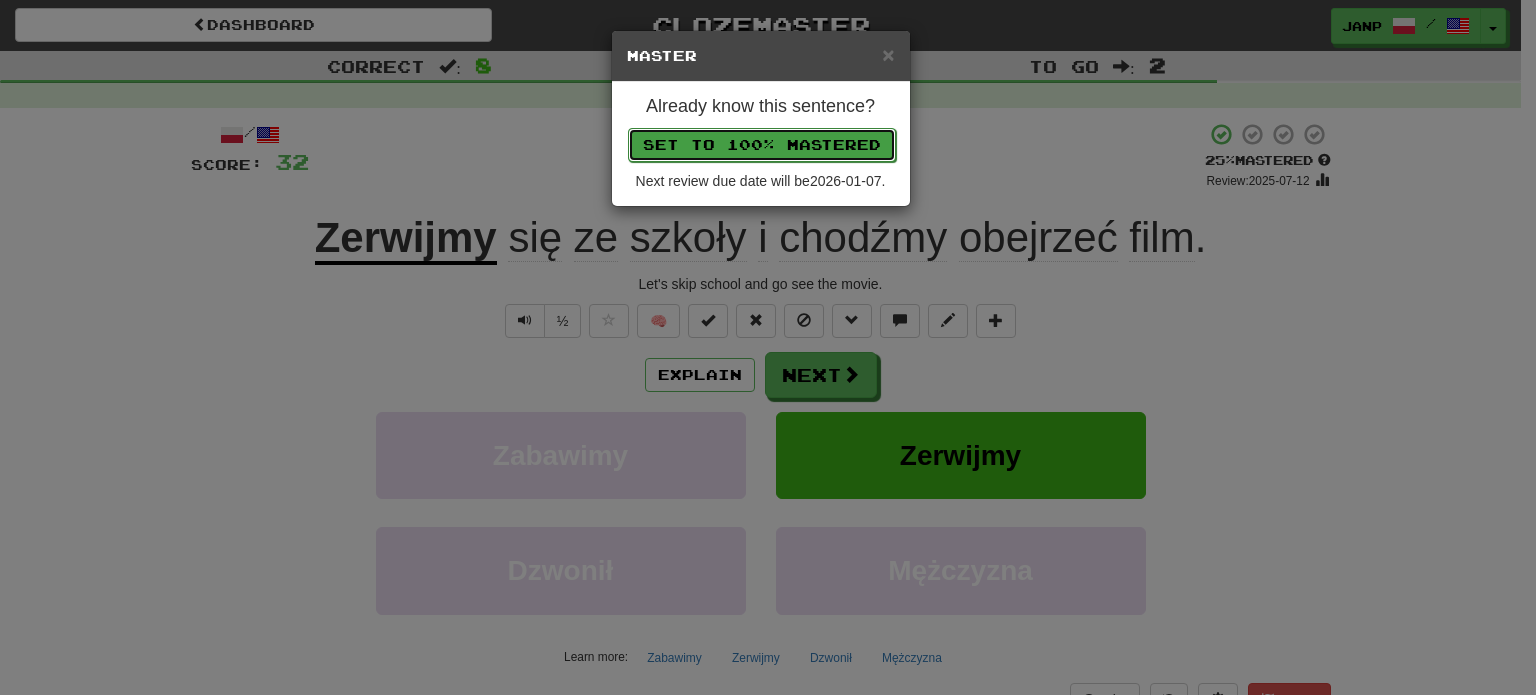click on "Set to 100% Mastered" at bounding box center [762, 145] 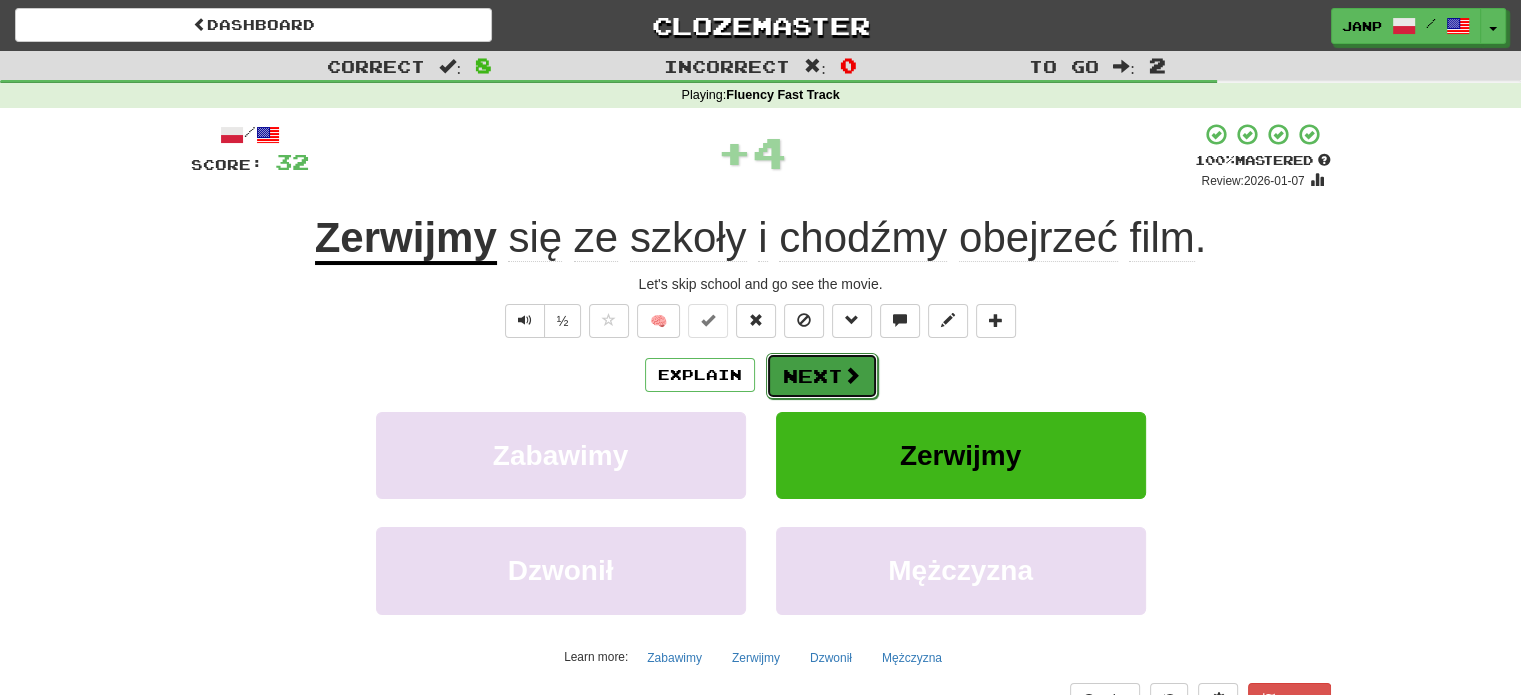 click on "Next" at bounding box center [822, 376] 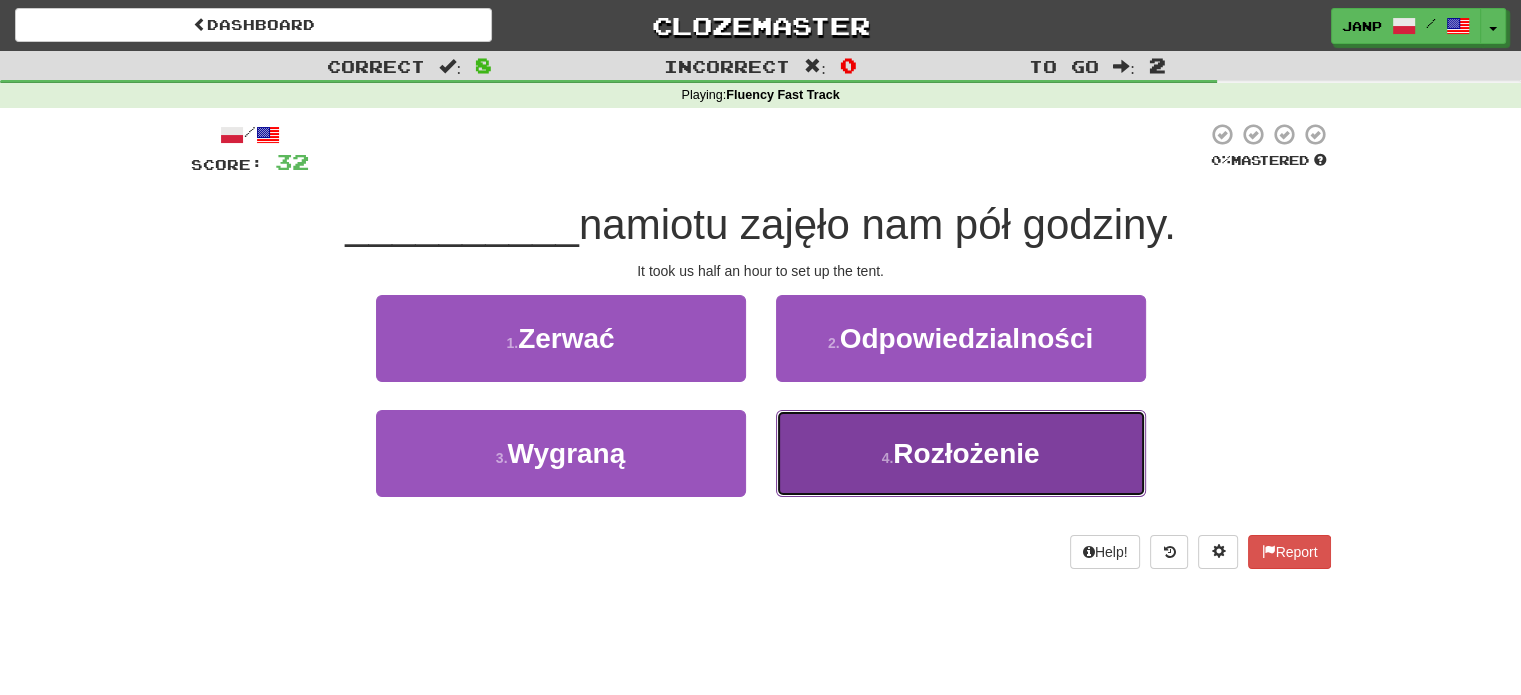 click on "4 .  Rozłożenie" at bounding box center [961, 453] 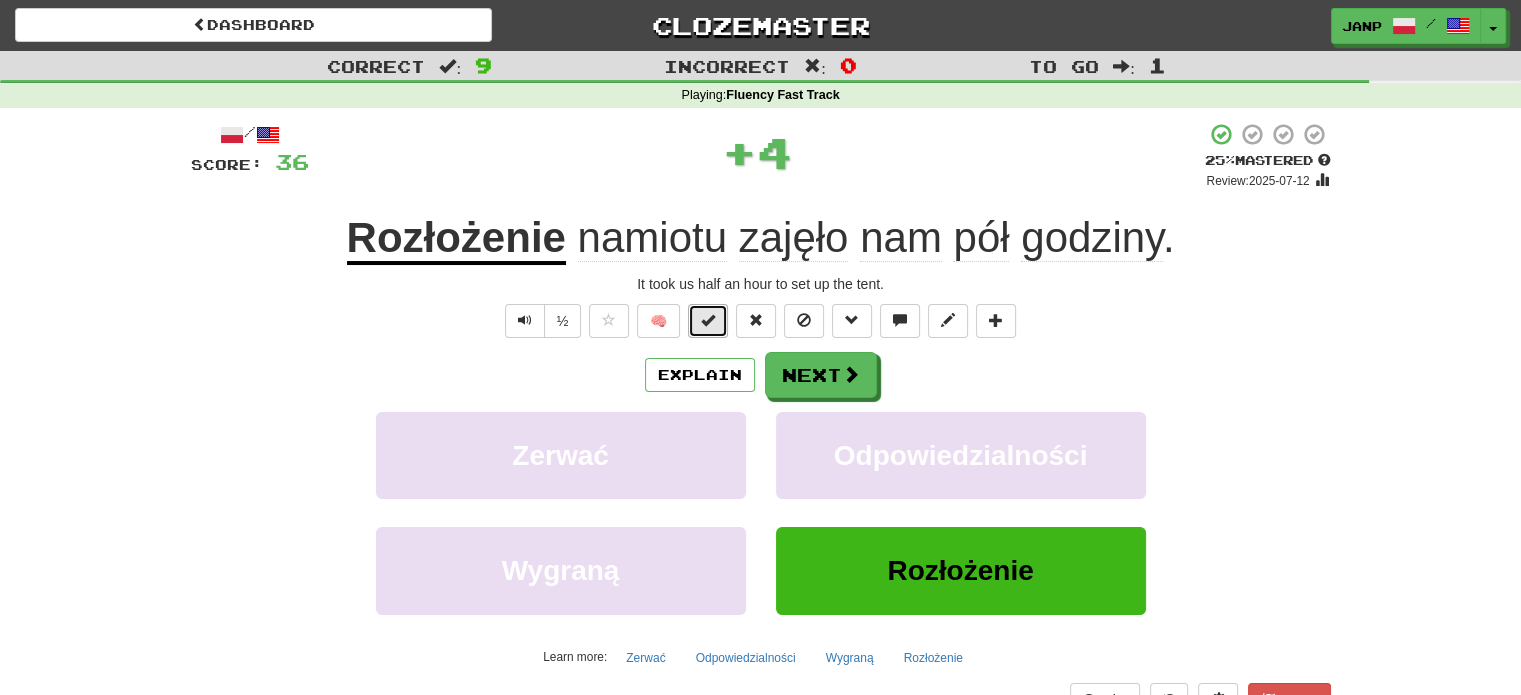 click at bounding box center [708, 320] 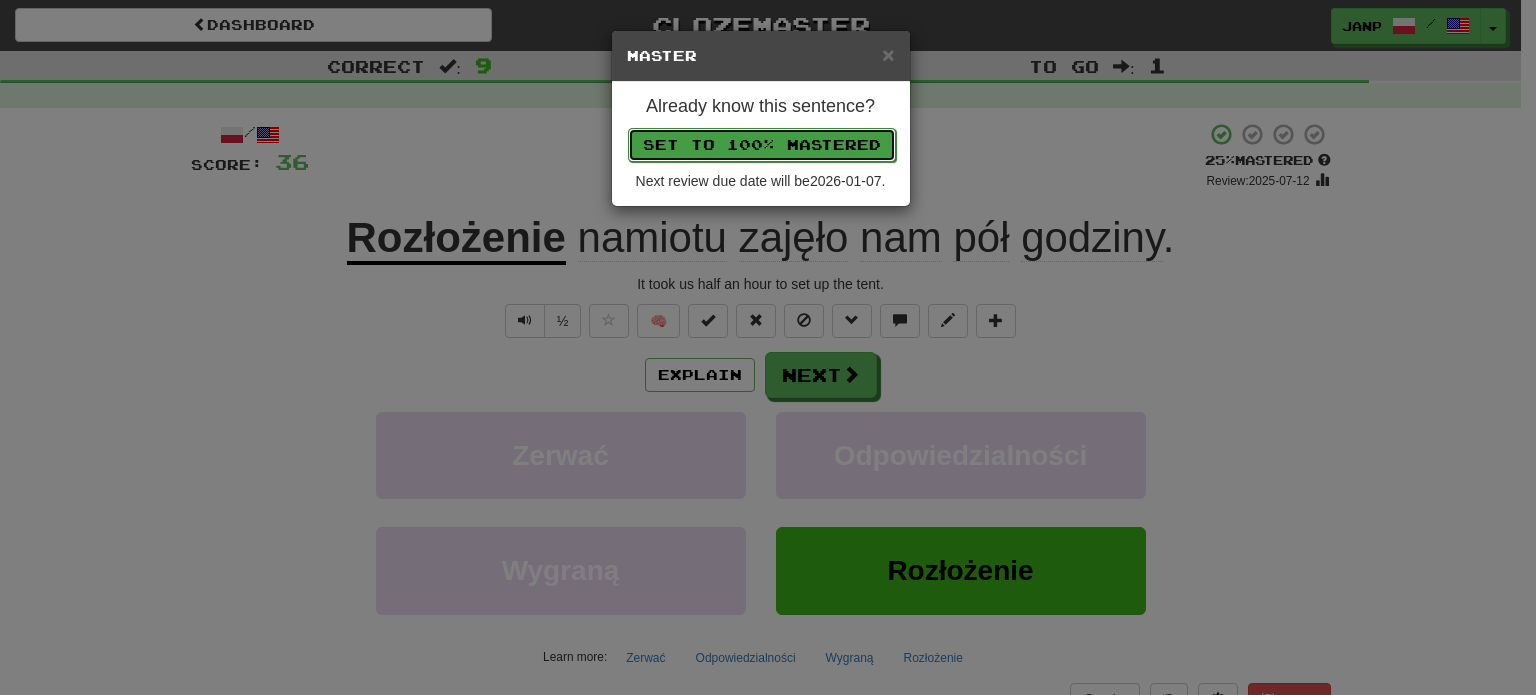 click on "Set to 100% Mastered" at bounding box center (762, 145) 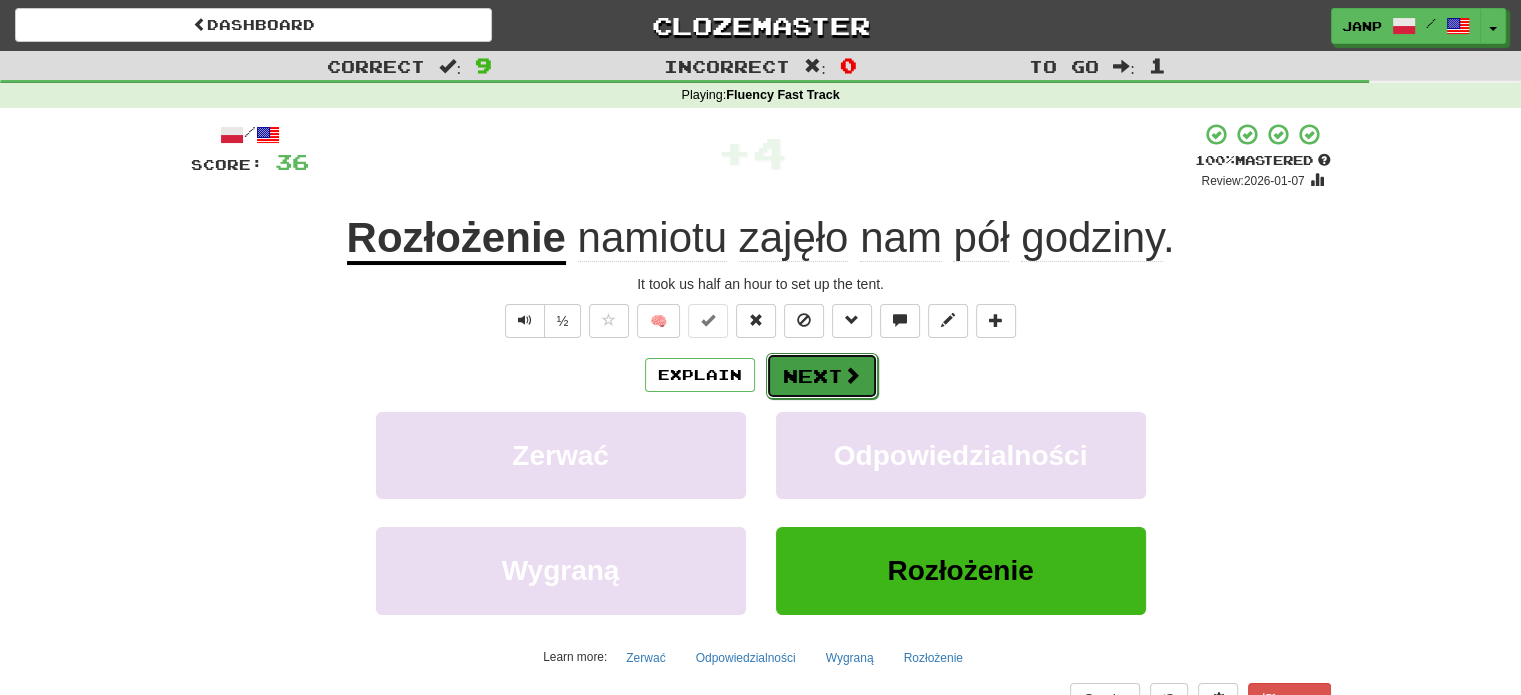 click on "Next" at bounding box center [822, 376] 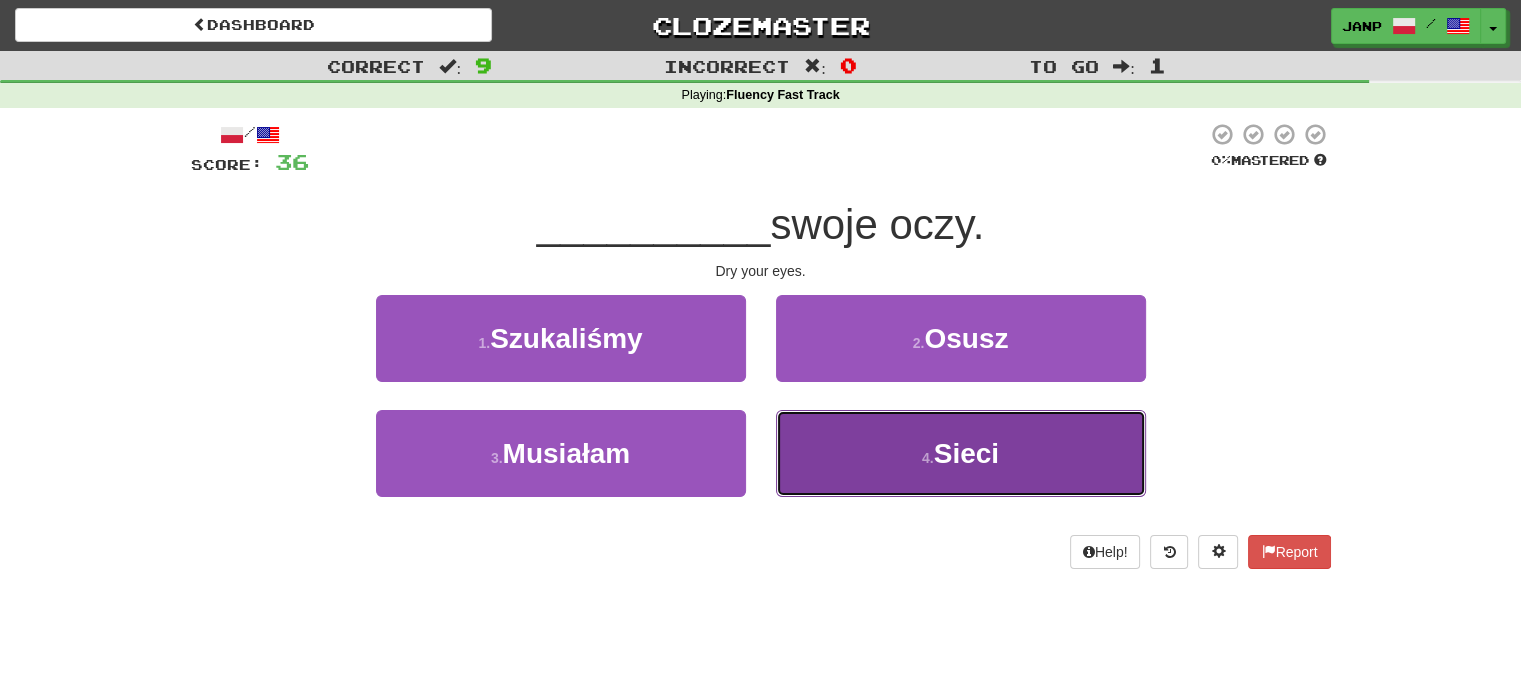 click on "4 .  Sieci" at bounding box center (961, 453) 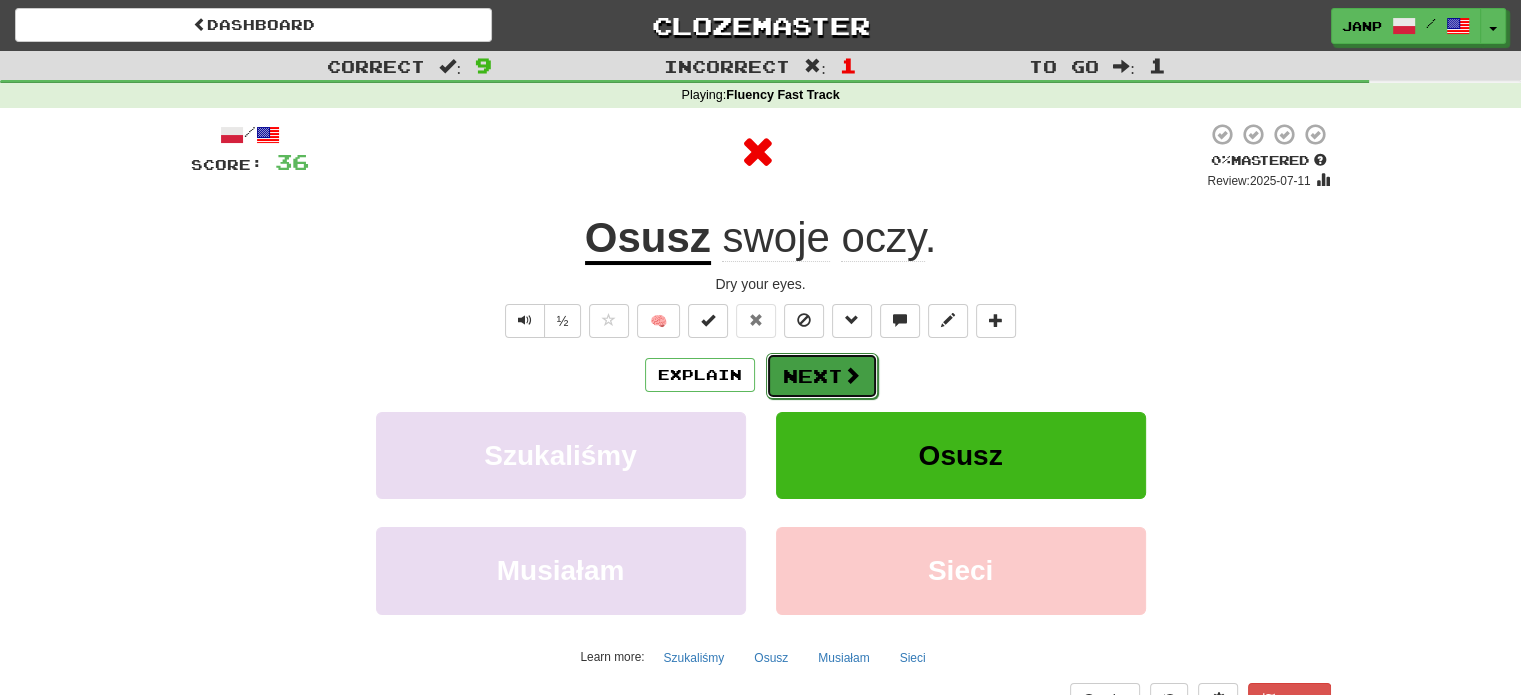 click at bounding box center [852, 375] 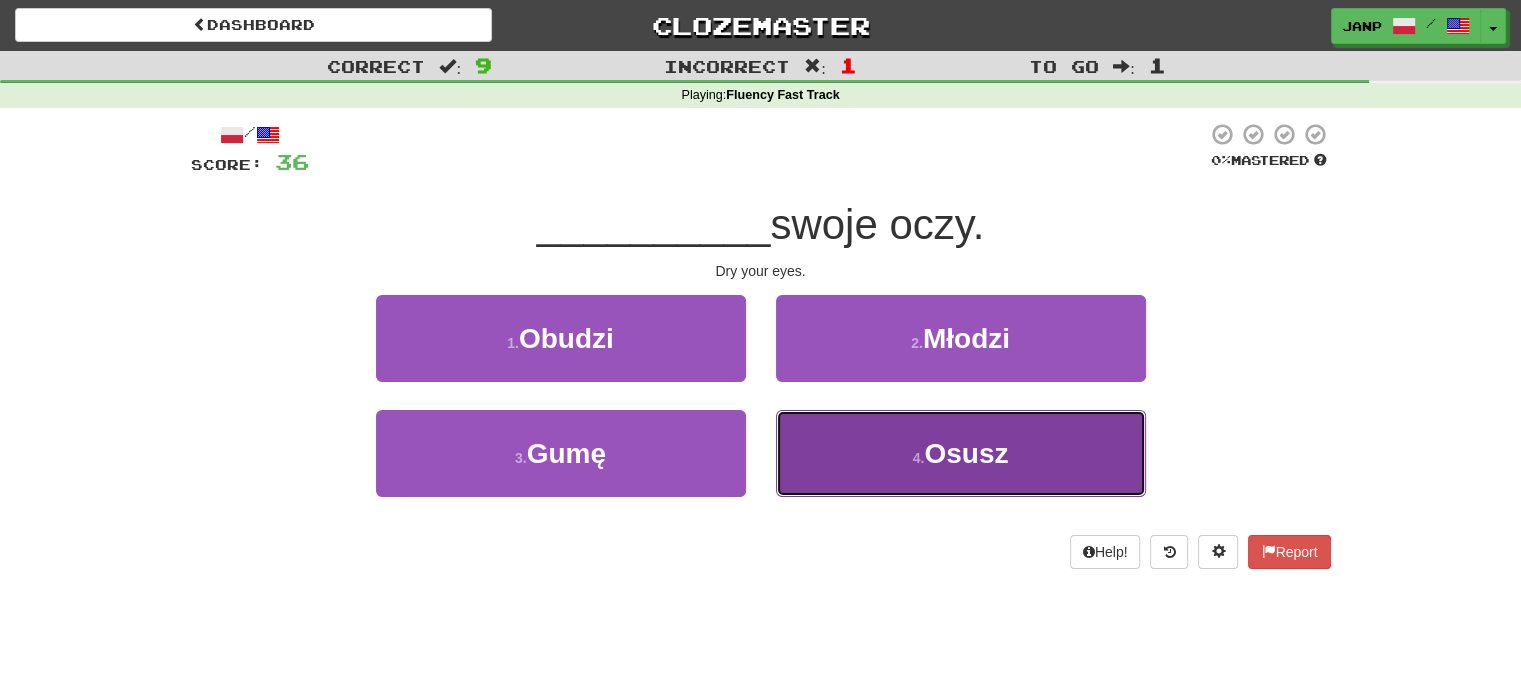 click on "4 .  Osusz" at bounding box center [961, 453] 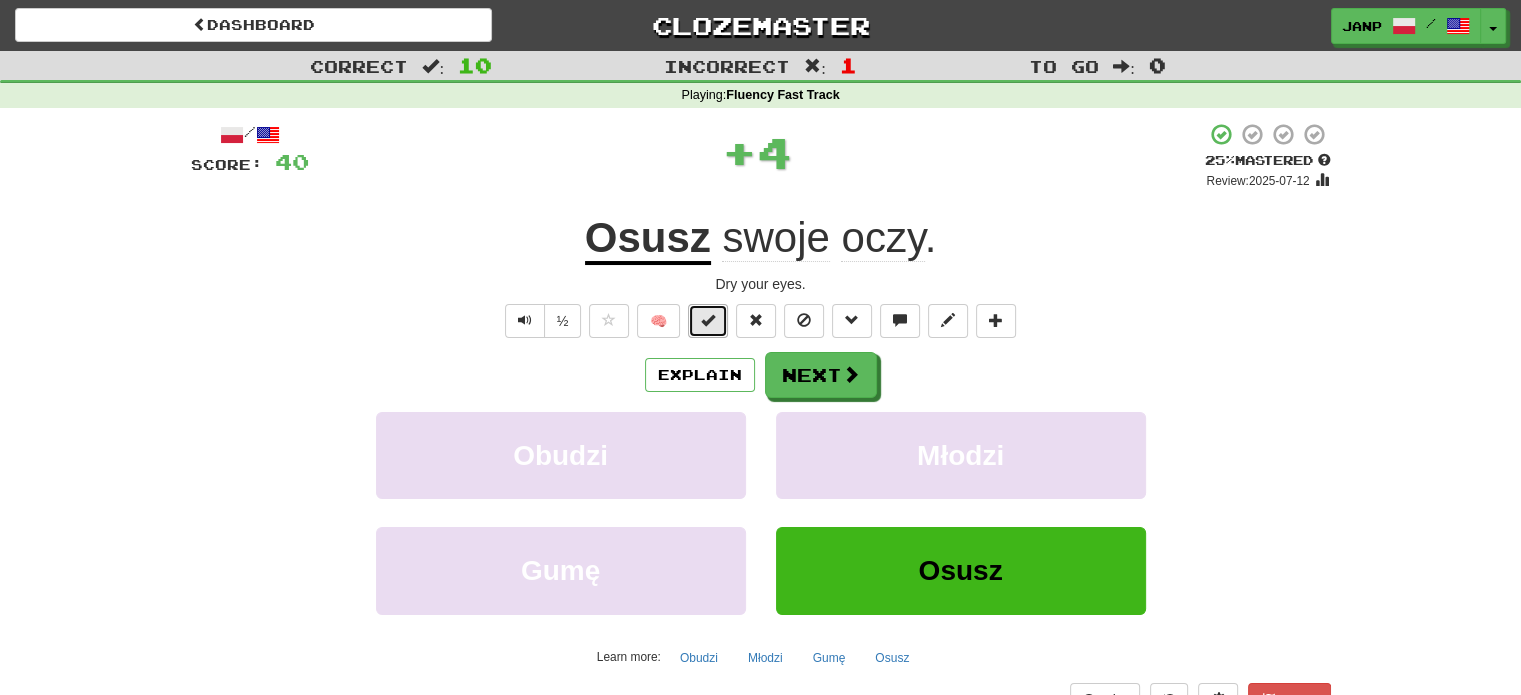 click at bounding box center [708, 321] 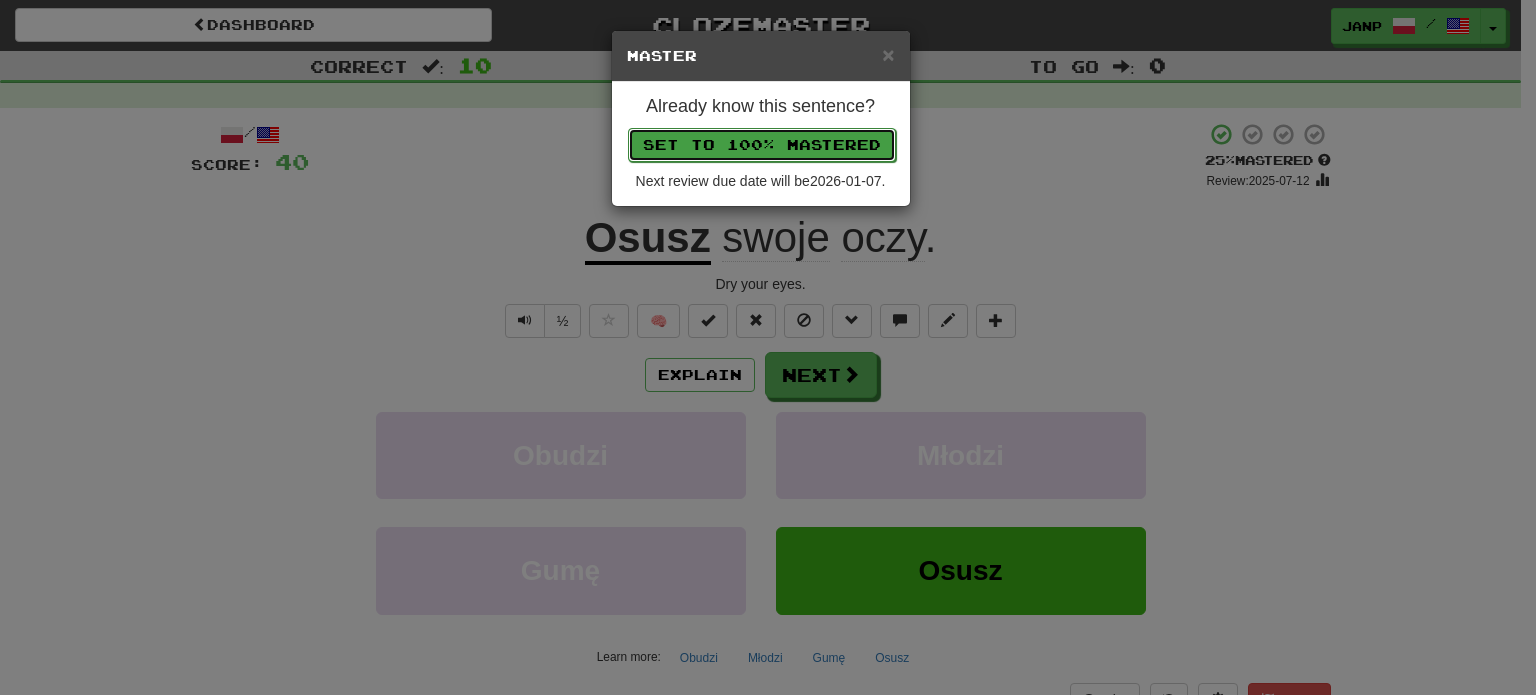 click on "Set to 100% Mastered" at bounding box center (762, 145) 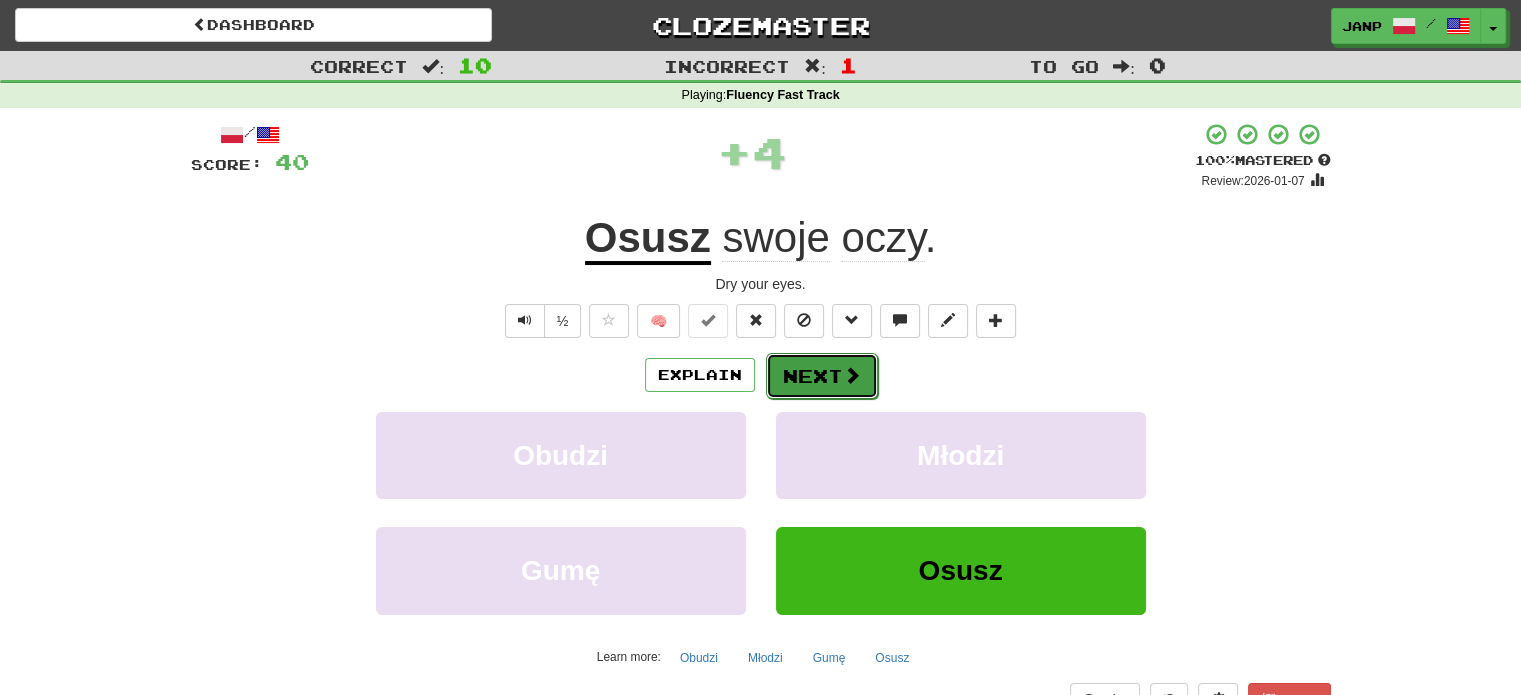 click at bounding box center [852, 375] 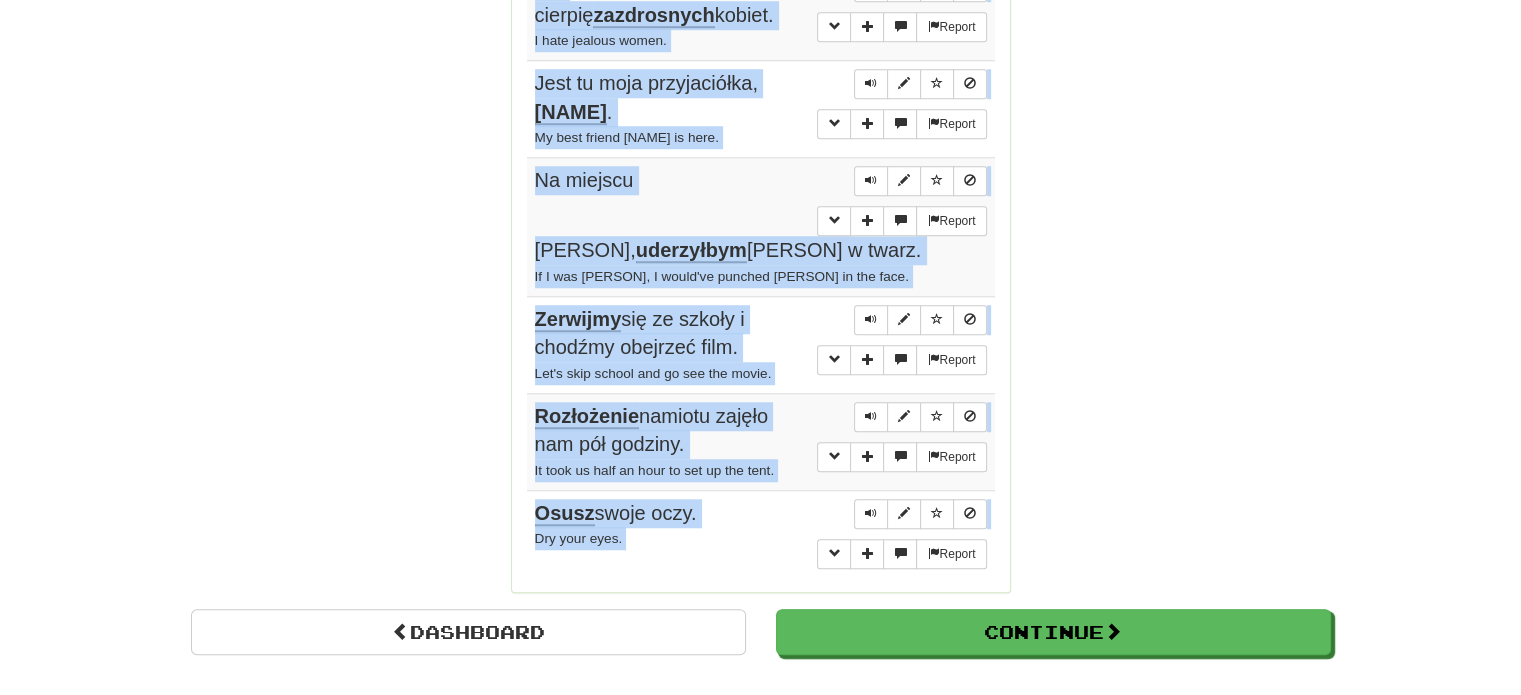 scroll, scrollTop: 1681, scrollLeft: 0, axis: vertical 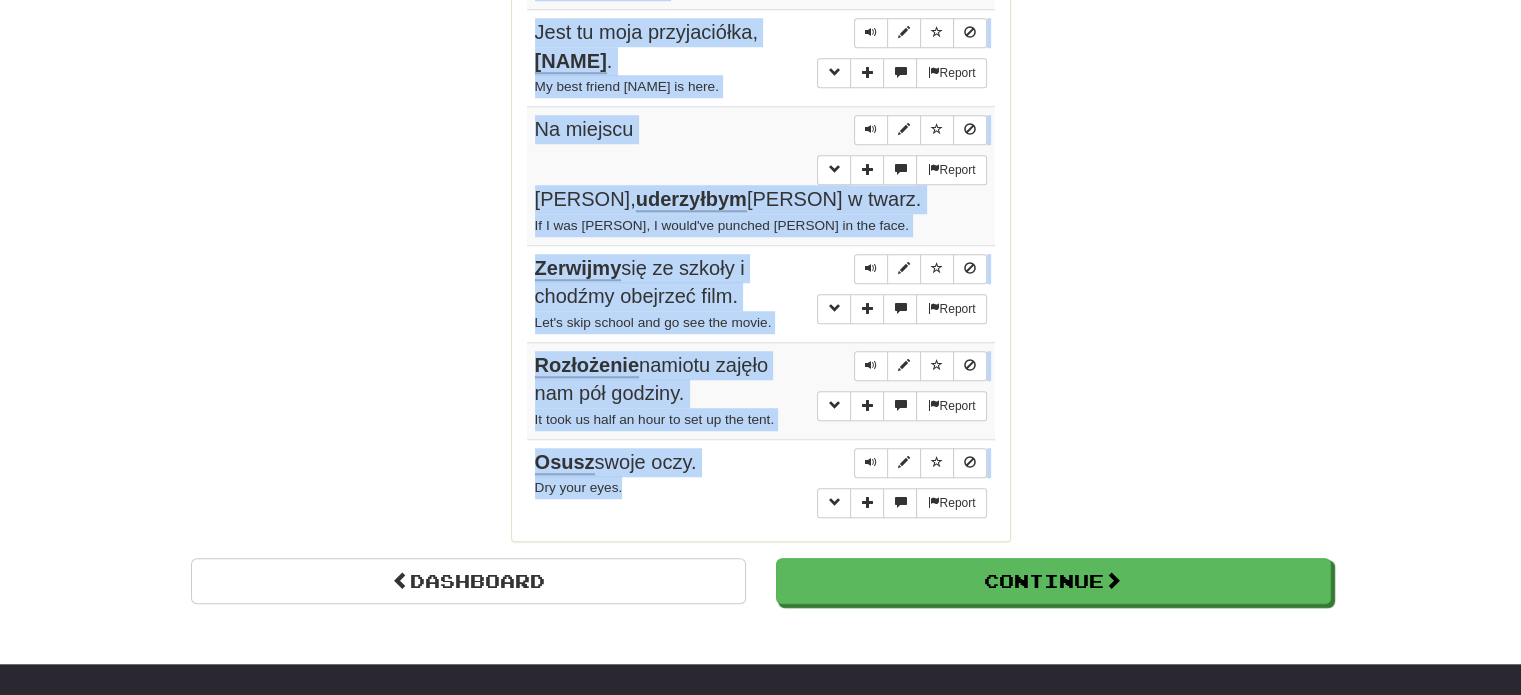 drag, startPoint x: 537, startPoint y: 190, endPoint x: 737, endPoint y: 463, distance: 338.42133 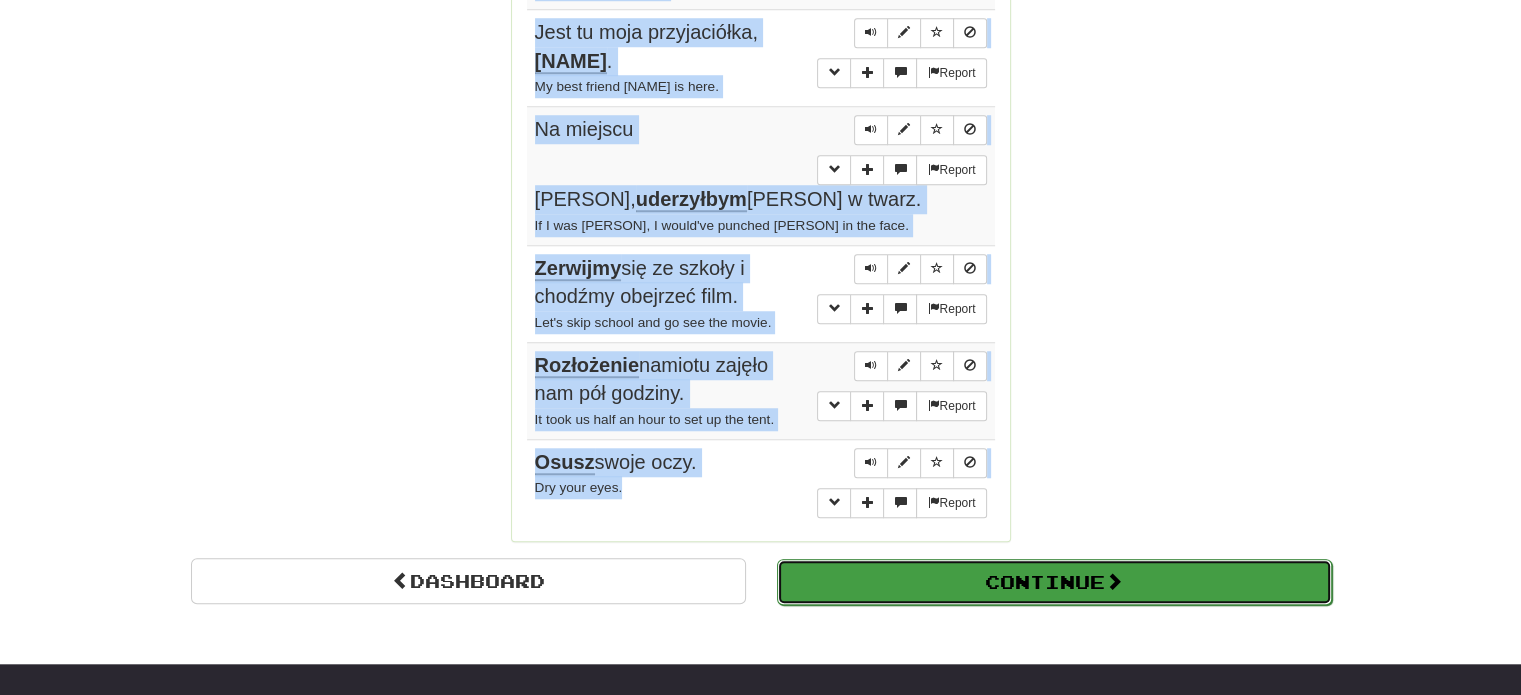 click on "Continue" at bounding box center (1054, 582) 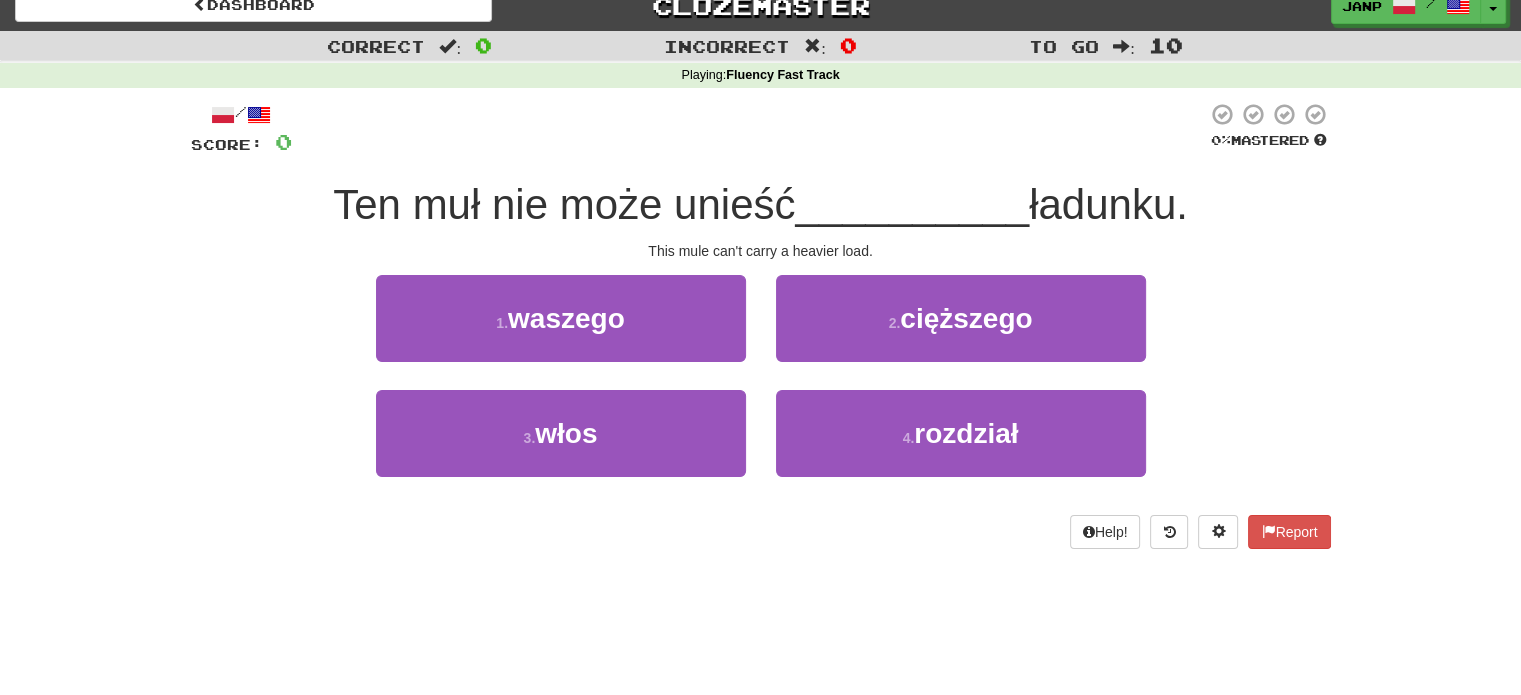 scroll, scrollTop: 20, scrollLeft: 0, axis: vertical 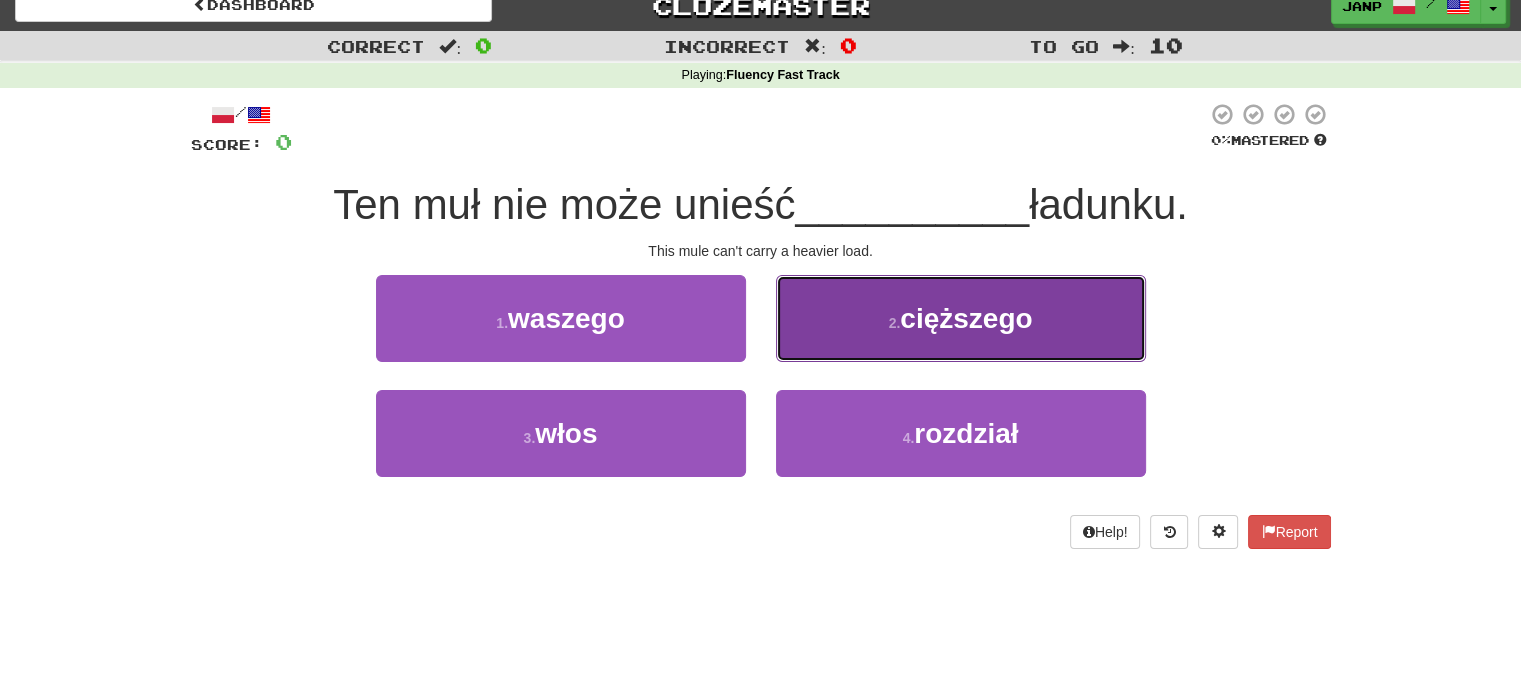 click on "2 .  cięższego" at bounding box center [961, 318] 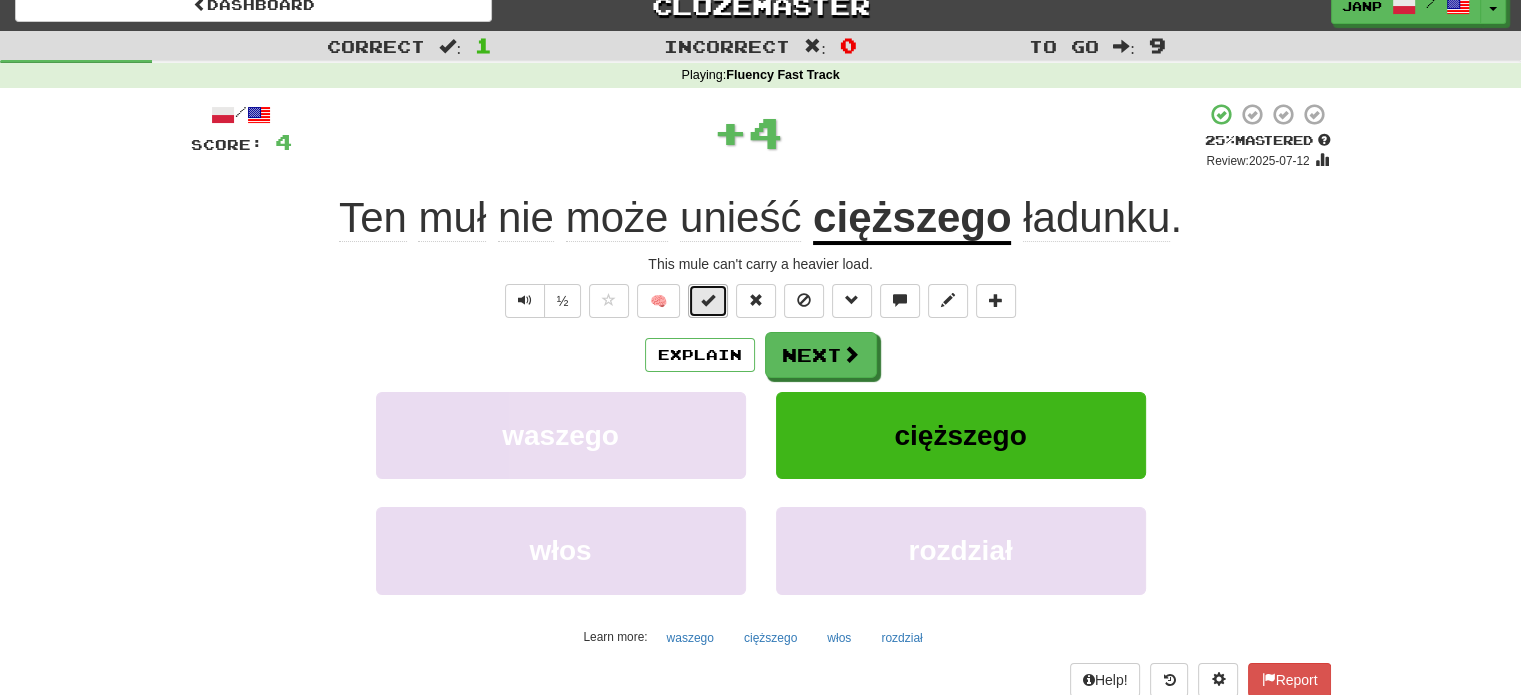 click at bounding box center (708, 300) 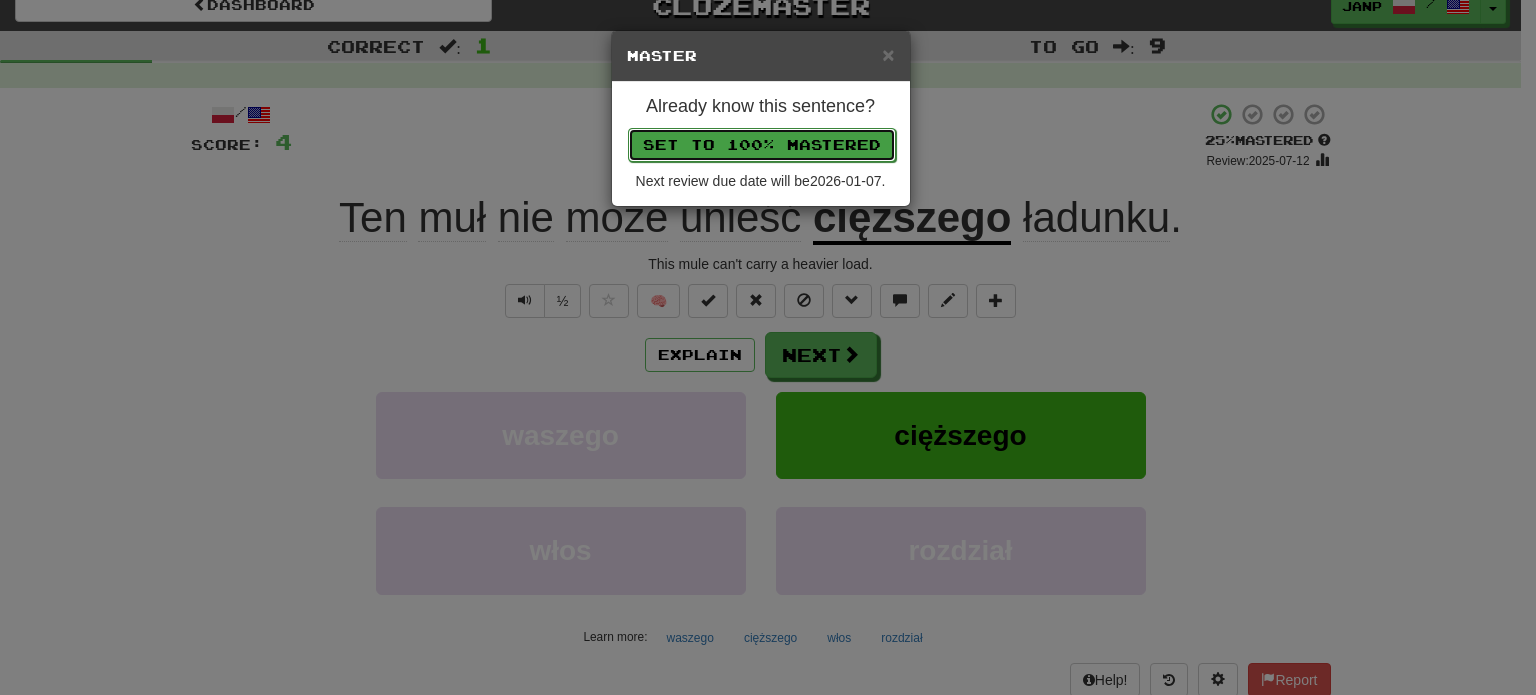 click on "Set to 100% Mastered" at bounding box center [762, 145] 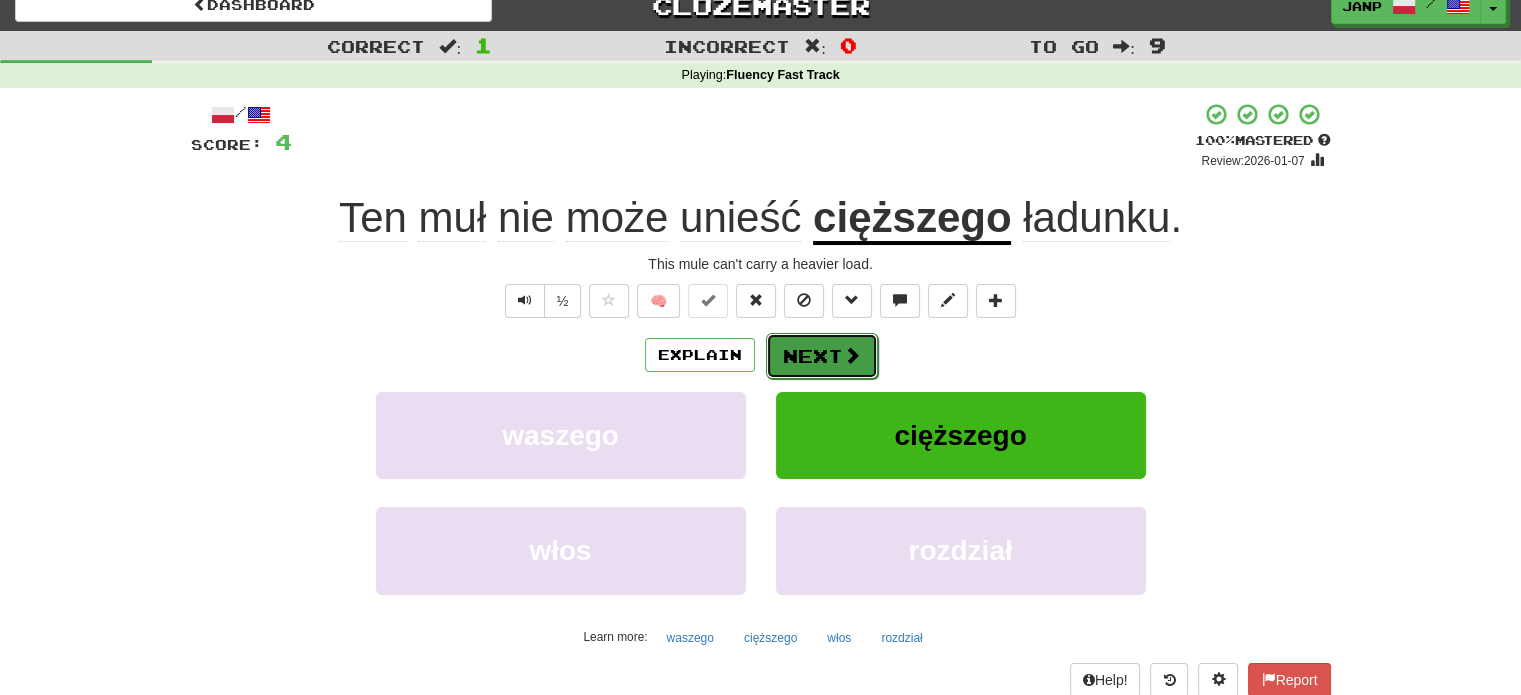 click on "Next" at bounding box center (822, 356) 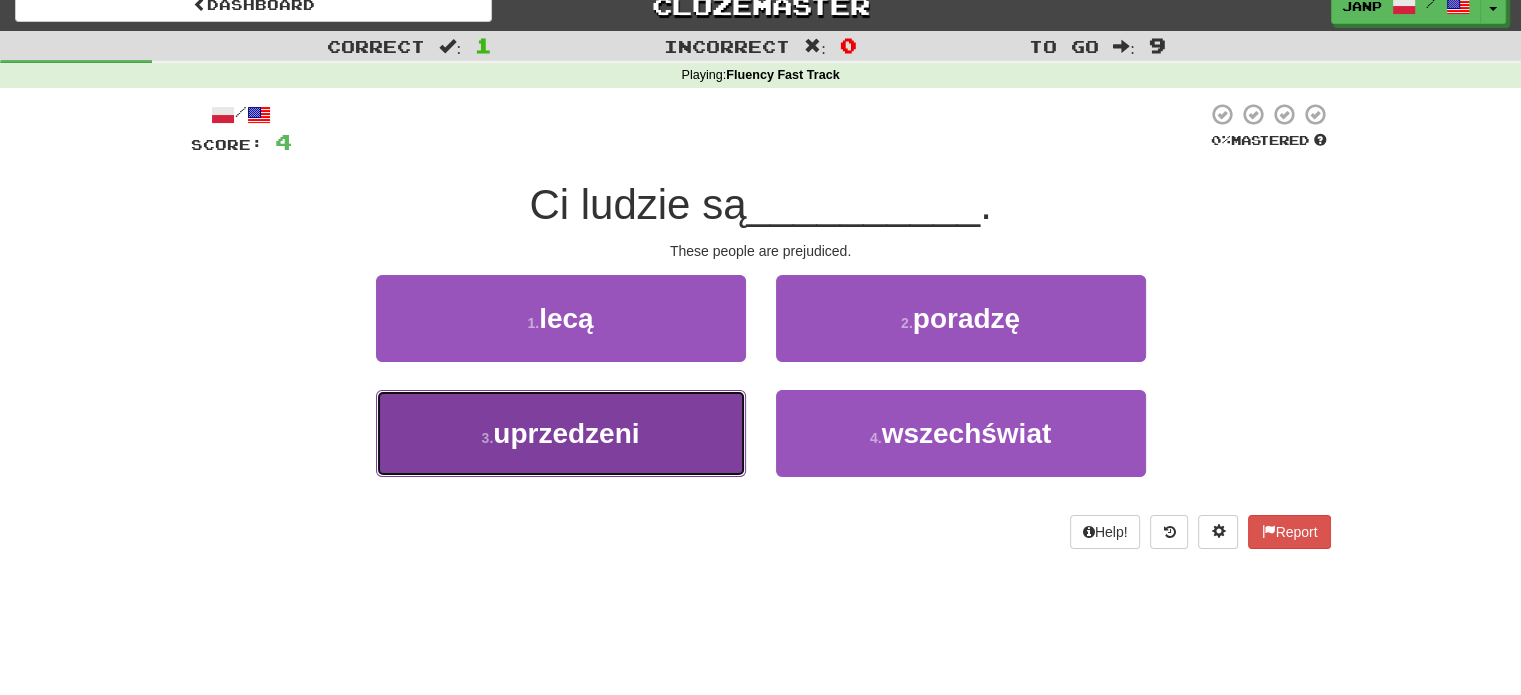 click on "3 .  uprzedzeni" at bounding box center (561, 433) 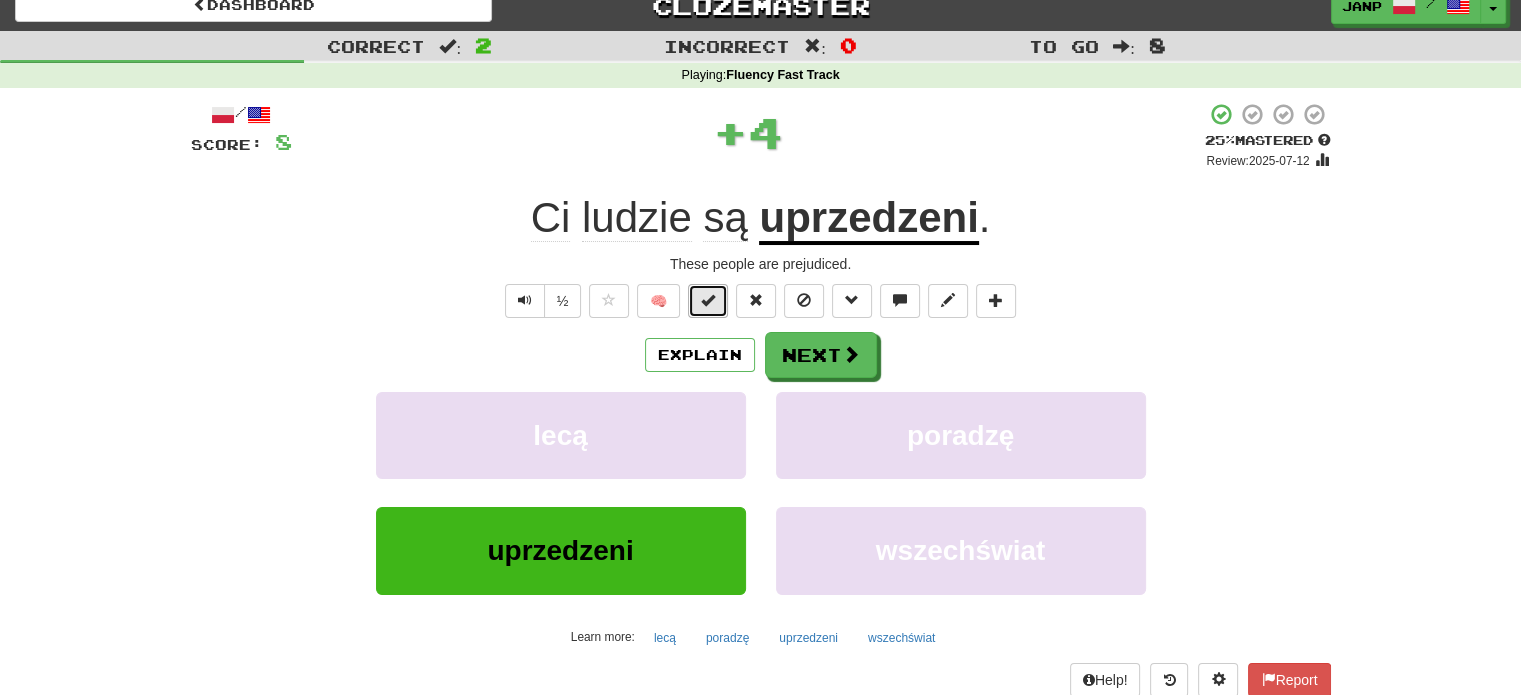 click at bounding box center [708, 301] 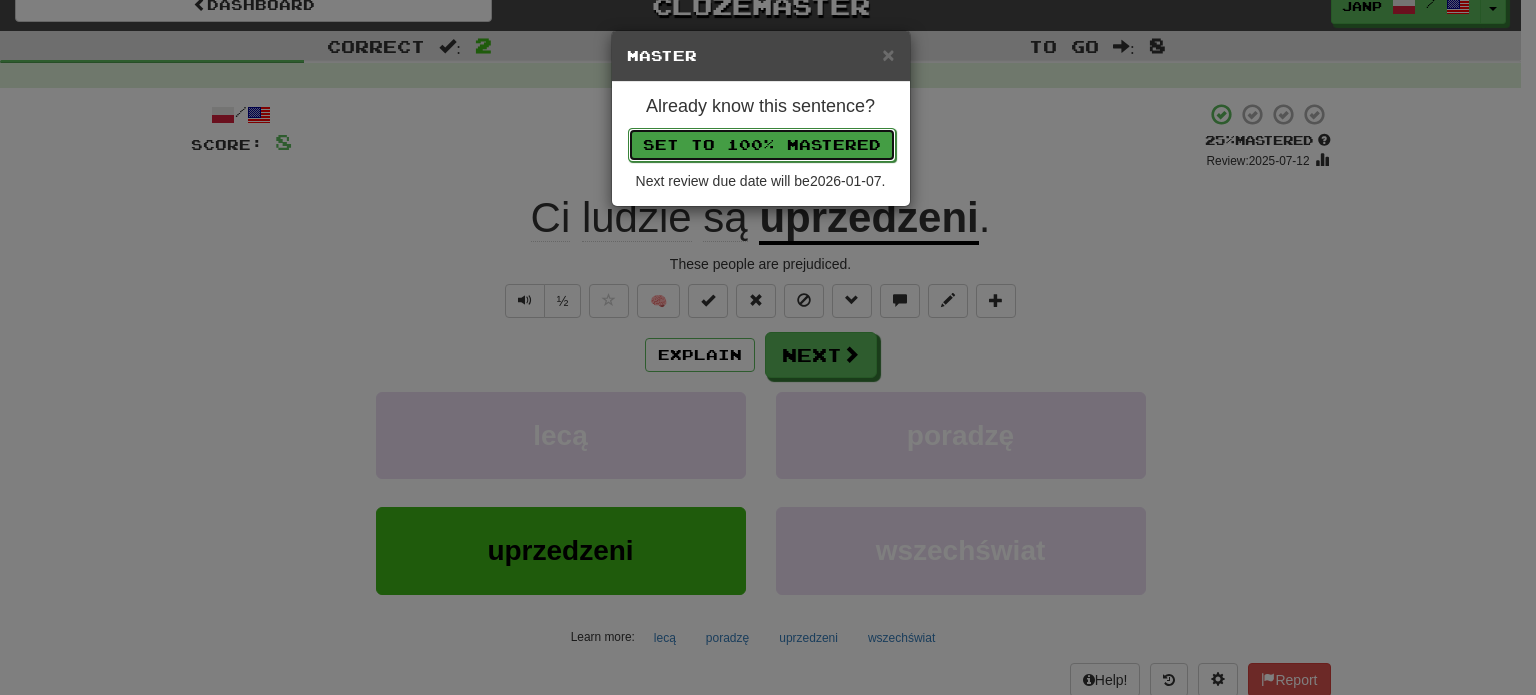 click on "Set to 100% Mastered" at bounding box center (762, 145) 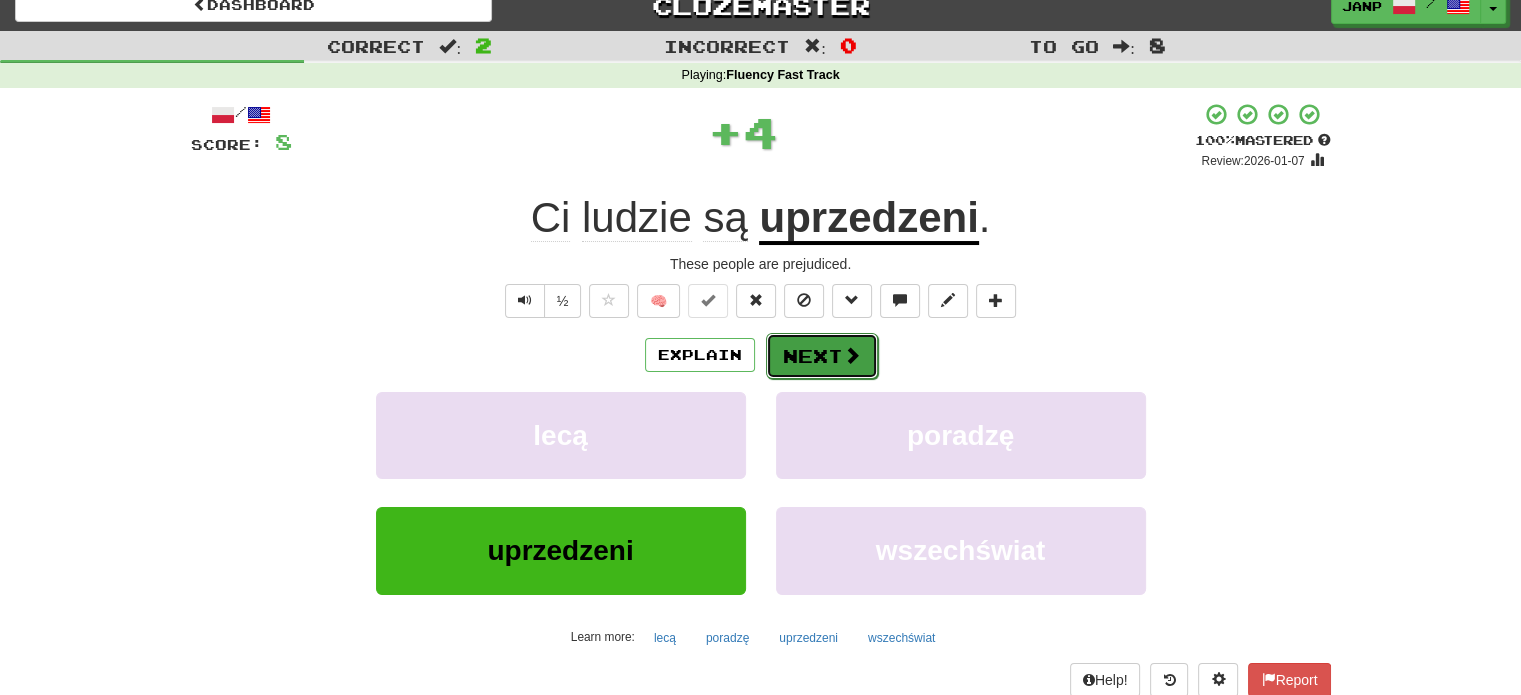 click on "Next" at bounding box center [822, 356] 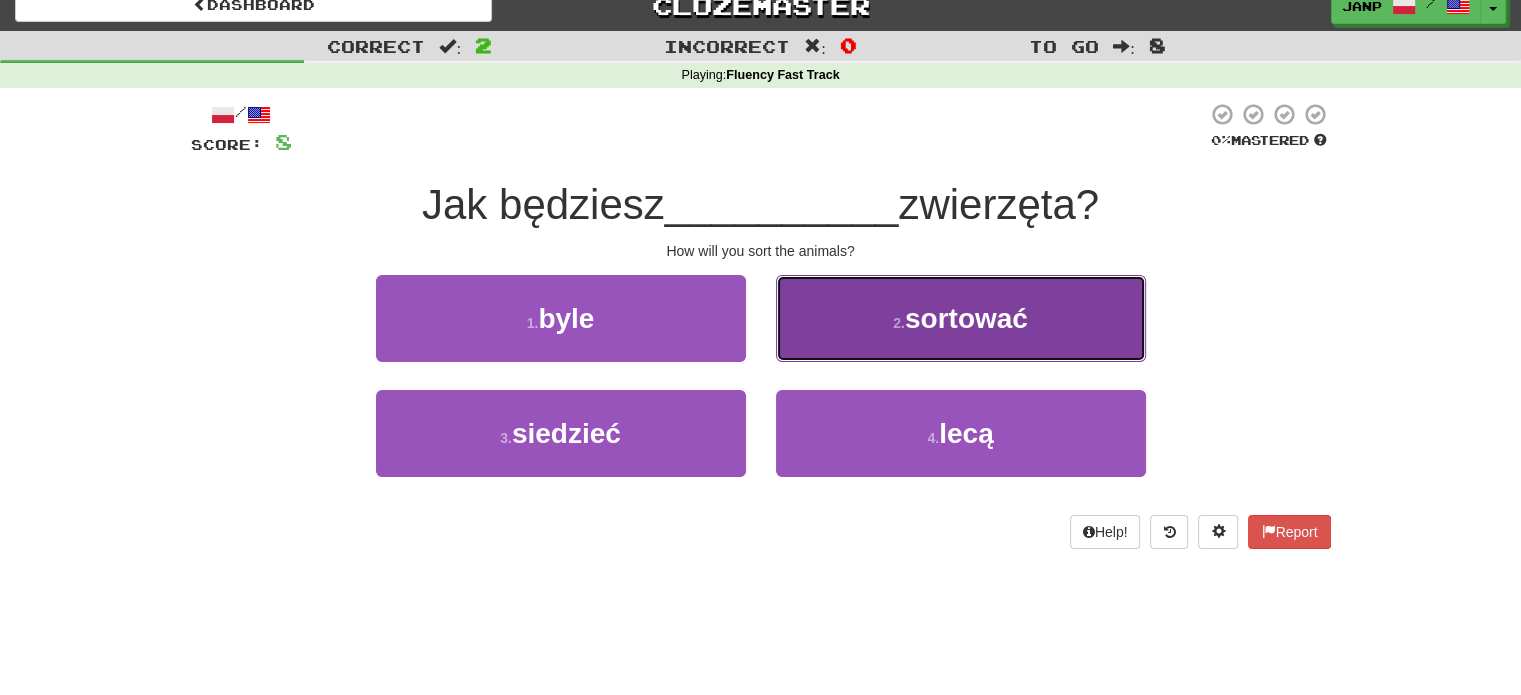 click on "2 .  sortować" at bounding box center (961, 318) 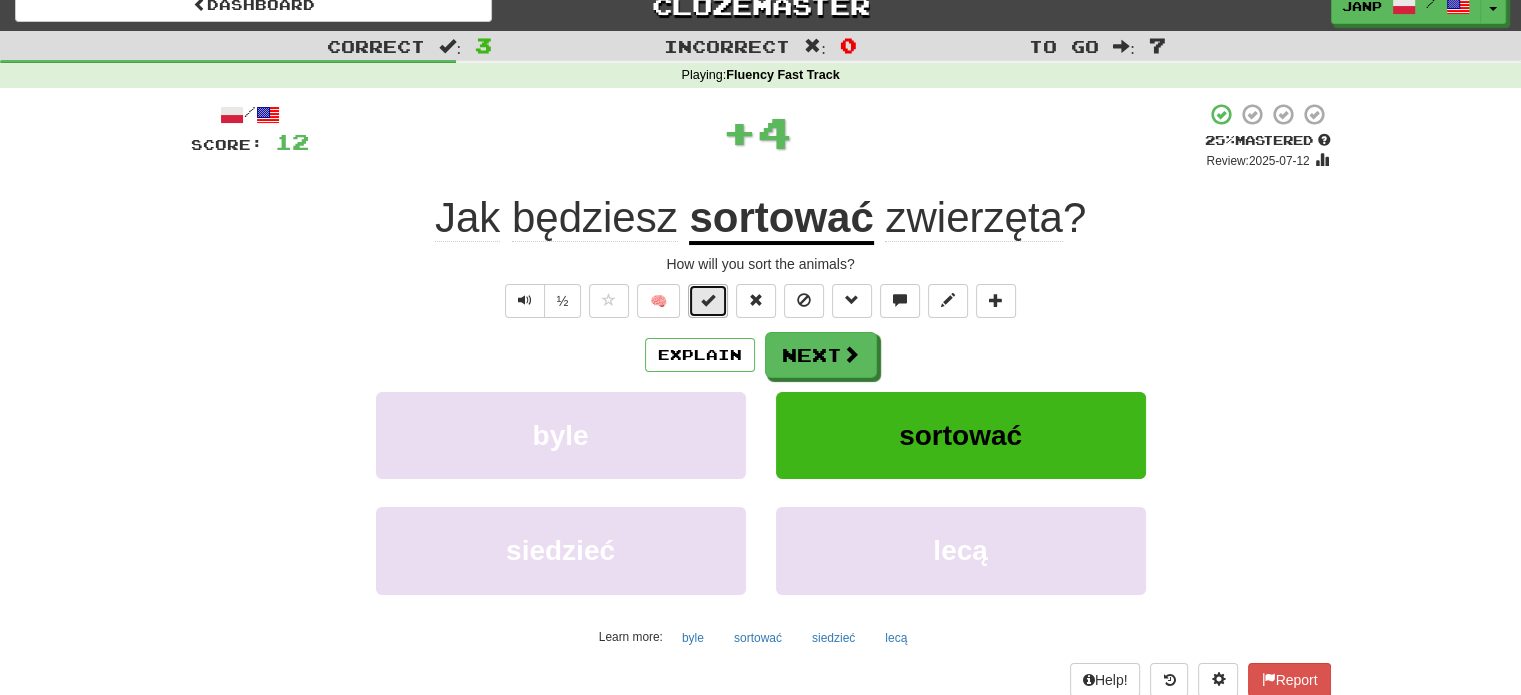 click at bounding box center (708, 301) 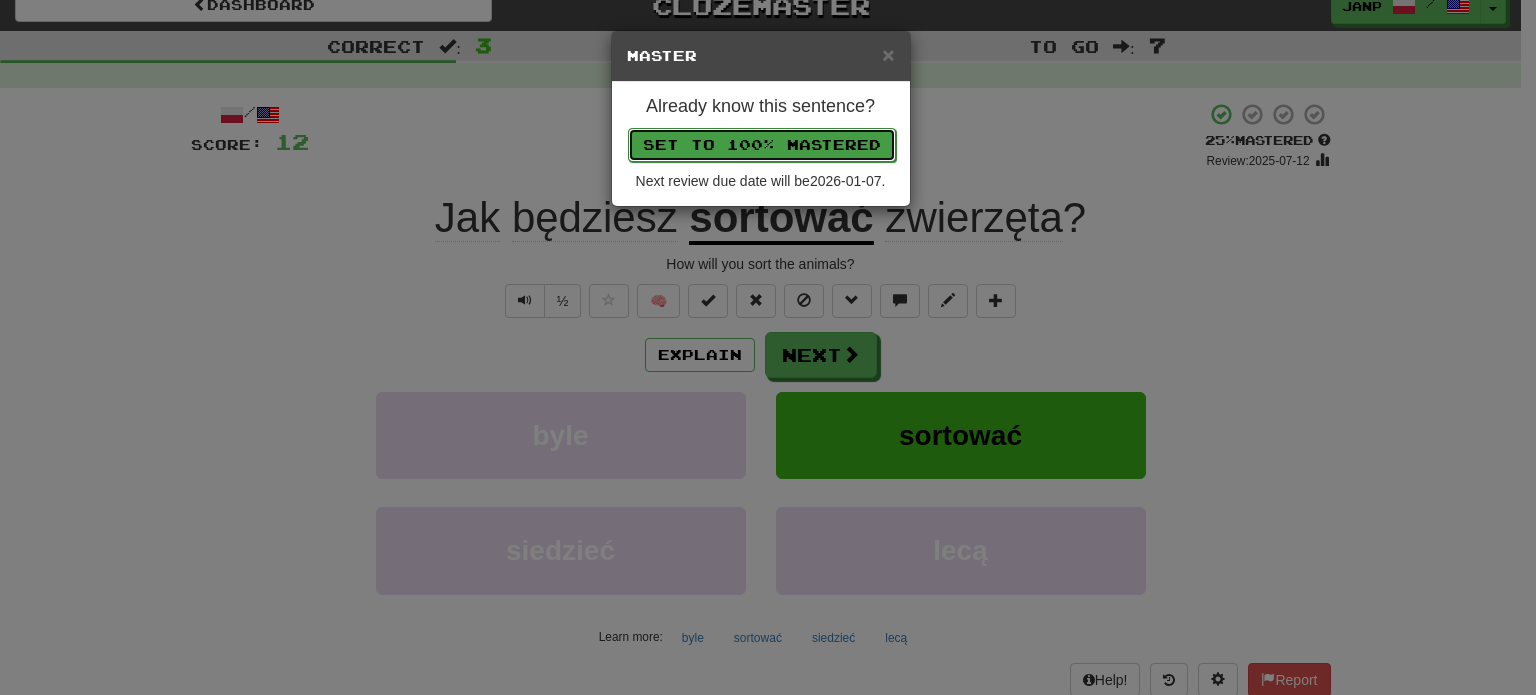 click on "Set to 100% Mastered" at bounding box center (762, 145) 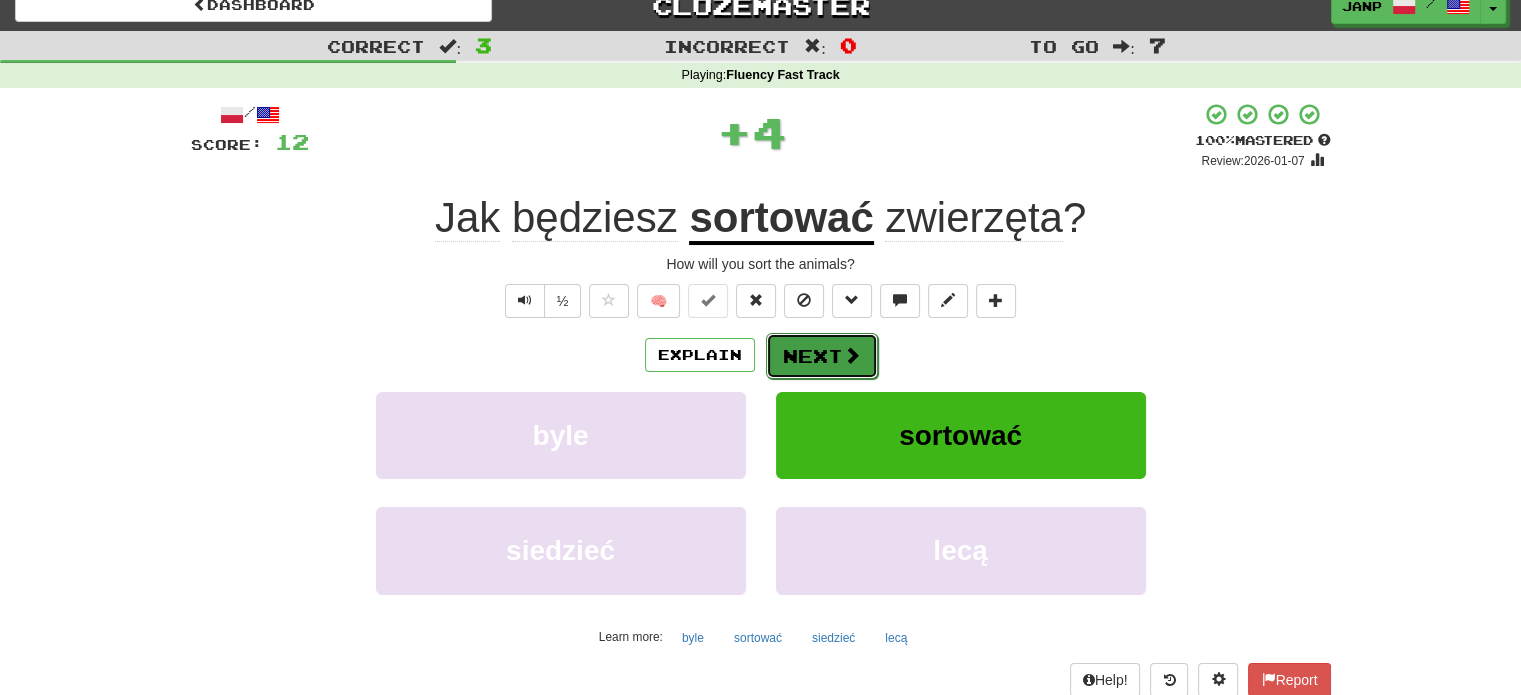 click on "Next" at bounding box center (822, 356) 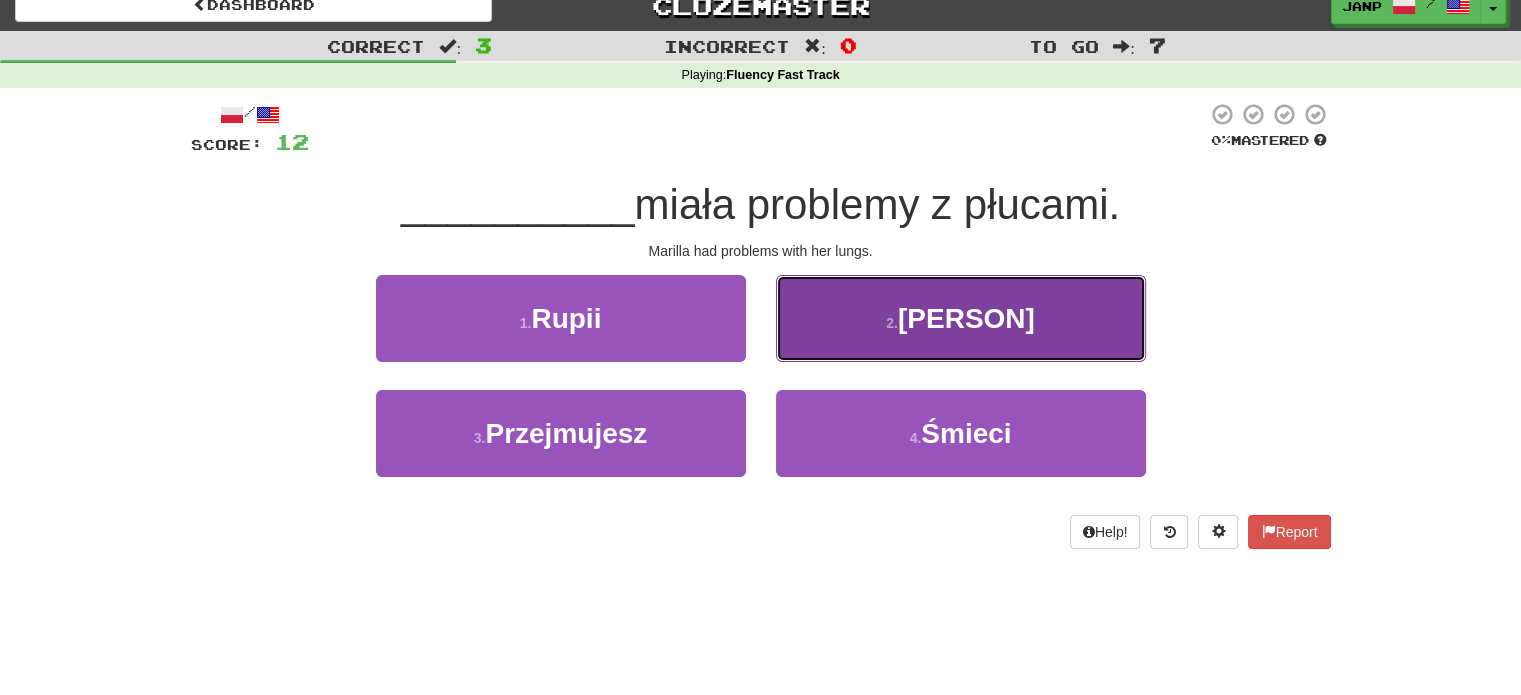 click on "2 . [PERSON]" at bounding box center (961, 318) 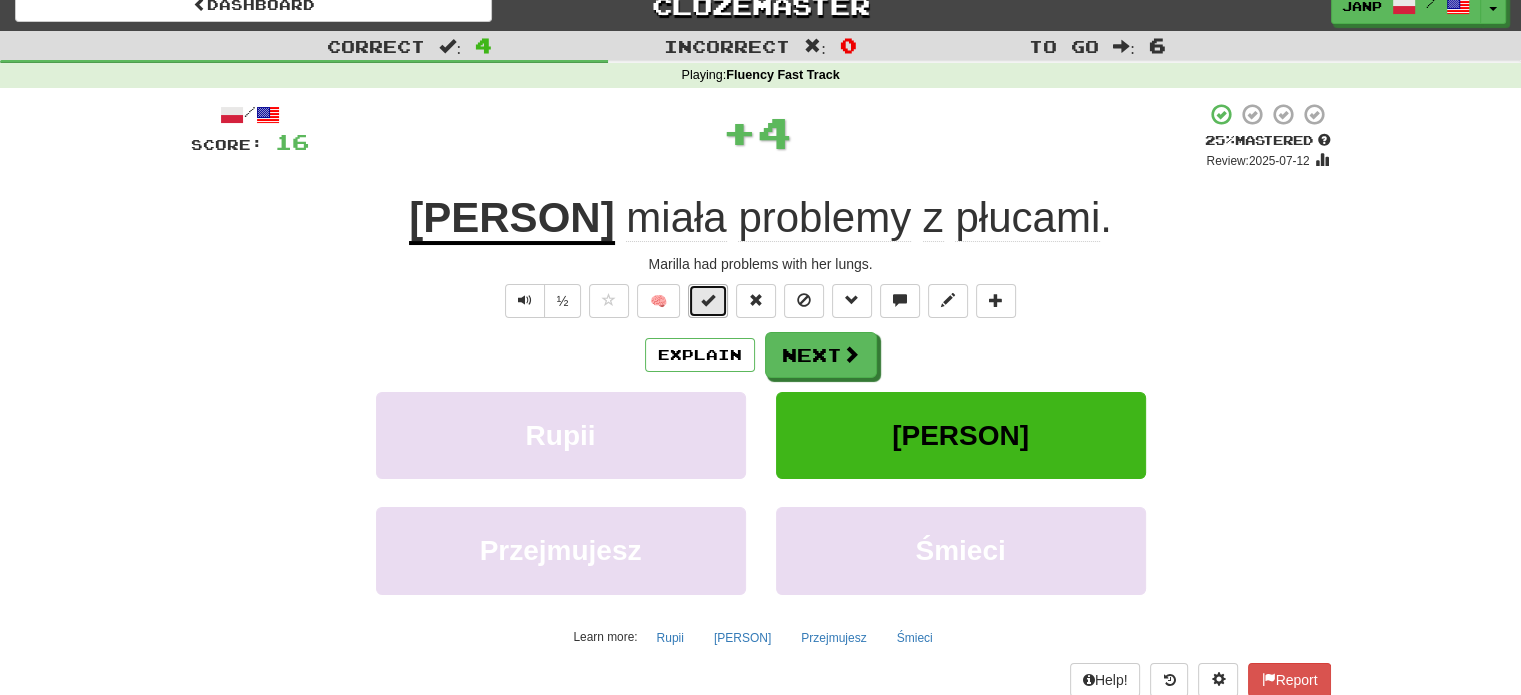 click at bounding box center [708, 300] 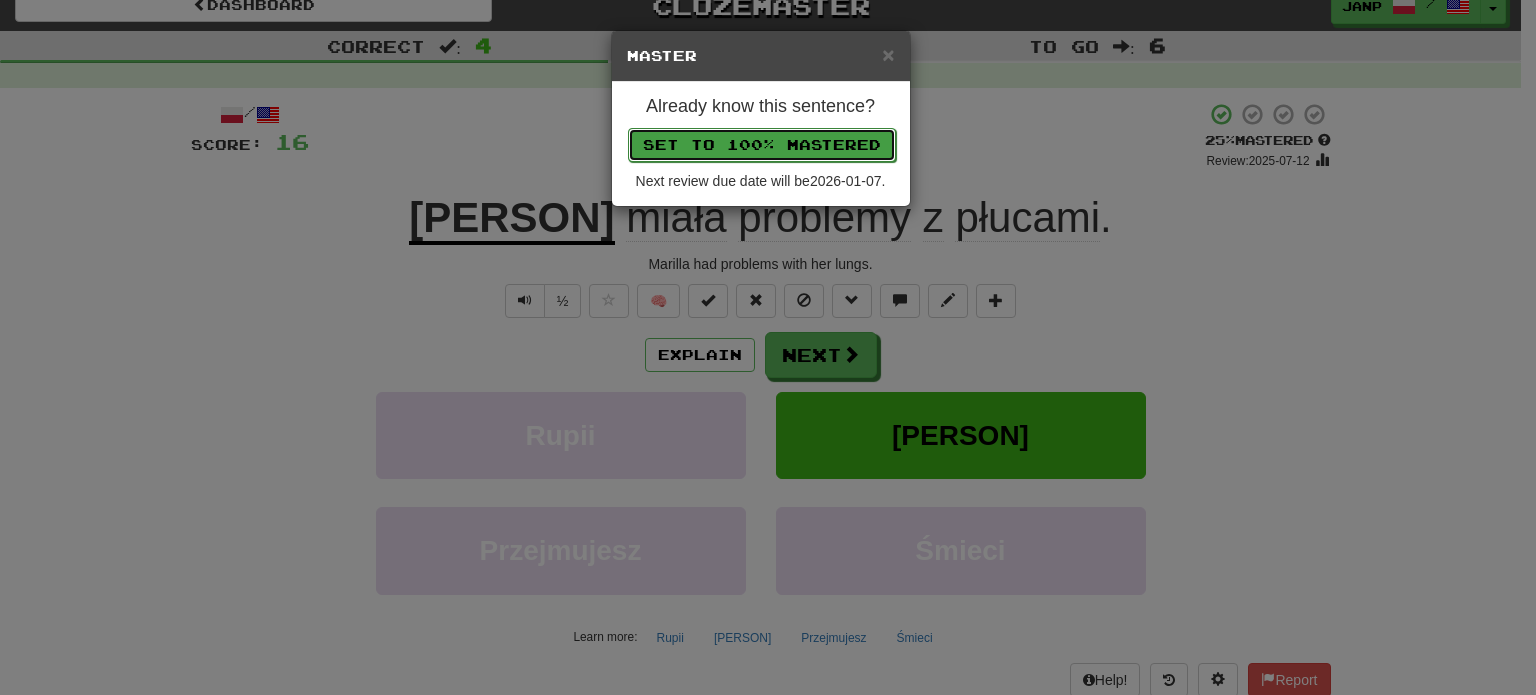 click on "Set to 100% Mastered" at bounding box center [762, 145] 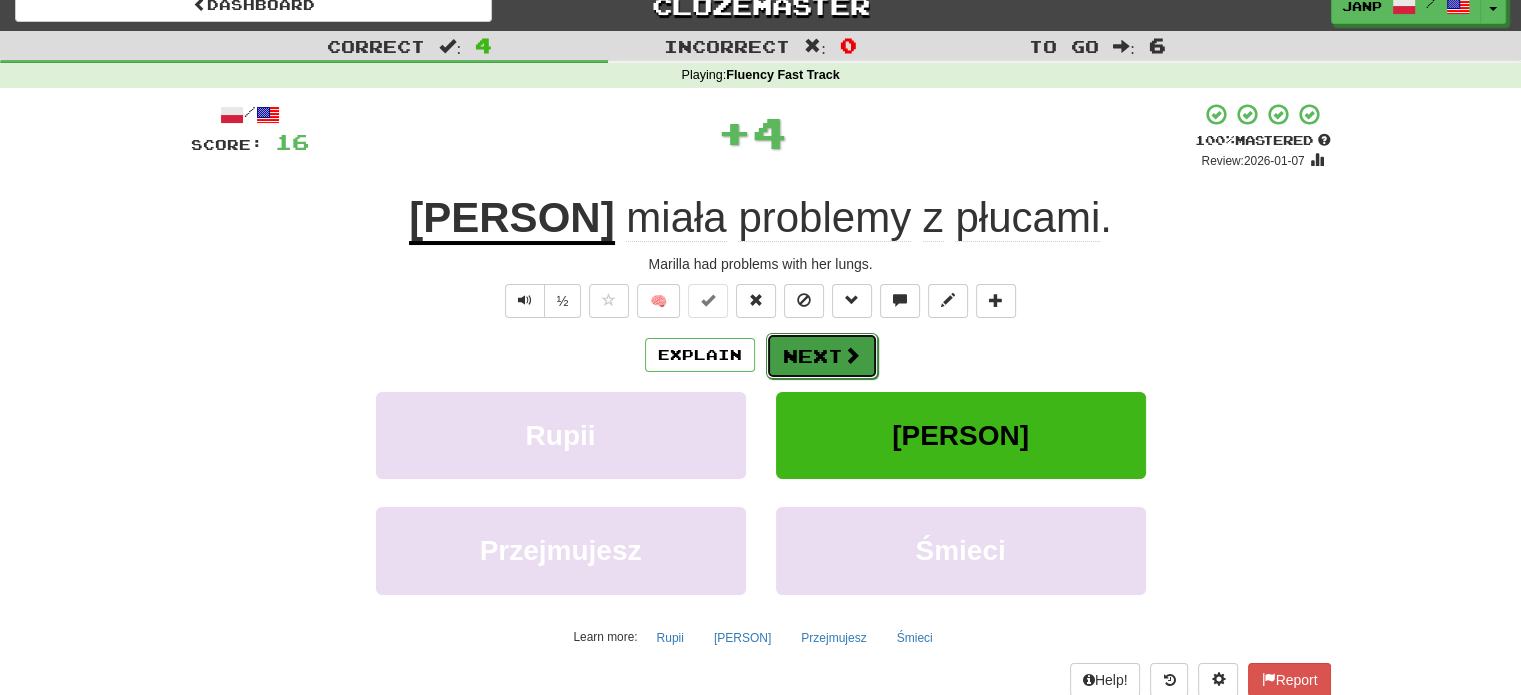 click on "Next" at bounding box center [822, 356] 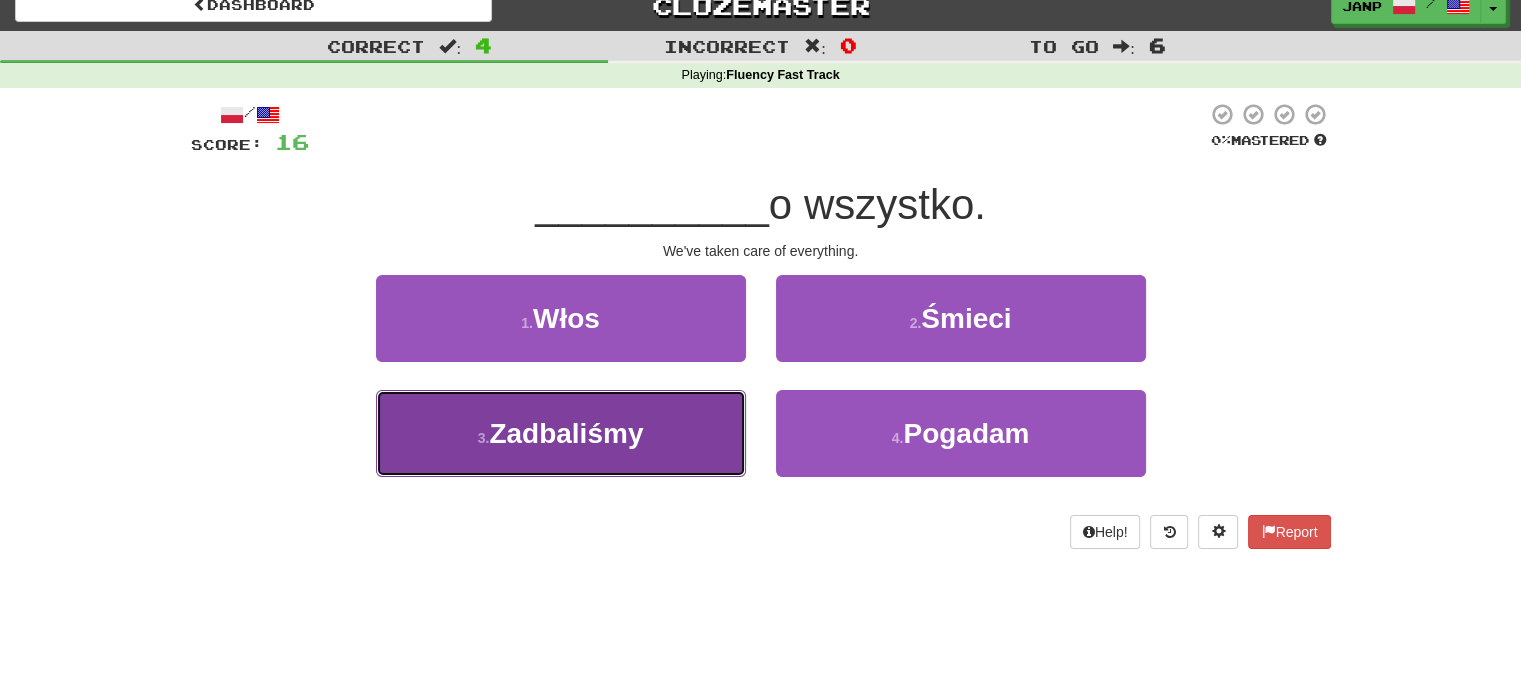 click on "3 .  Zadbaliśmy" at bounding box center [561, 433] 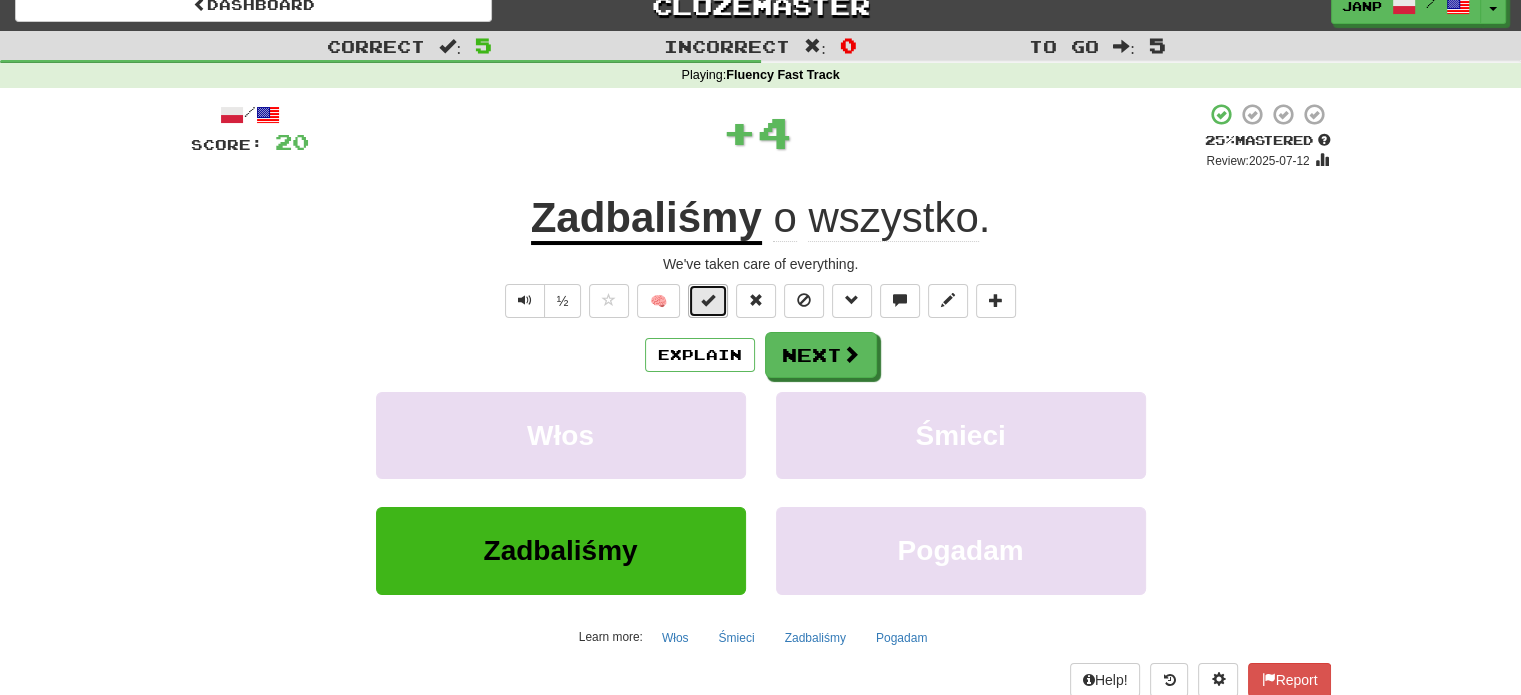 click at bounding box center (708, 301) 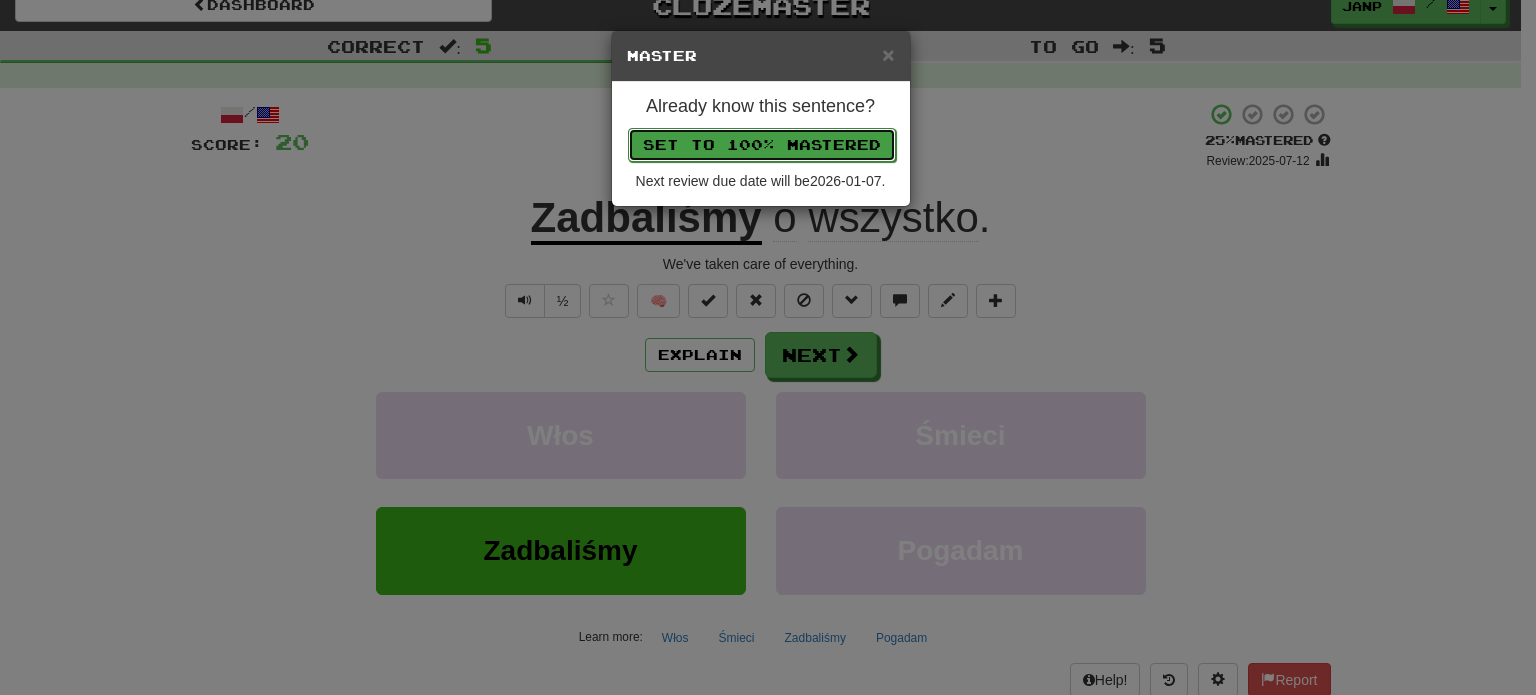 click on "Set to 100% Mastered" at bounding box center [762, 145] 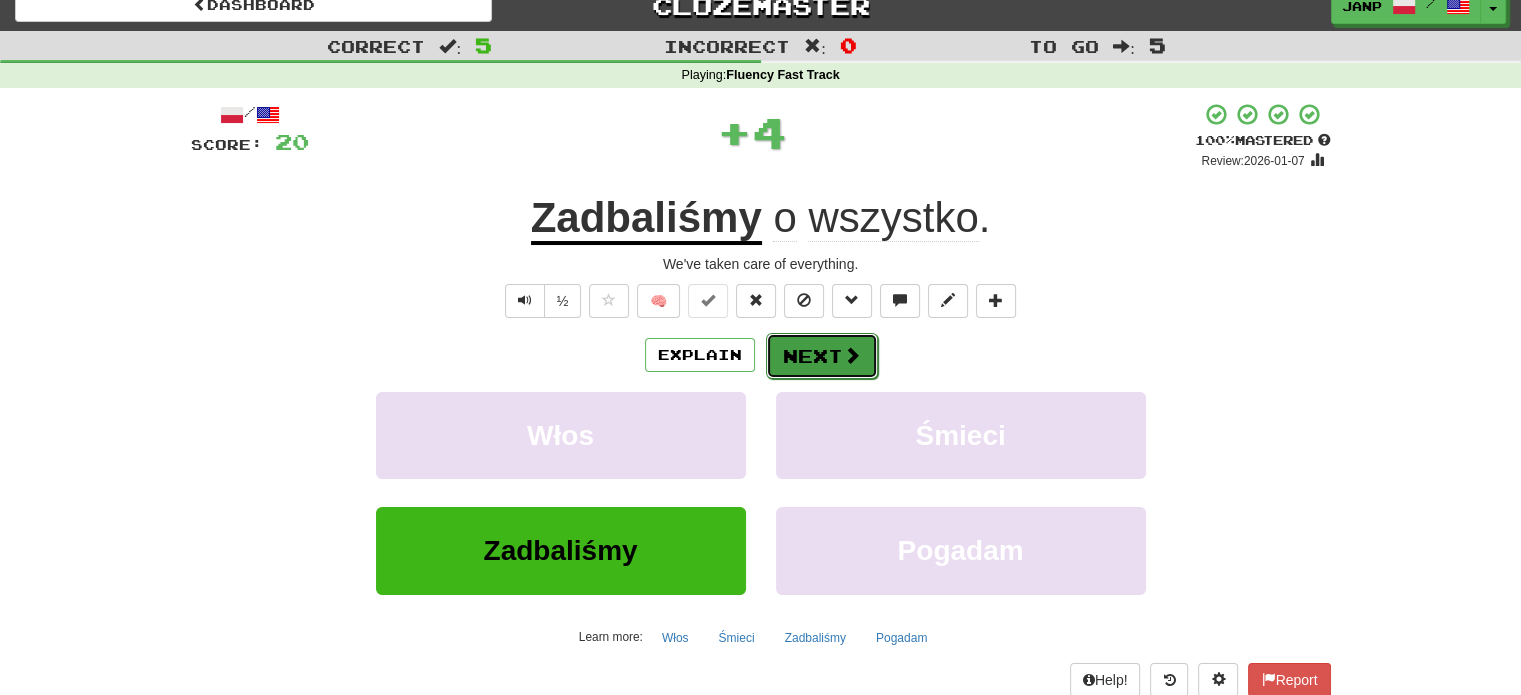 click on "Next" at bounding box center (822, 356) 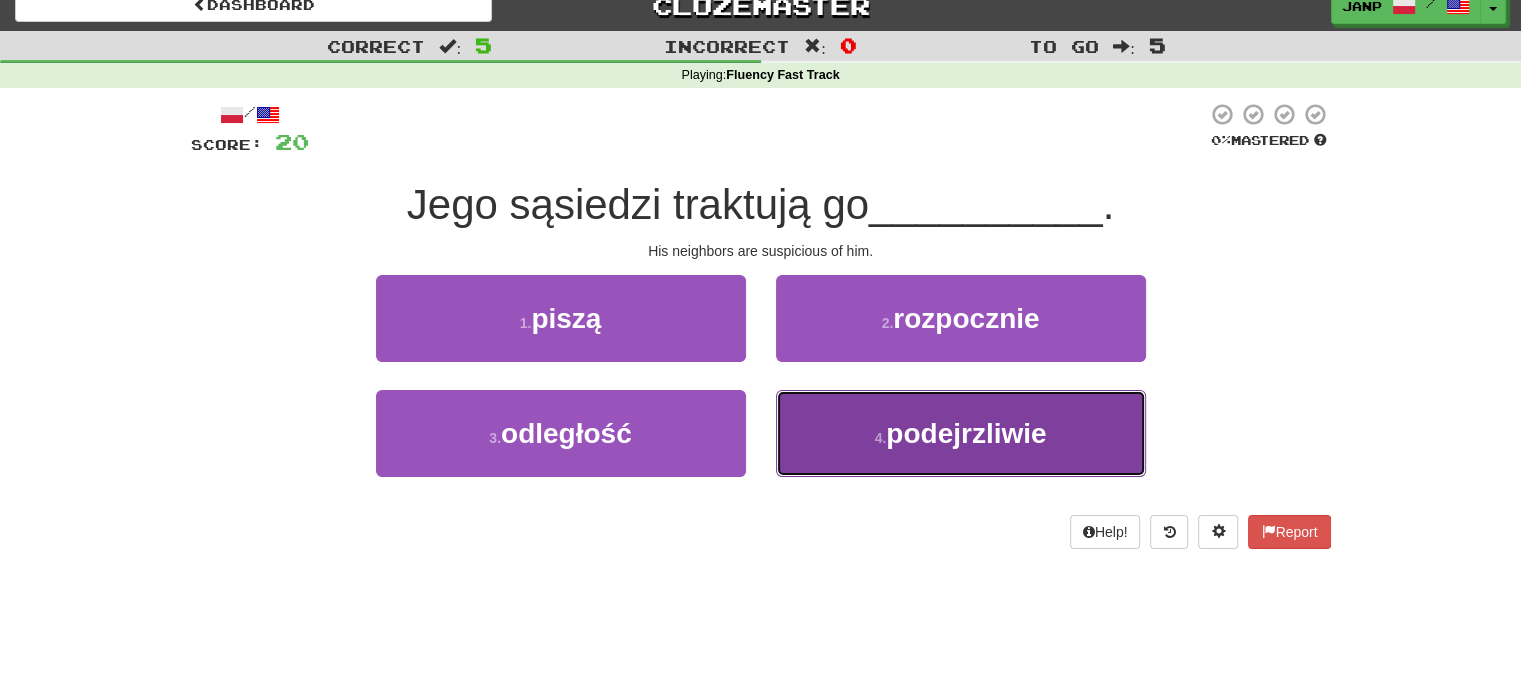 click on "4 .  podejrzliwie" at bounding box center [961, 433] 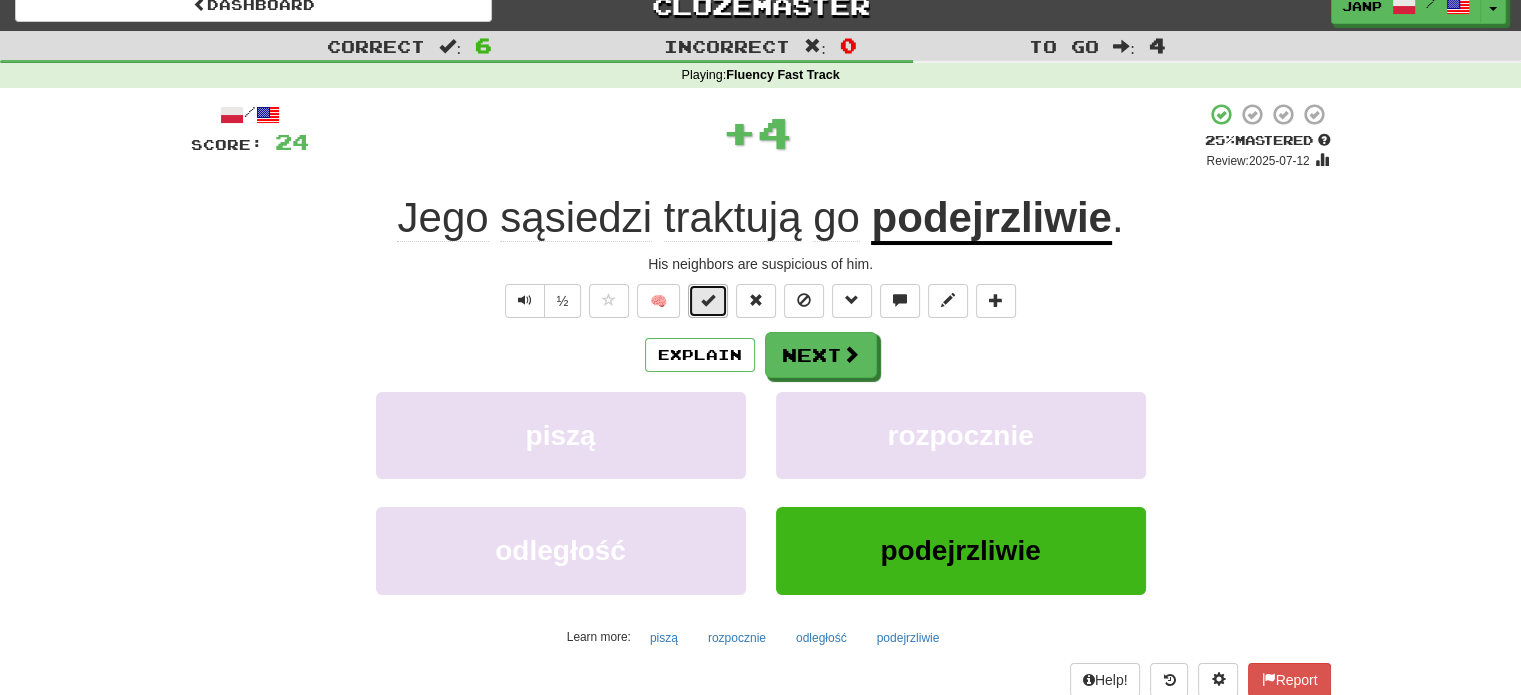 click at bounding box center [708, 300] 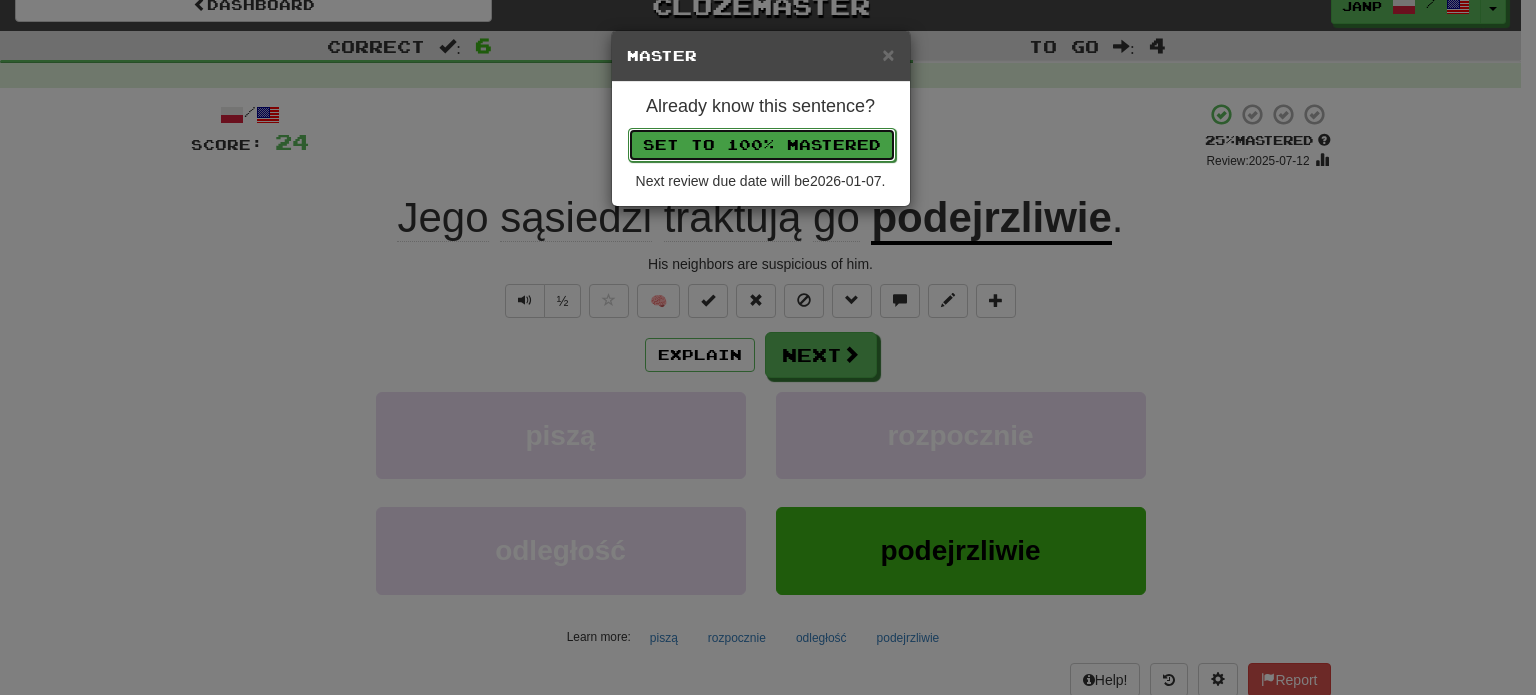 click on "Set to 100% Mastered" at bounding box center (762, 145) 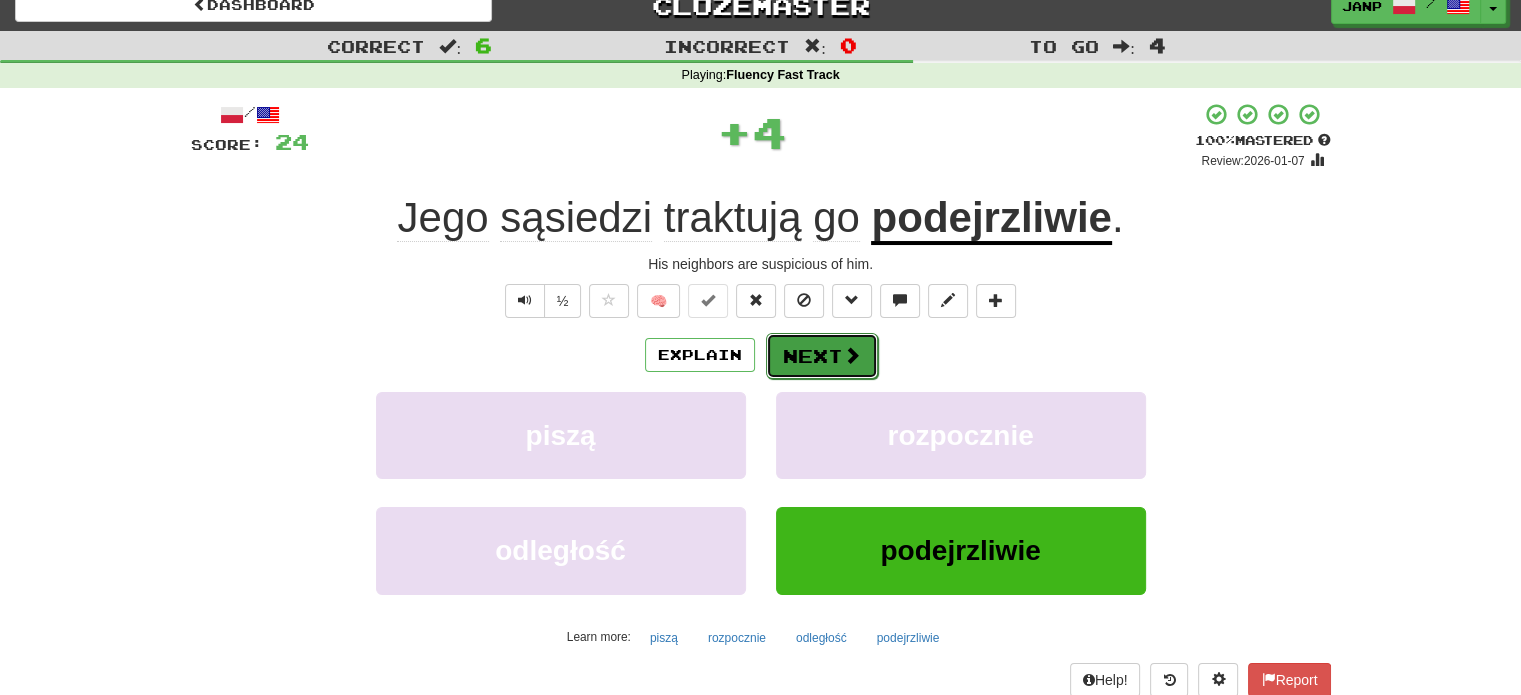click on "Next" at bounding box center (822, 356) 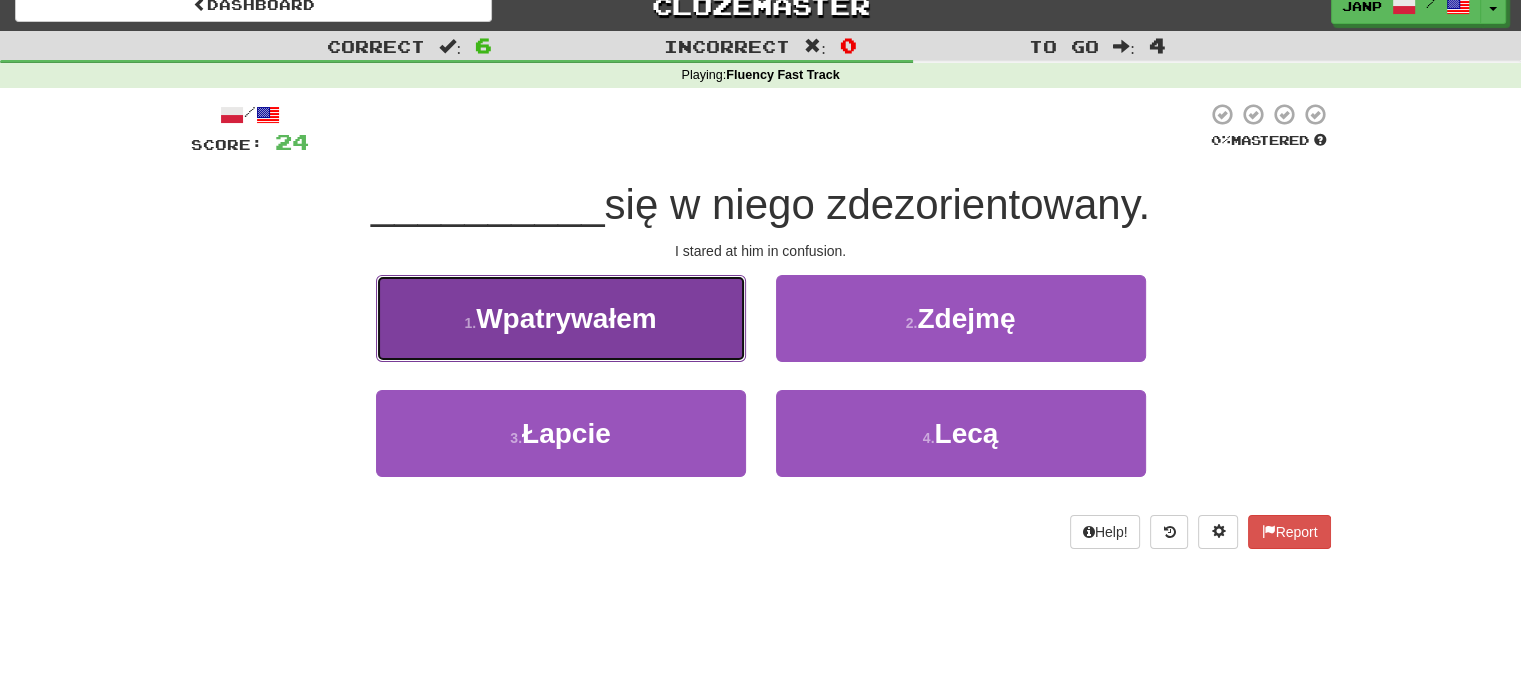 click on "1 .  Wpatrywałem" at bounding box center [561, 318] 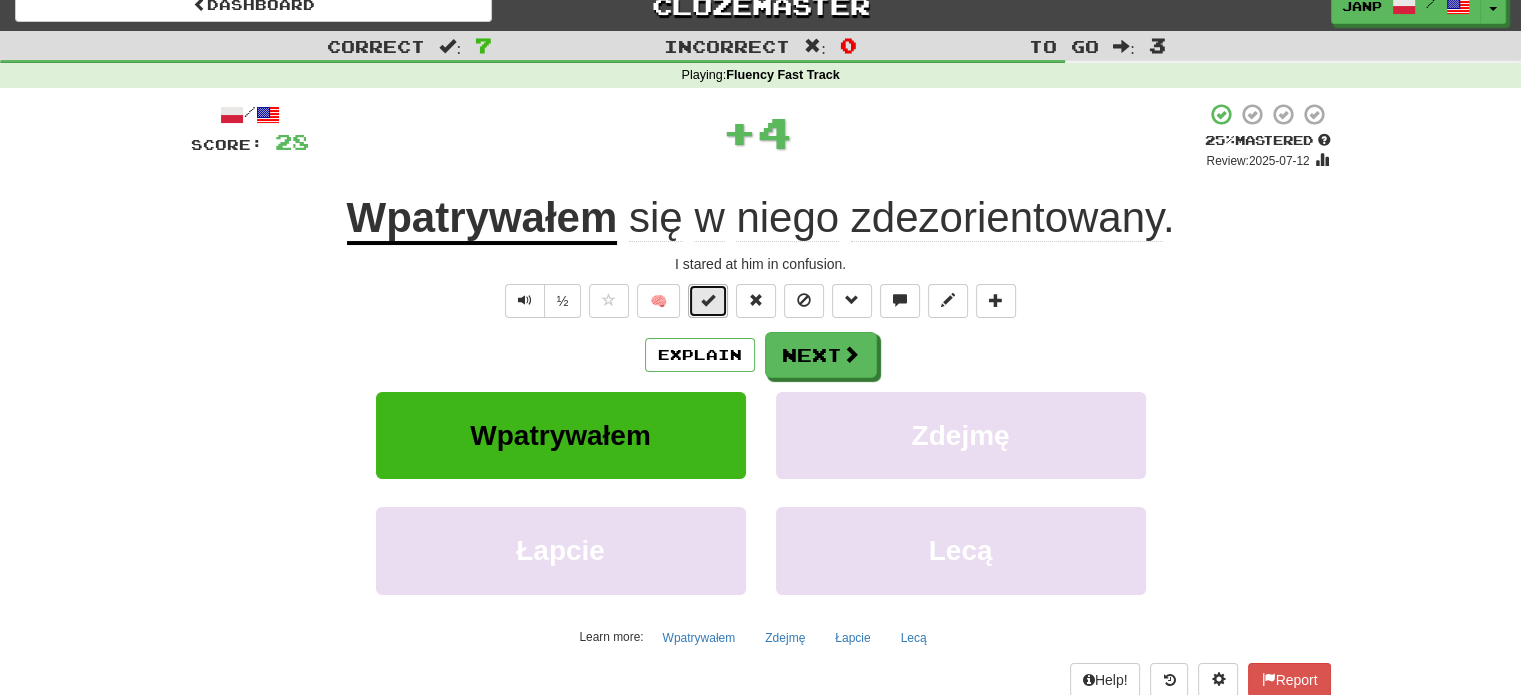 click at bounding box center [708, 300] 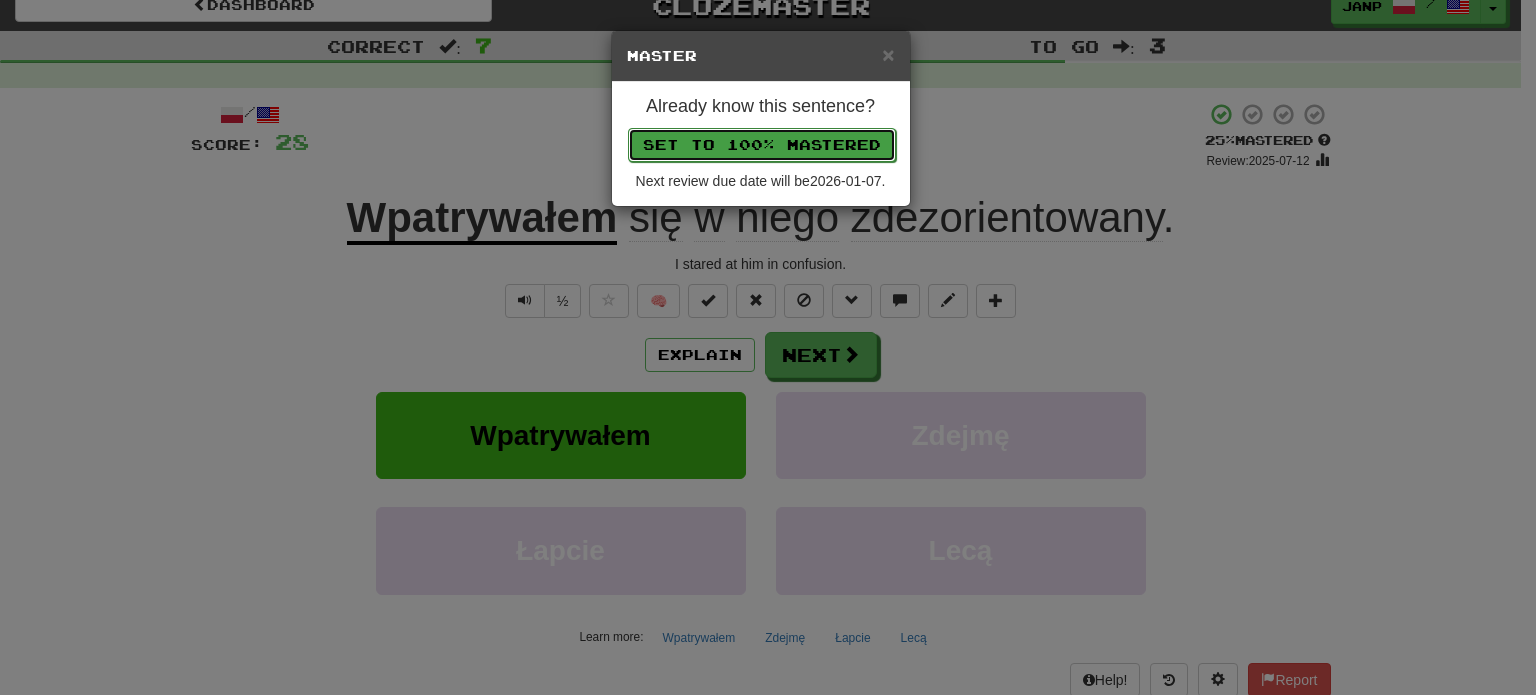 click on "Set to 100% Mastered" at bounding box center (762, 145) 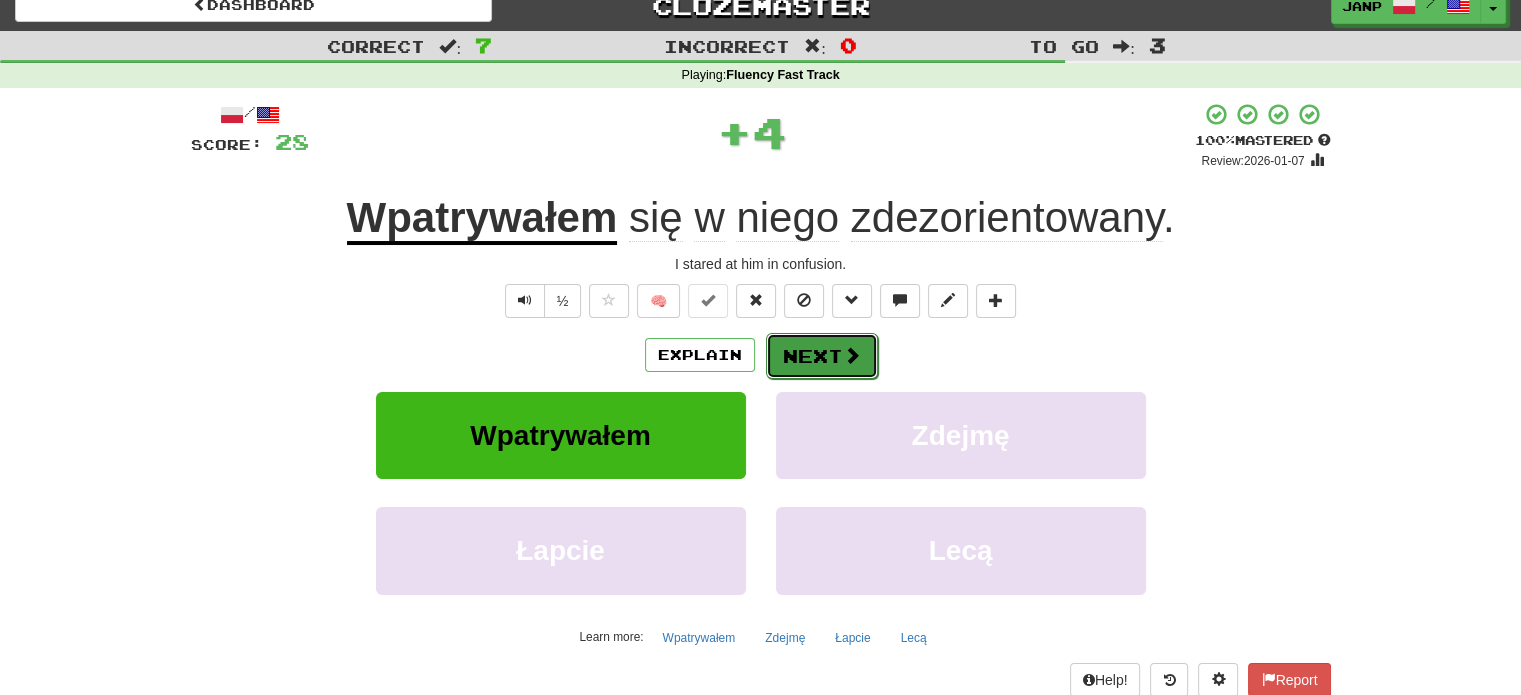 click on "Next" at bounding box center (822, 356) 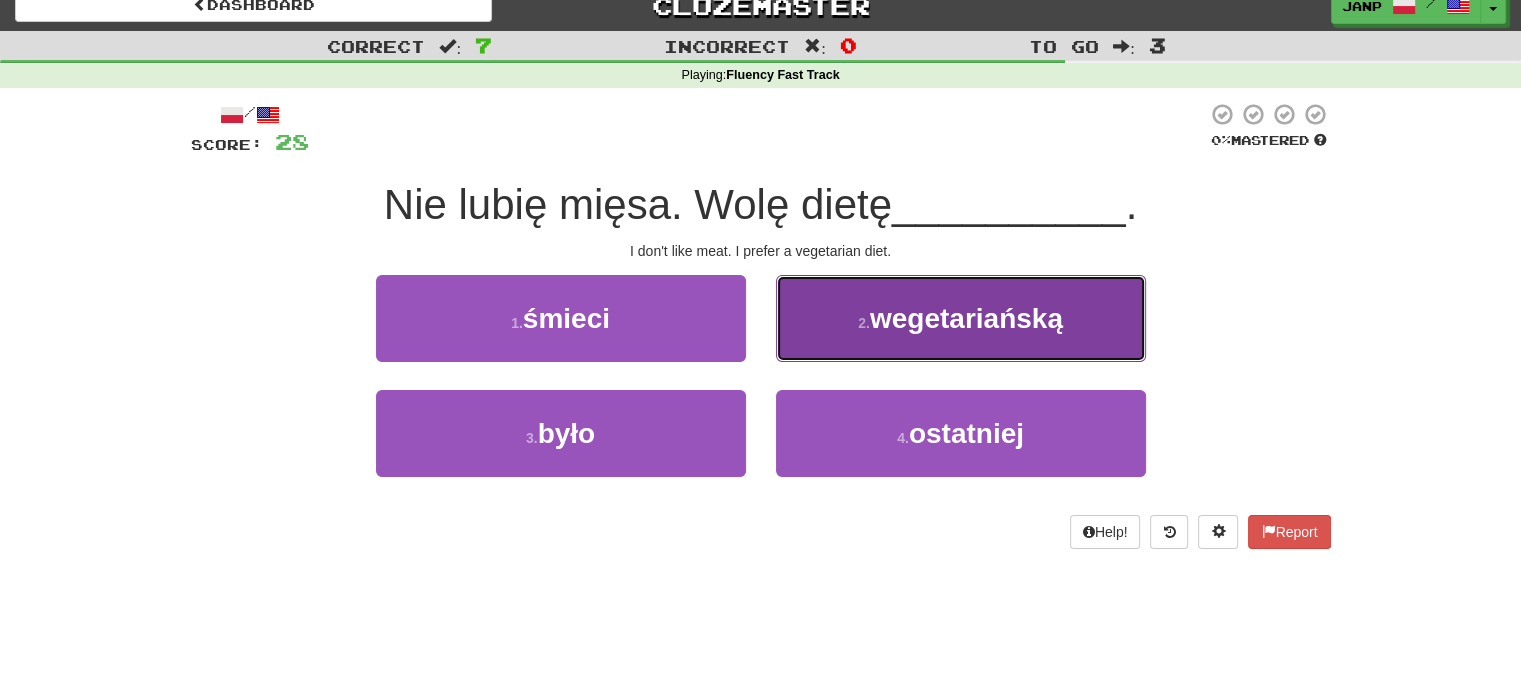 click on "2 .  wegetariańską" at bounding box center (961, 318) 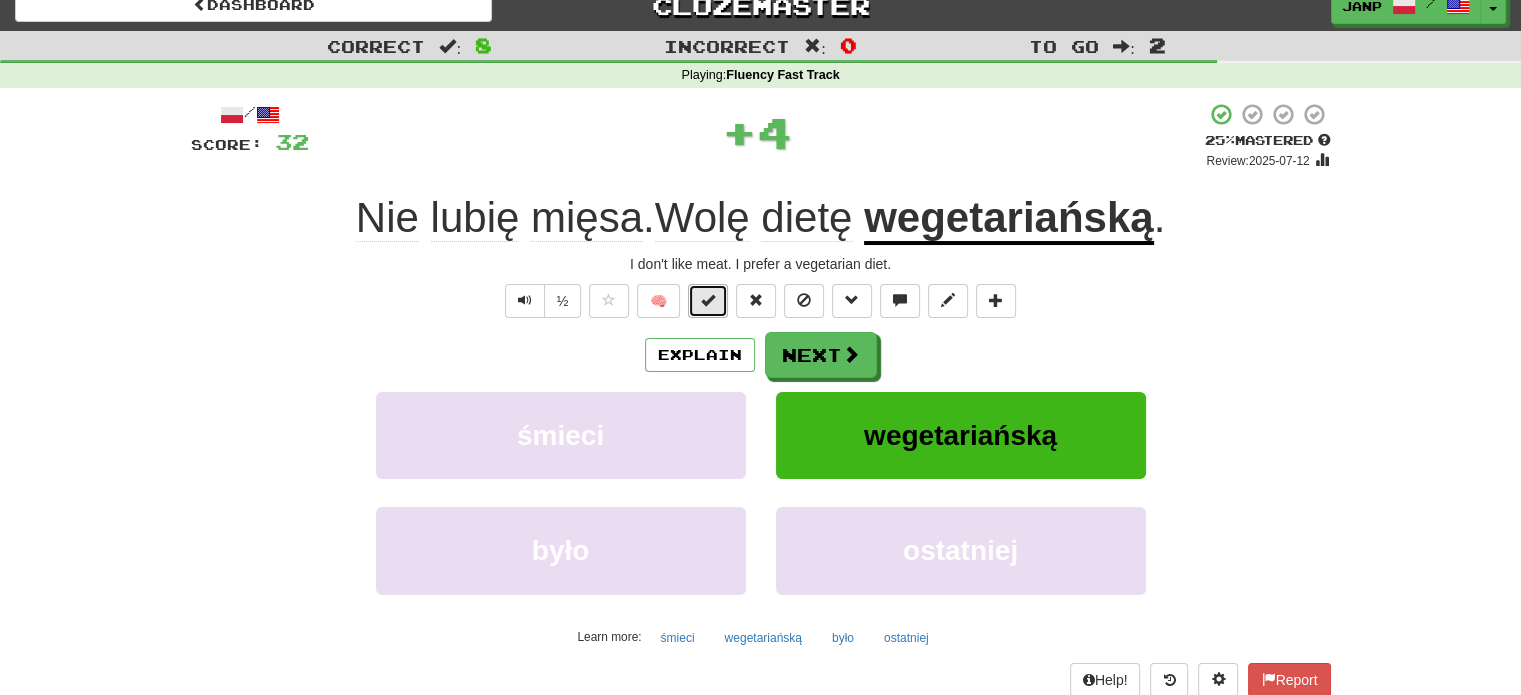 click at bounding box center (708, 300) 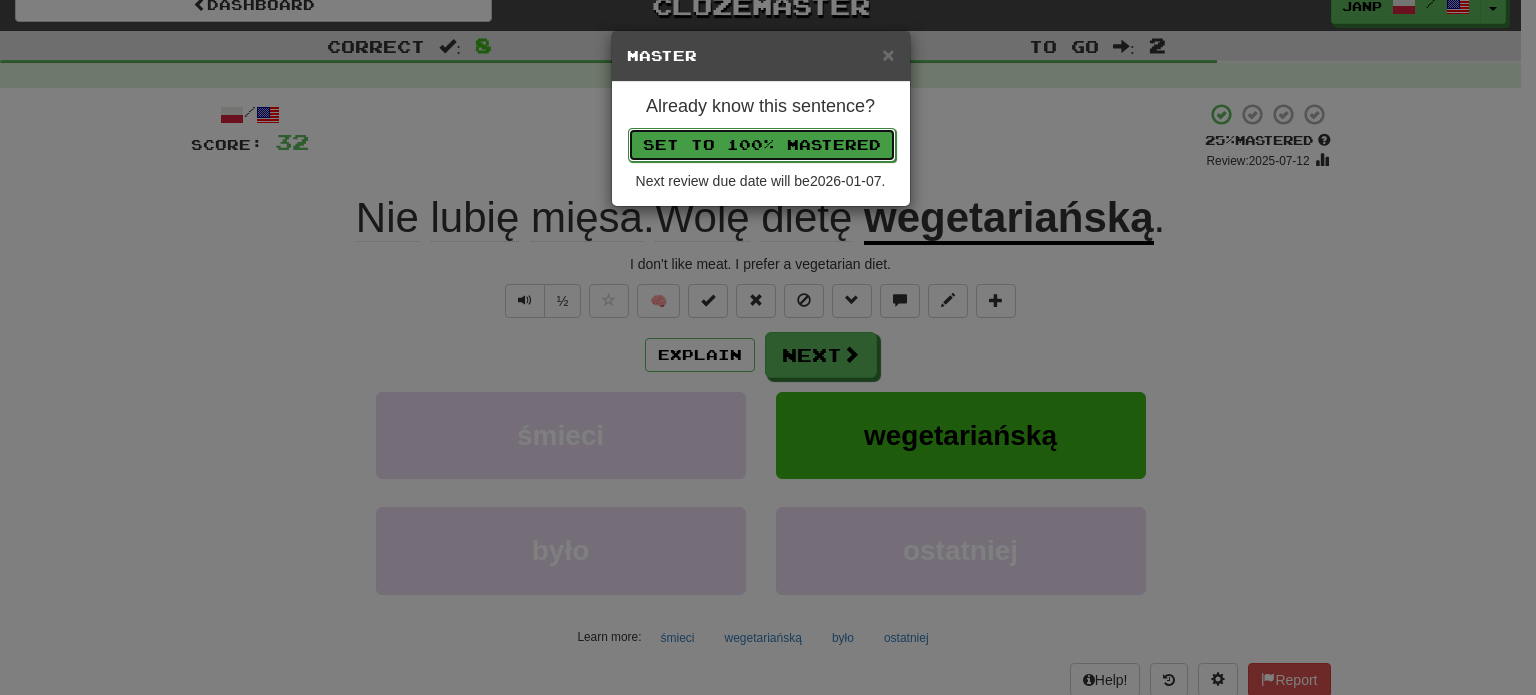 click on "Set to 100% Mastered" at bounding box center [762, 145] 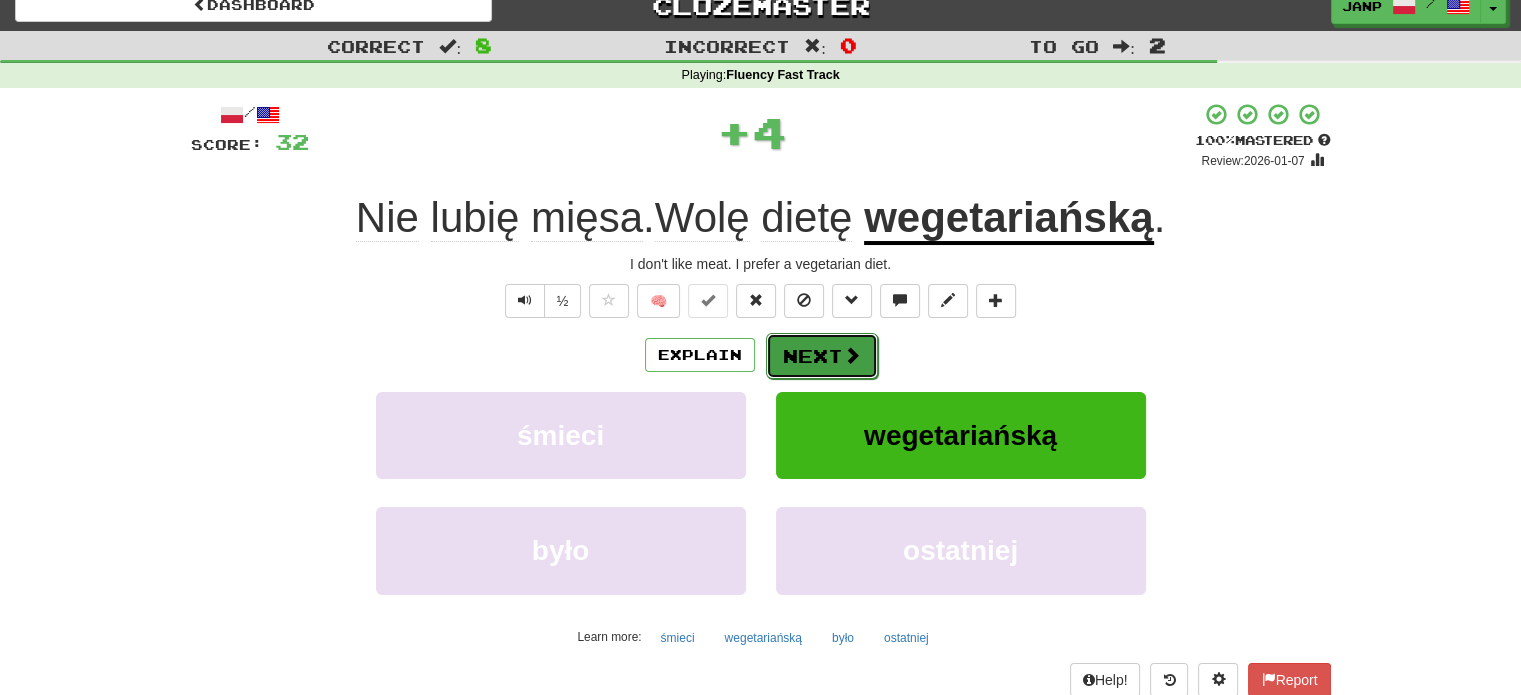 click on "Next" at bounding box center (822, 356) 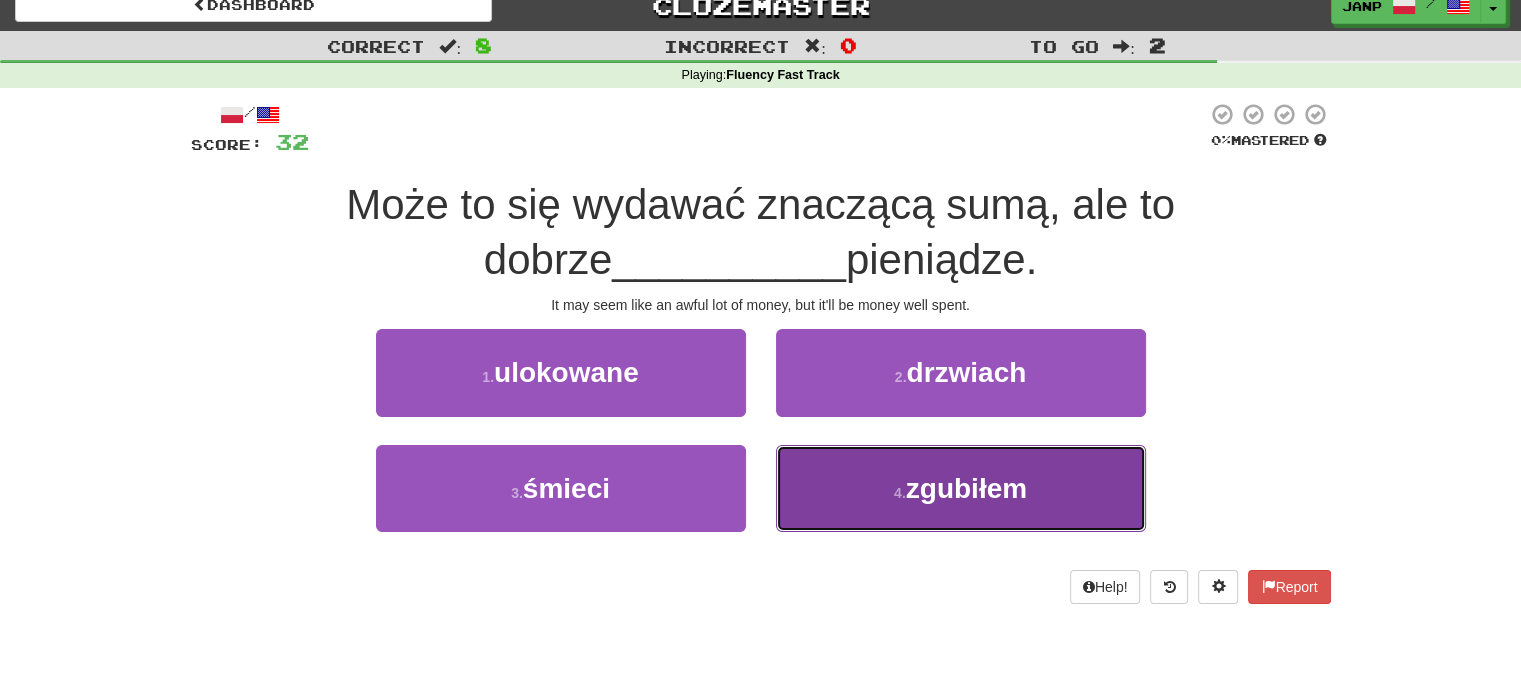 click on "4 .  zgubiłem" at bounding box center (961, 488) 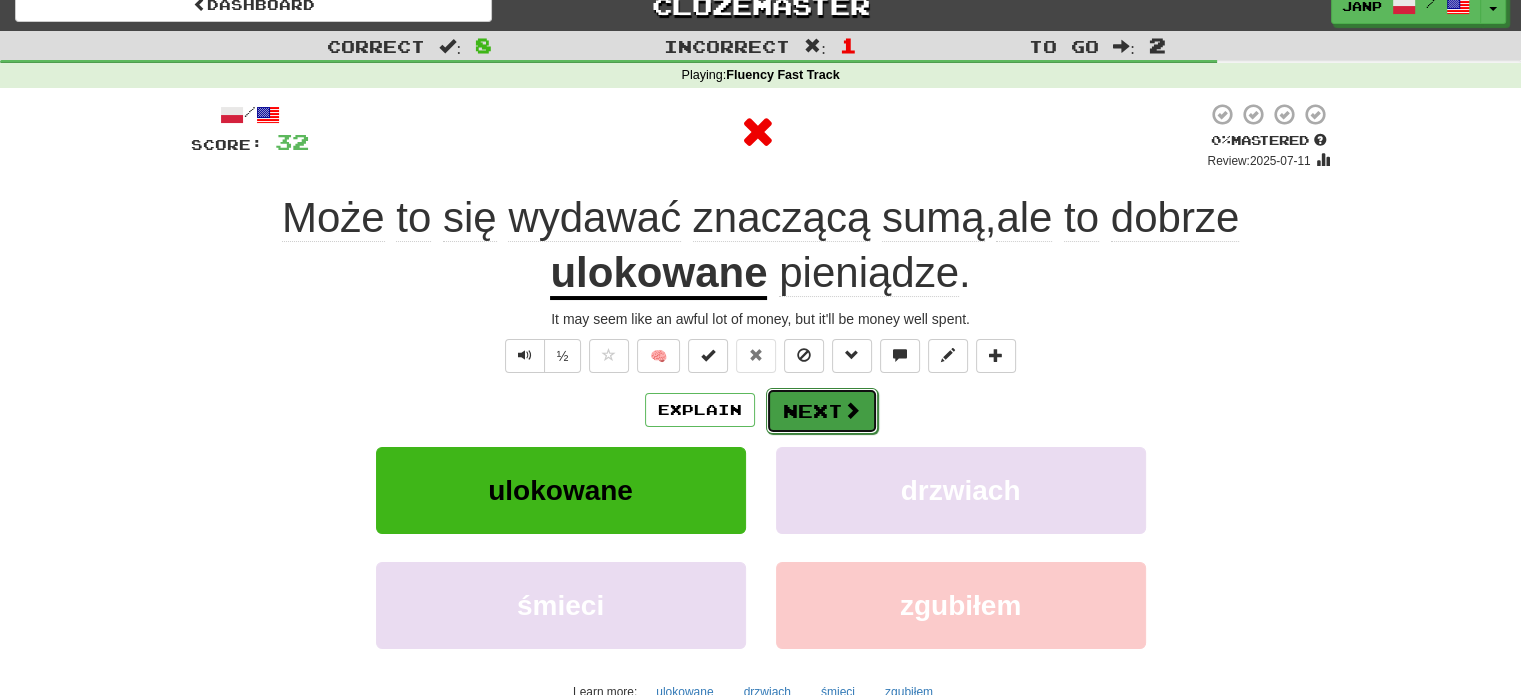click on "Next" at bounding box center [822, 411] 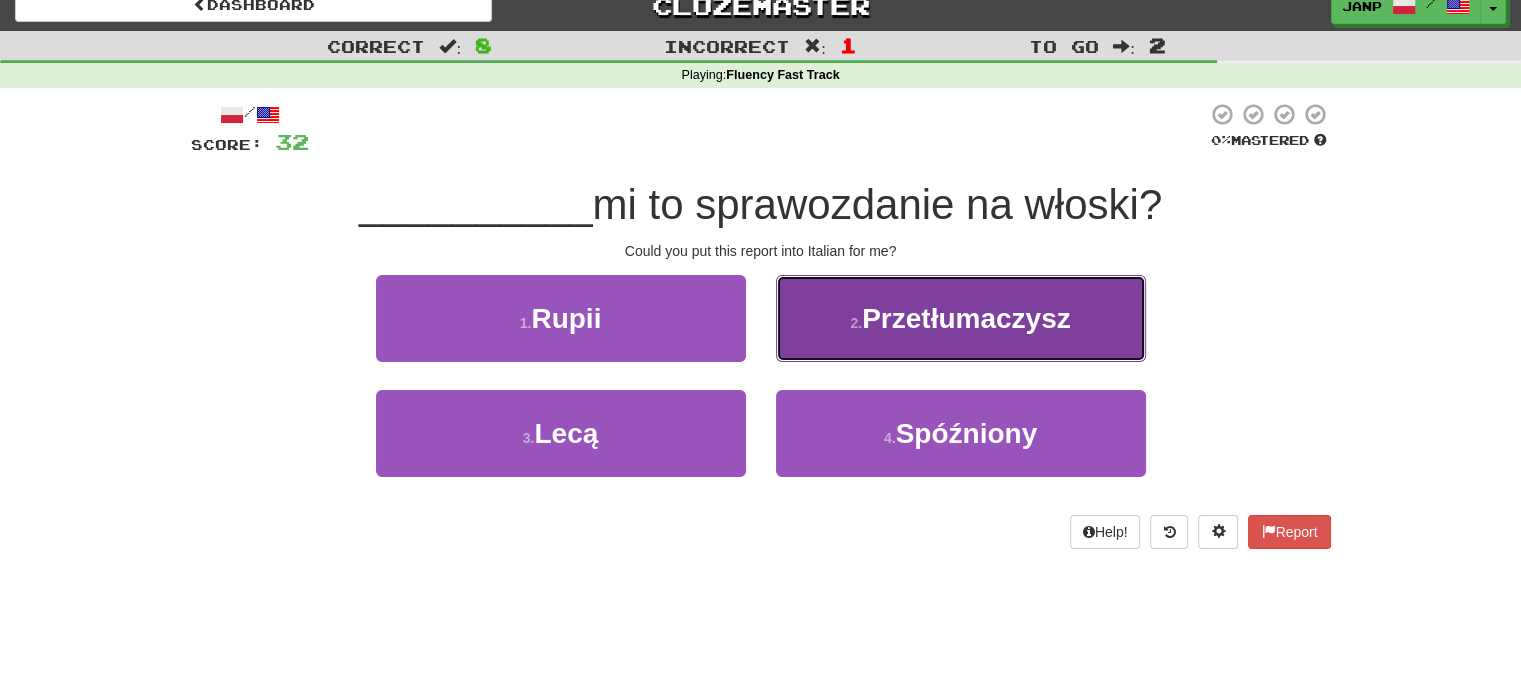 click on "2 .  Przetłumaczysz" at bounding box center [961, 318] 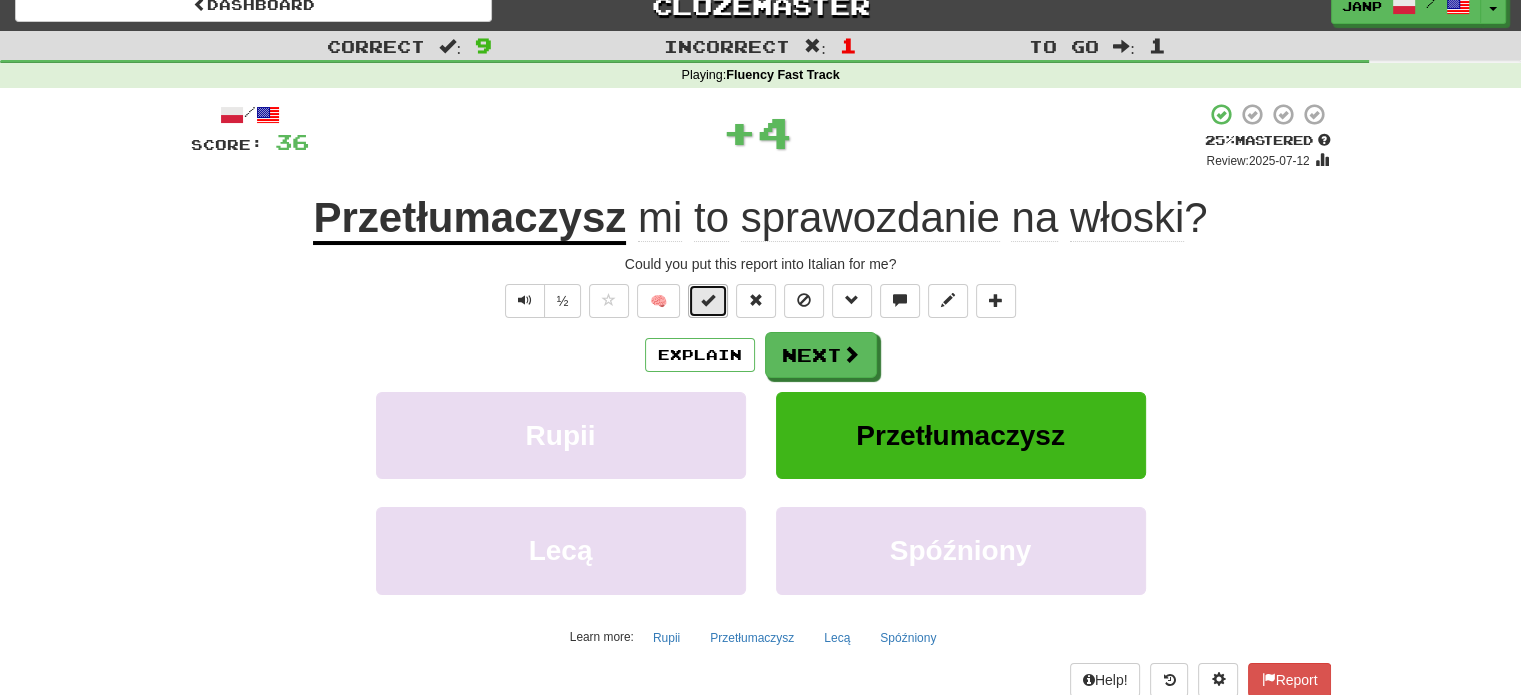 click at bounding box center [708, 301] 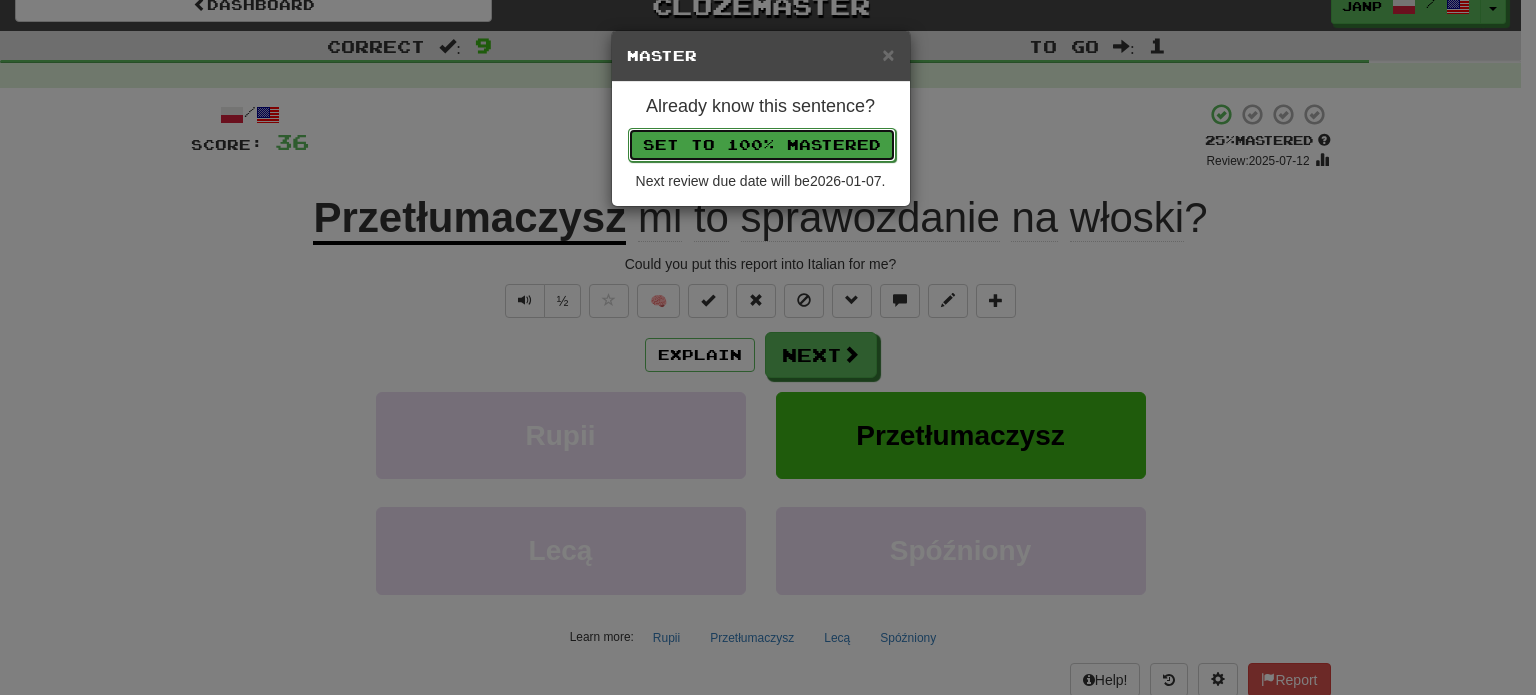 click on "Set to 100% Mastered" at bounding box center [762, 145] 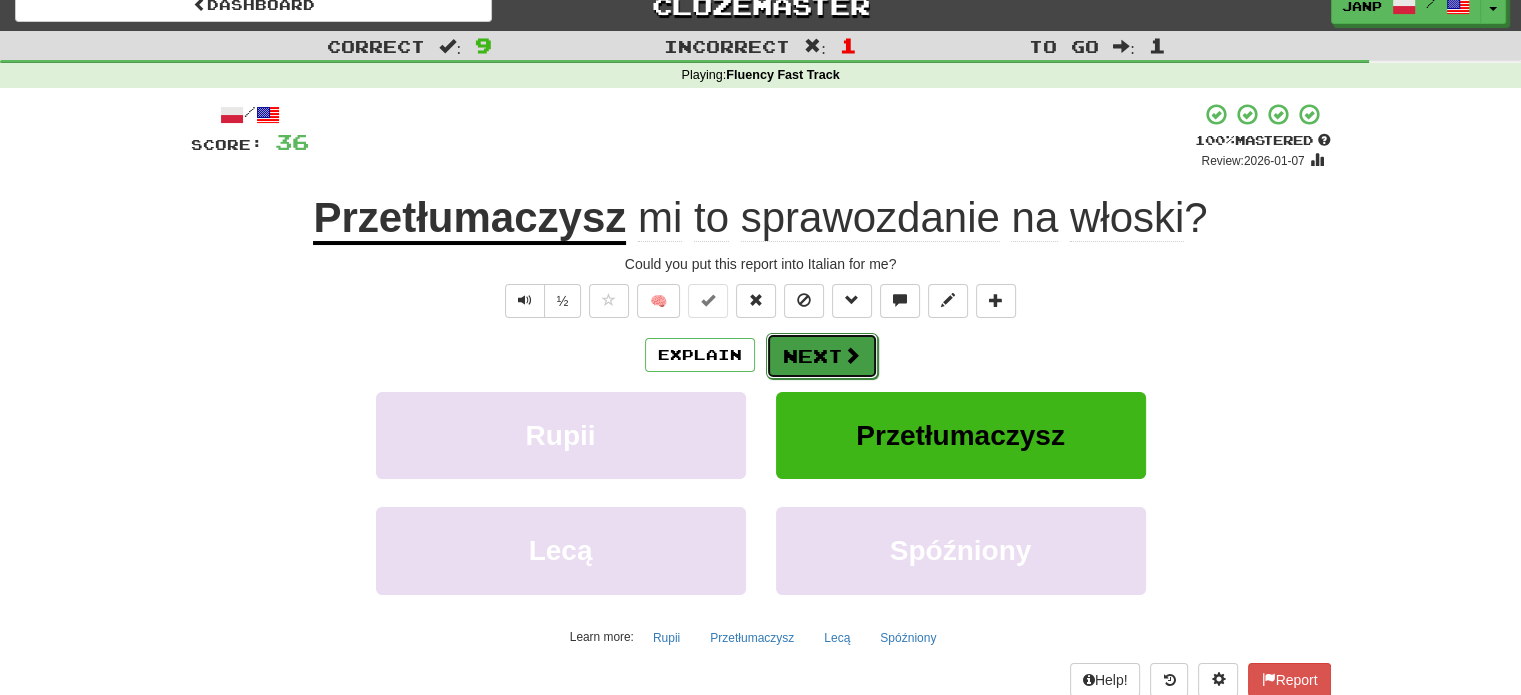 click on "Next" at bounding box center (822, 356) 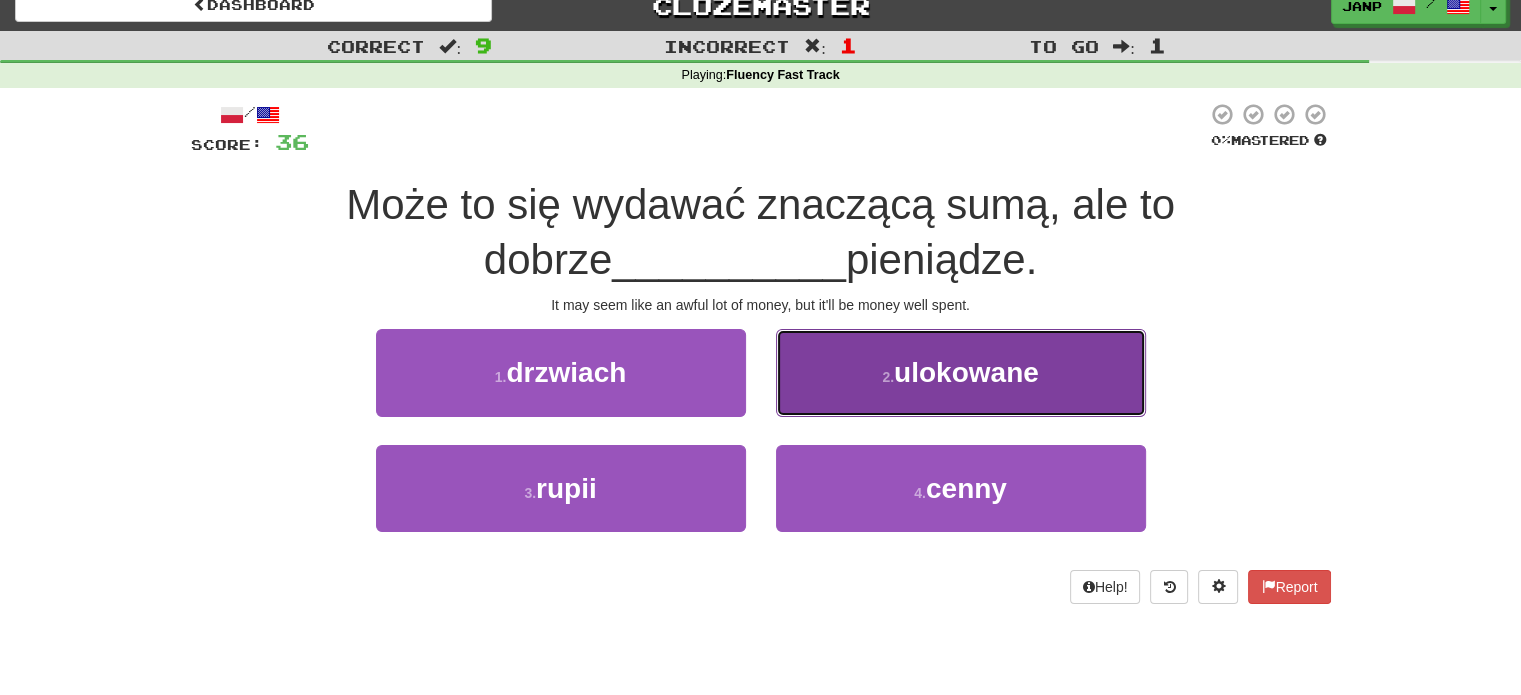 click on "2 .  ulokowane" at bounding box center [961, 372] 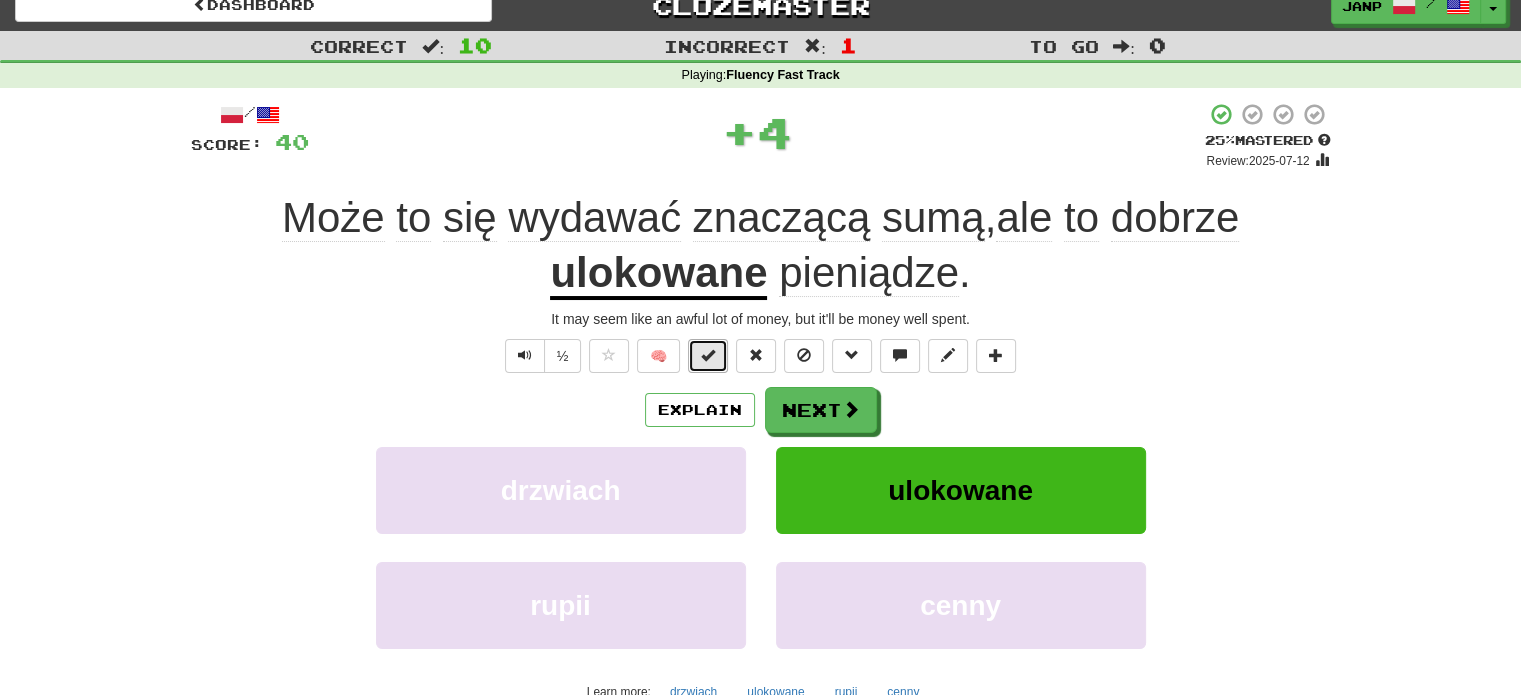click at bounding box center [708, 355] 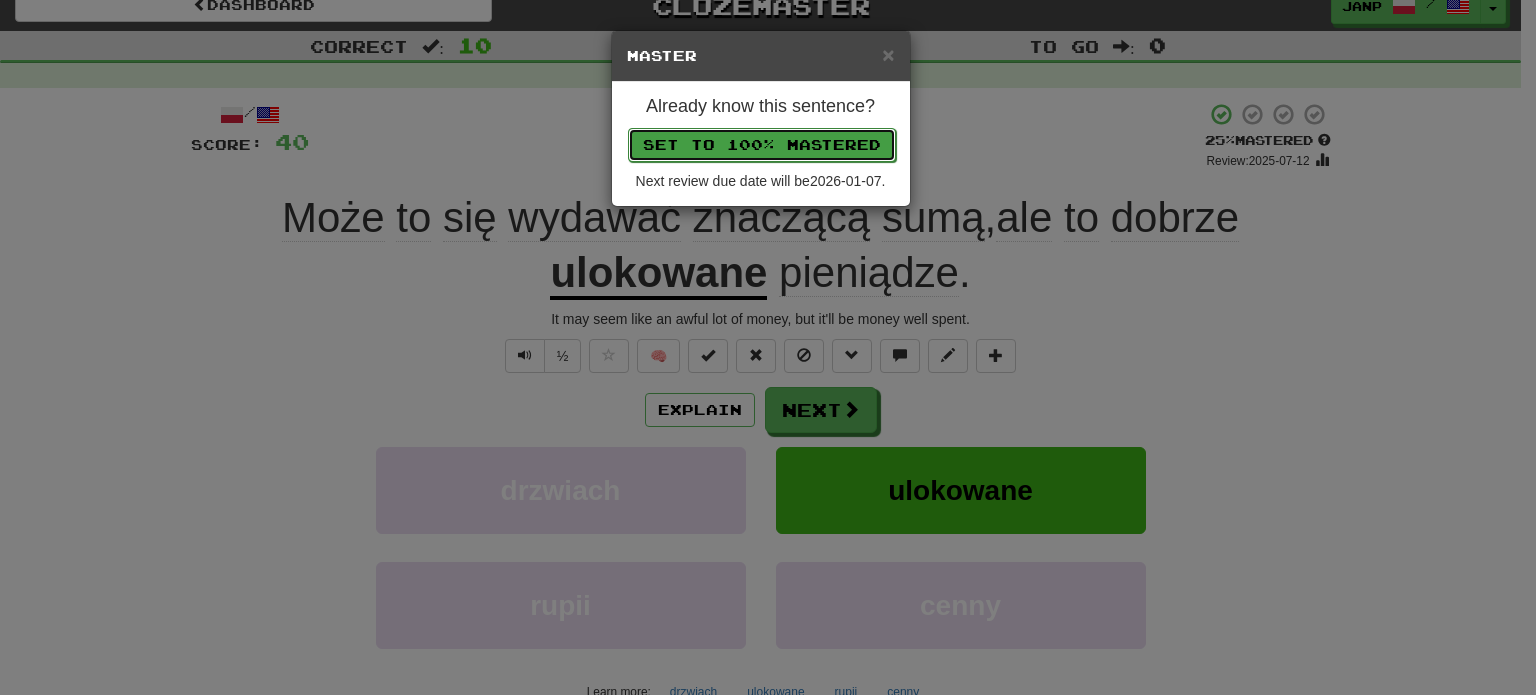 click on "Set to 100% Mastered" at bounding box center (762, 145) 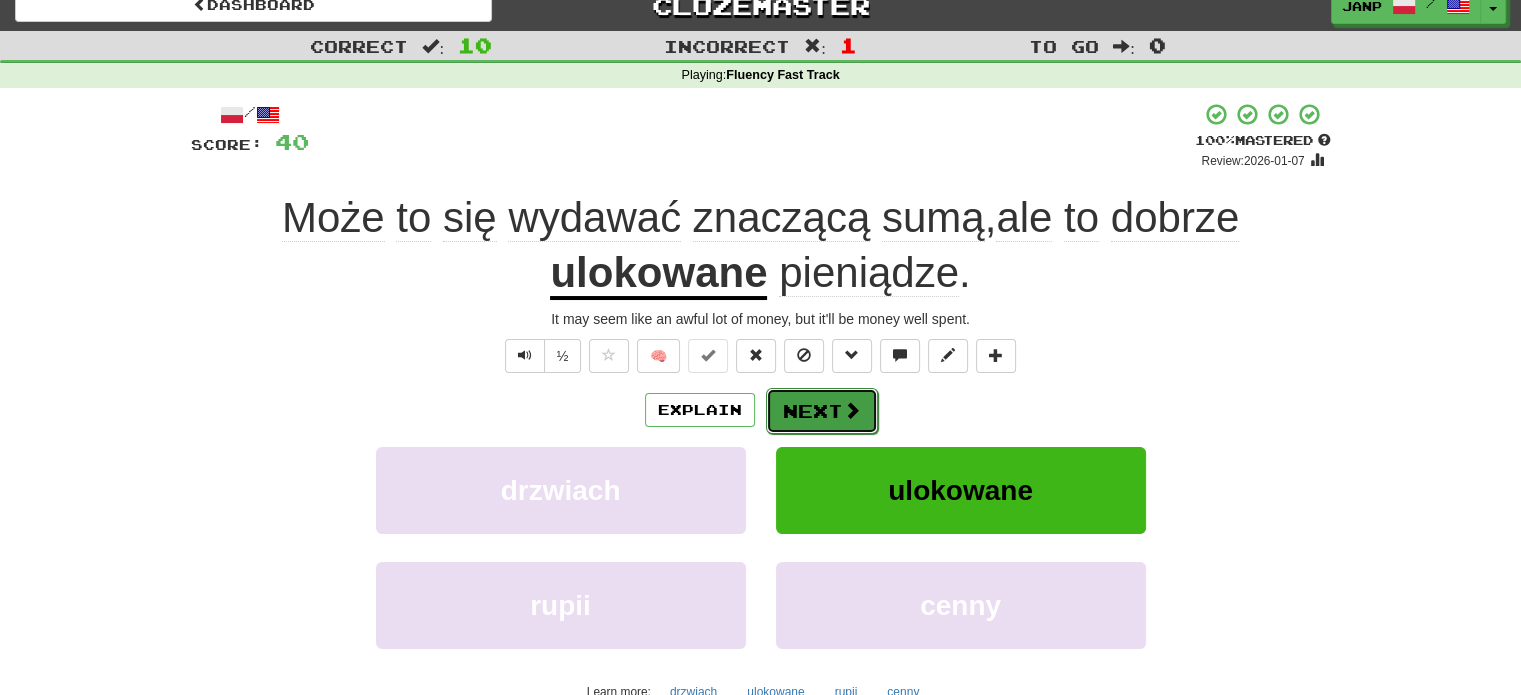 click on "Next" at bounding box center [822, 411] 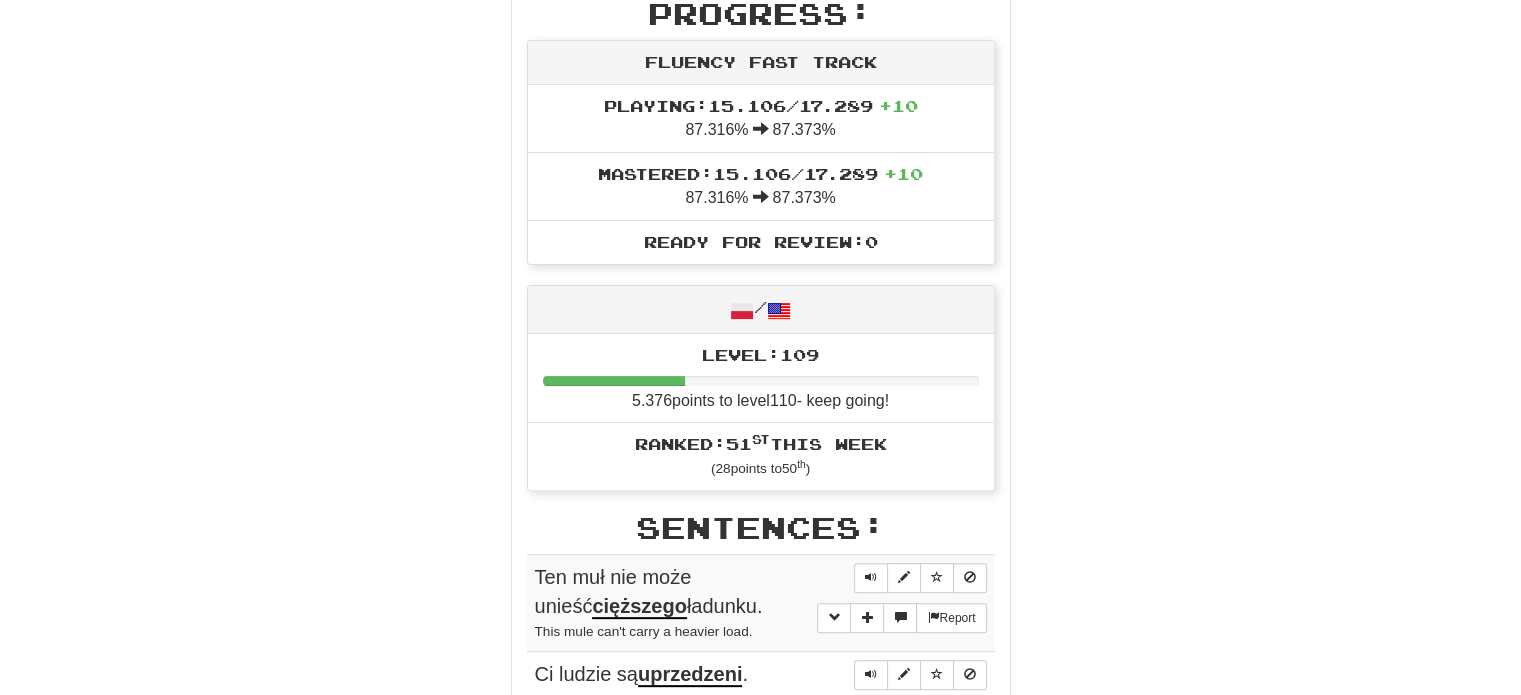 scroll, scrollTop: 820, scrollLeft: 0, axis: vertical 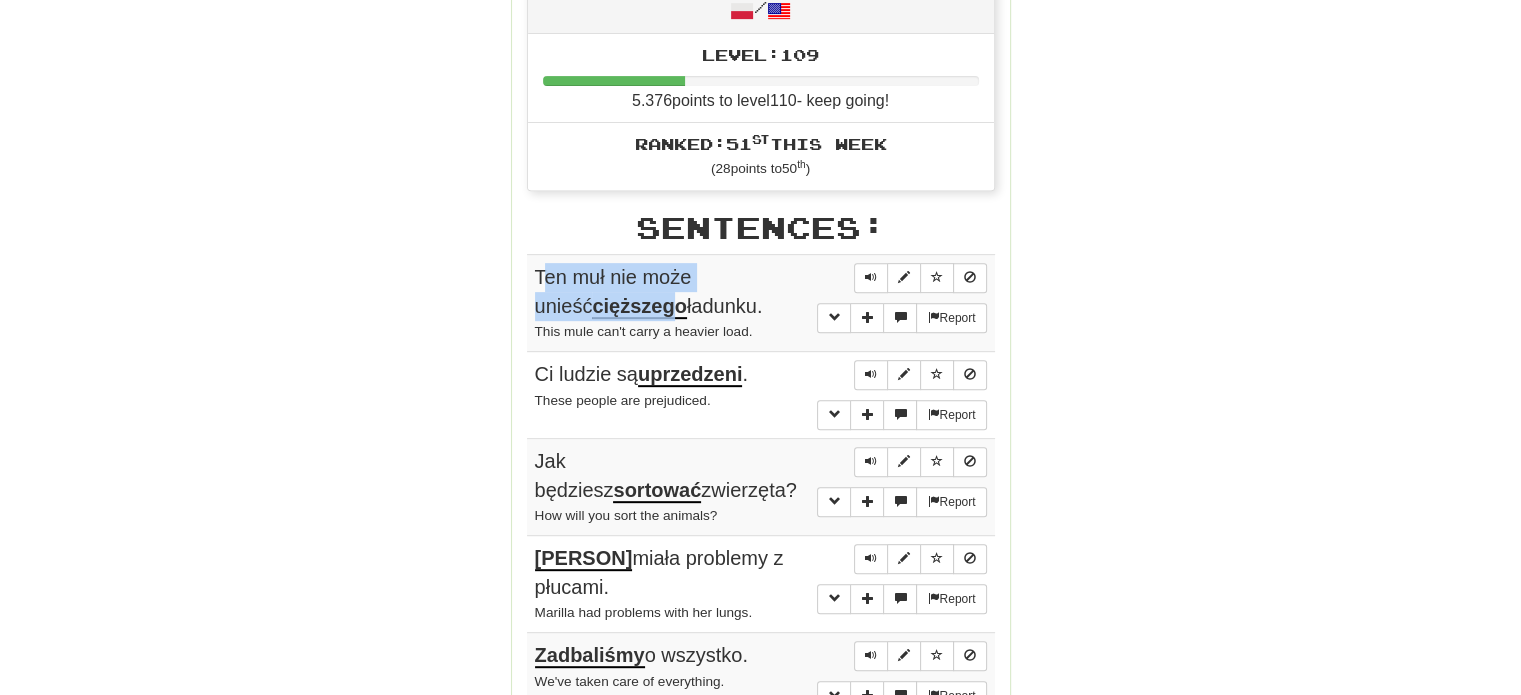 drag, startPoint x: 543, startPoint y: 264, endPoint x: 611, endPoint y: 296, distance: 75.153175 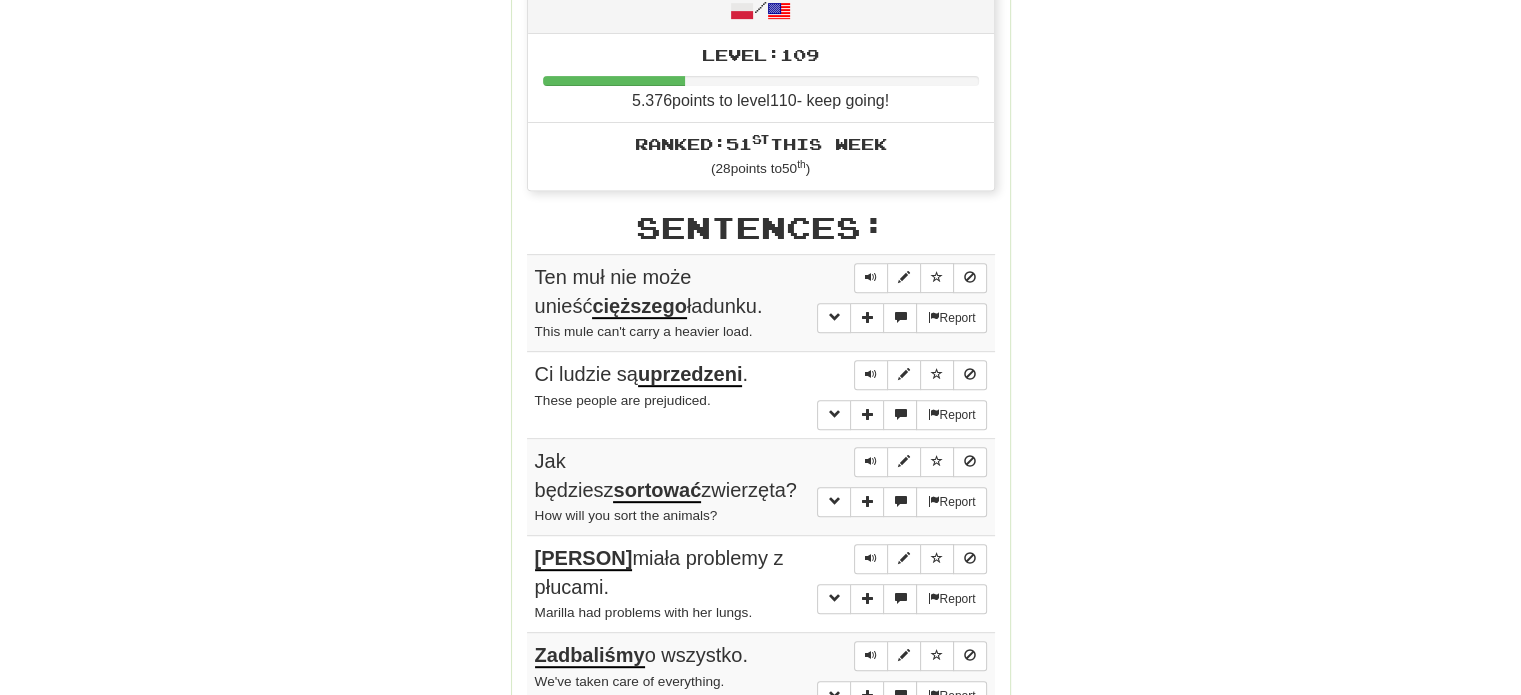 click on "Round Results Stats: Score: + 40 Time: 0 : 38 New: 10 Review: 0 Correct: 10 Incorrect: 1 Progress: Fluency Fast Track Playing: 15.106 / 17.289 + 10 87.316% 87.373% Mastered: 15.106 / 17.289 + 10 87.316% 87.373% Ready for Review: 0 / Level: 109 5.376 points to level 110 - keep going! Ranked: 51 st this week ( 28 points to 50 th ) Sentences: Report Ten muł nie może unieść cięższego ładunku. This mule can't carry a heavier load. Report Ci ludzie są uprzedzeni. These people are prejudiced. Report Jak będziesz sortować zwierzęta? How will you sort the animals? Report [PERSON] miała problemy z płucami. Marilla had problems with her lungs. Report Zadbaliśmy o wszystko. We've taken care of everything. Report Jego sąsiedzi traktują go podejrzliwie. His neighbors are suspicious of him. Report Wpatrywałem się w niego zdezorientowany. I stared at him in confusion. Report Nie lubię mięsa. Wolę dietę wegetariańską. Report ulokowane pieniądze." at bounding box center [761, 348] 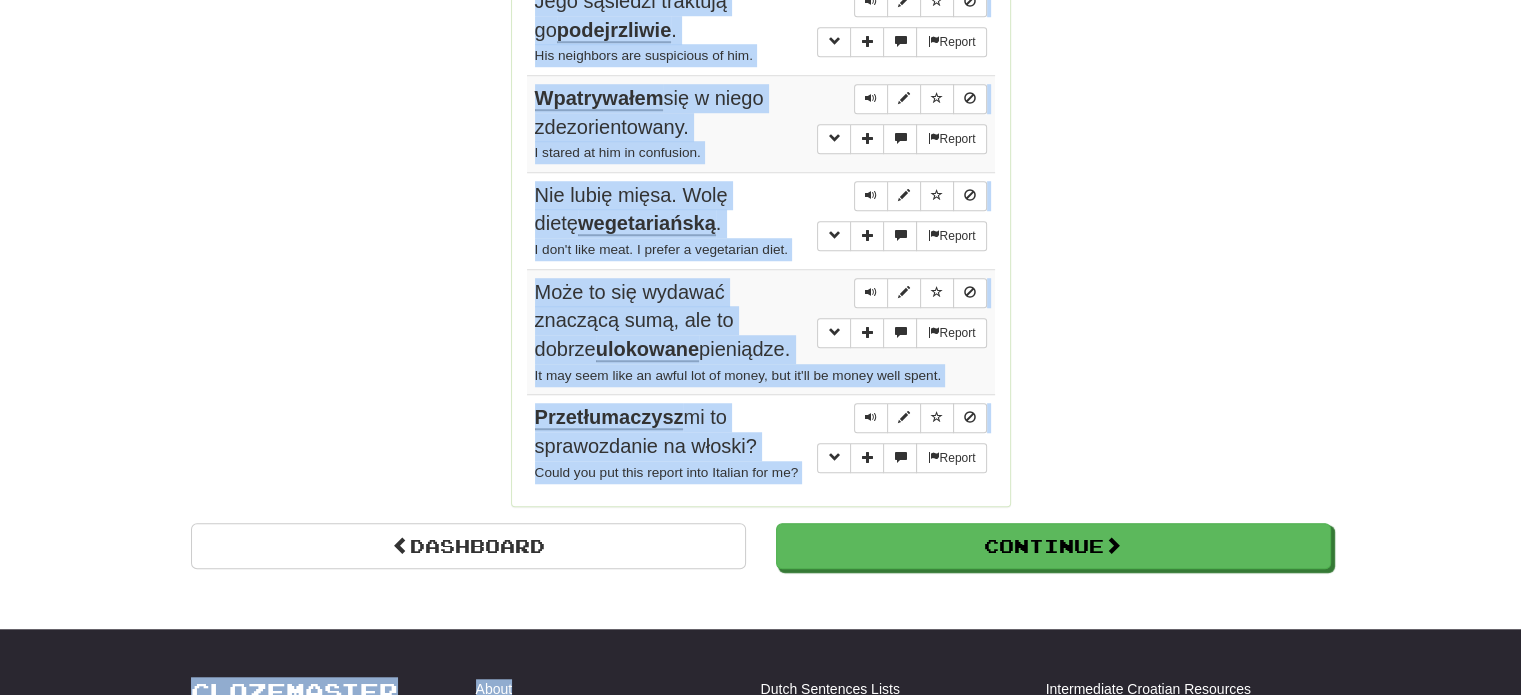 scroll, scrollTop: 1592, scrollLeft: 0, axis: vertical 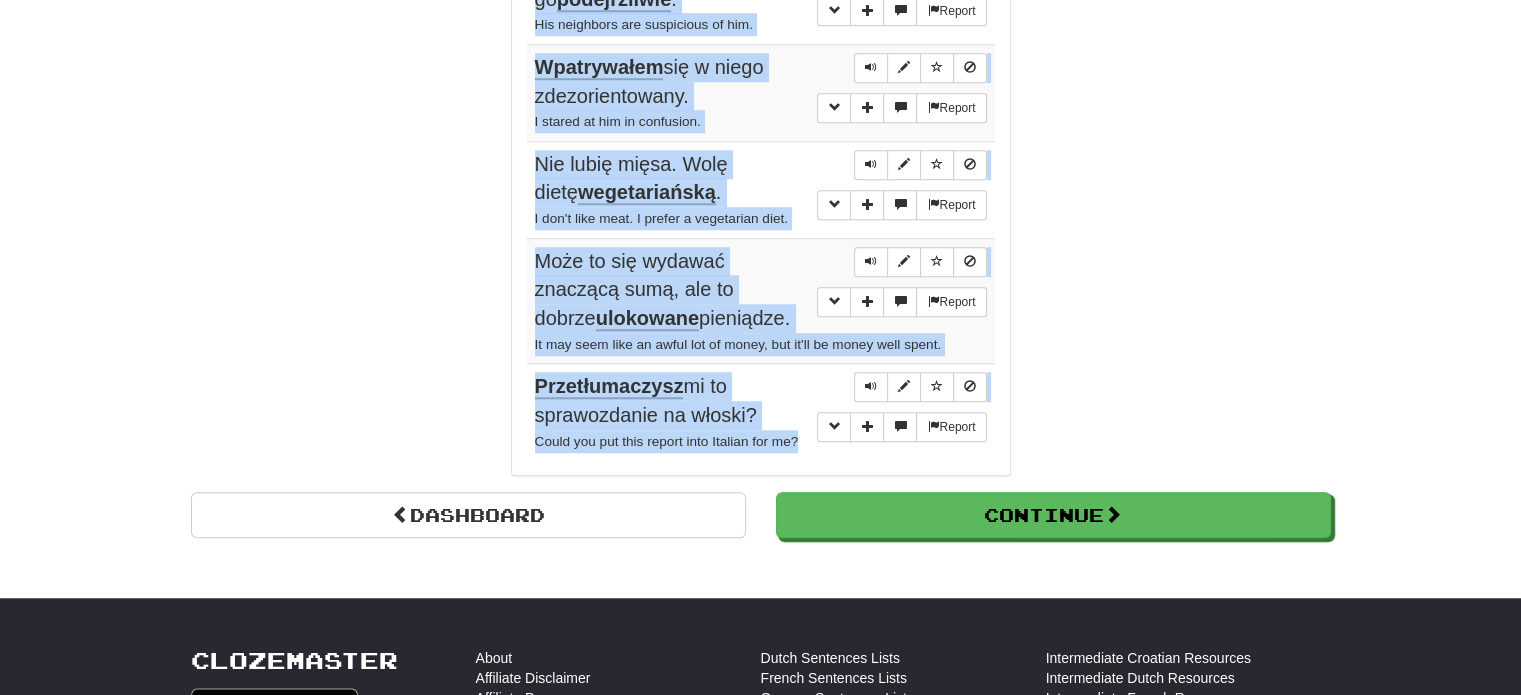 drag, startPoint x: 531, startPoint y: 267, endPoint x: 806, endPoint y: 445, distance: 327.58054 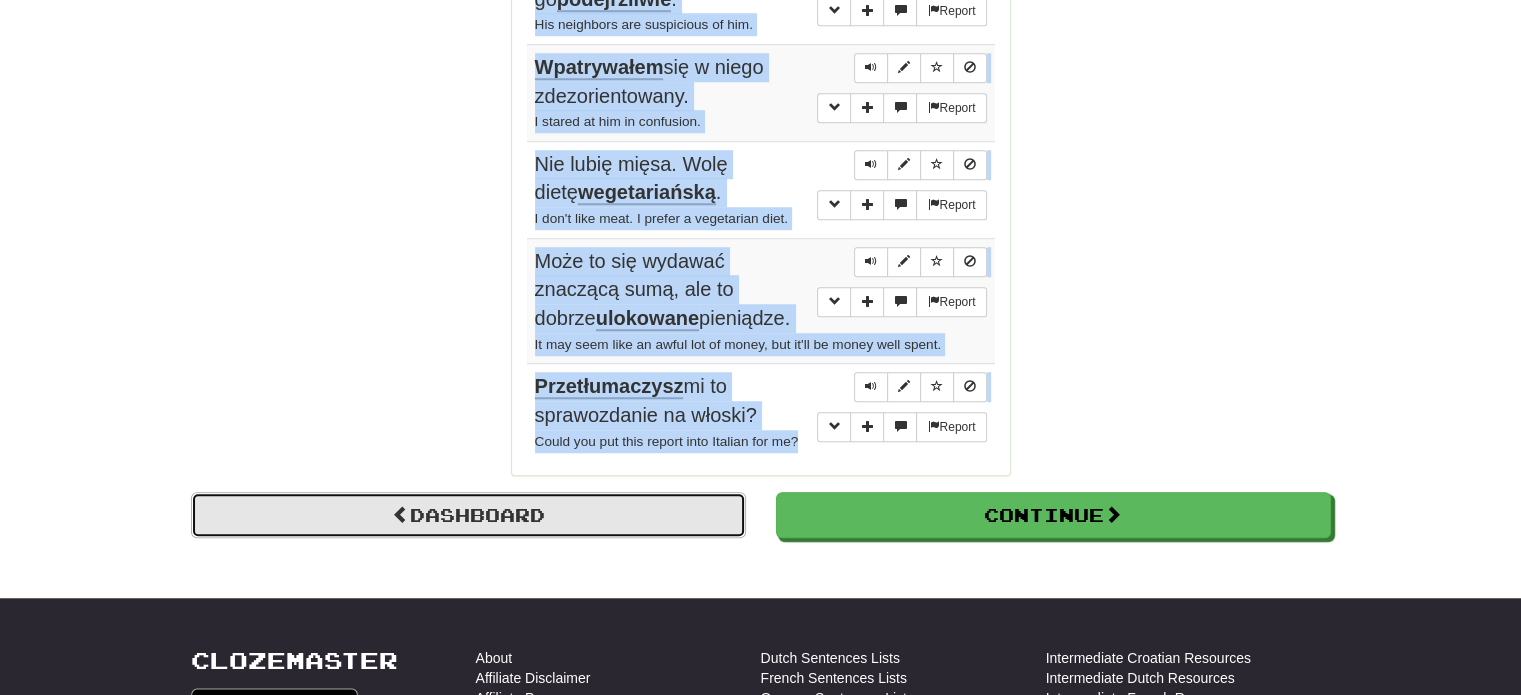 click on "Dashboard" at bounding box center (468, 515) 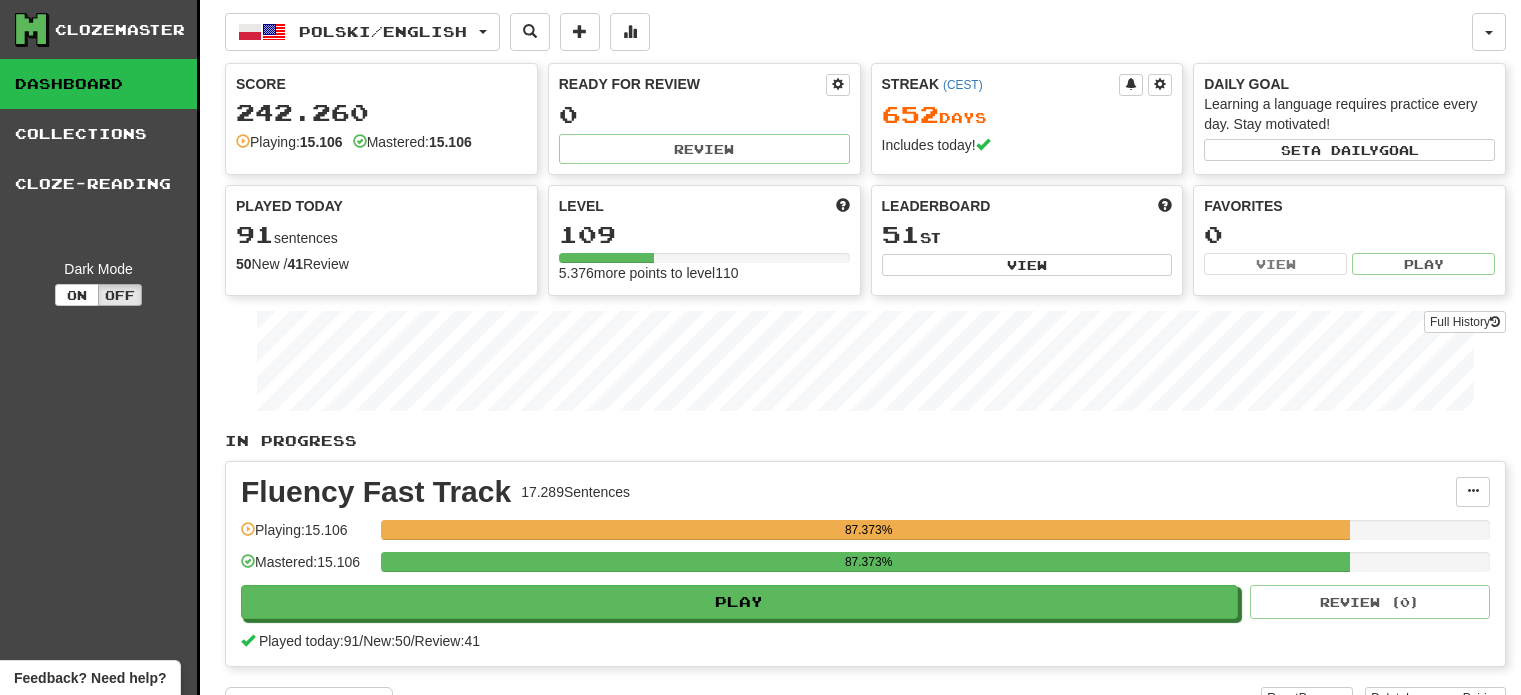 scroll, scrollTop: 0, scrollLeft: 0, axis: both 